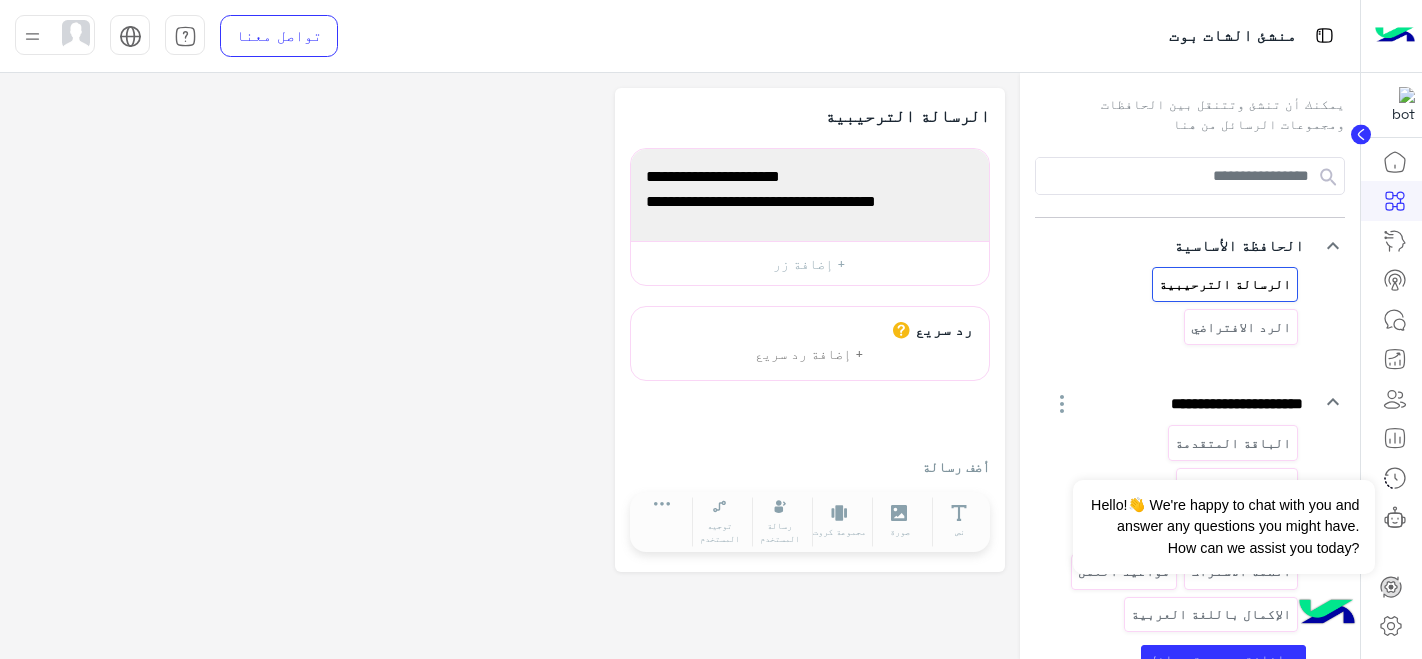 scroll, scrollTop: 0, scrollLeft: 0, axis: both 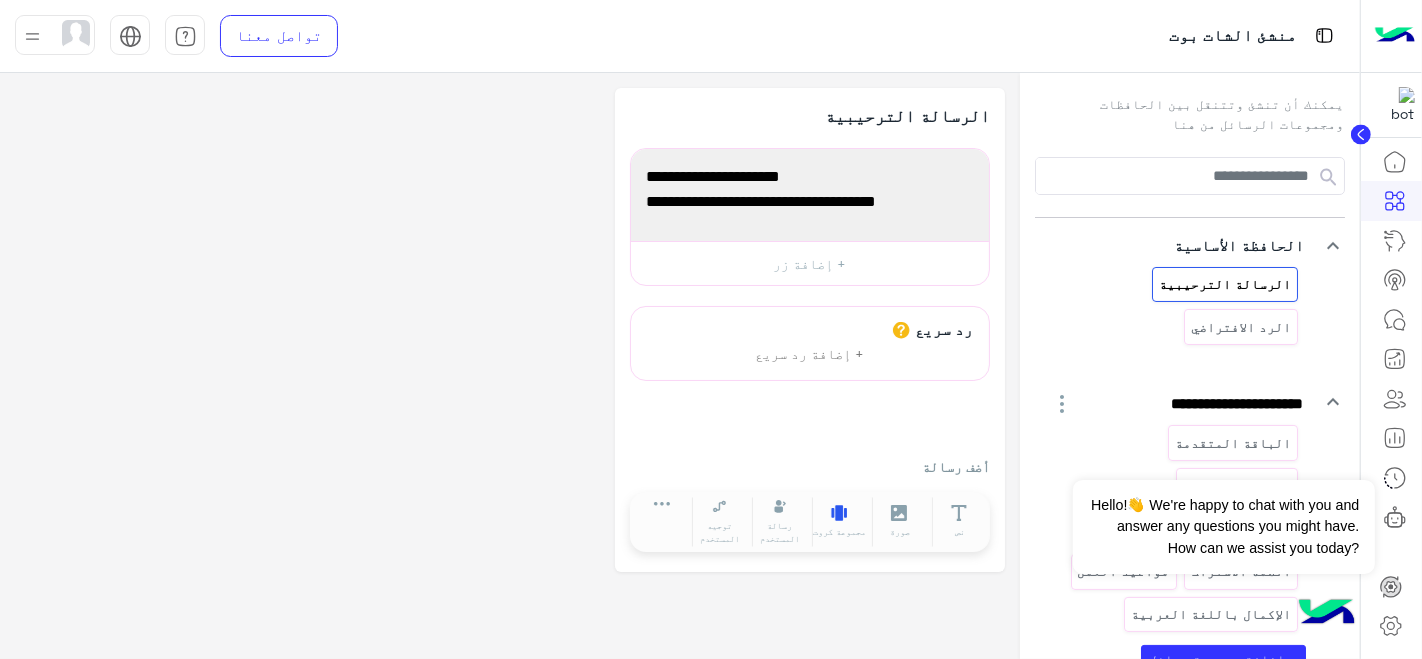 click on "مجموعة كروت" at bounding box center (840, 522) 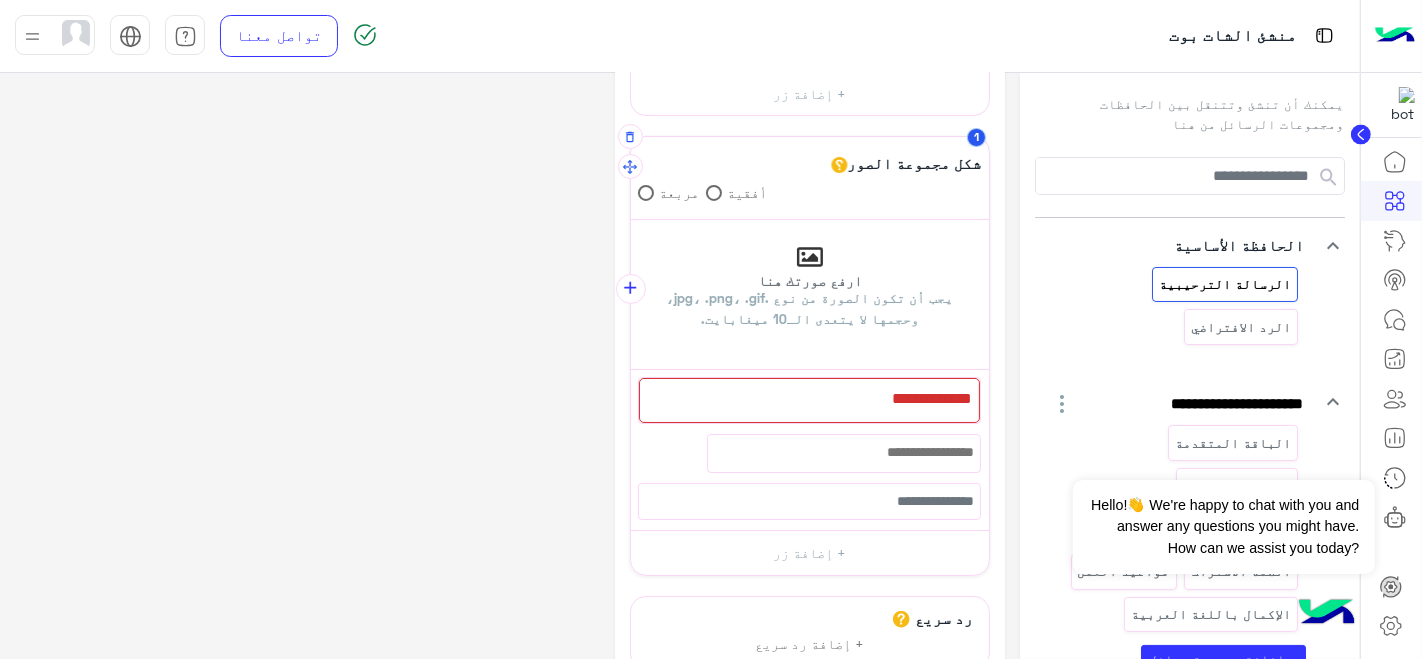 scroll, scrollTop: 173, scrollLeft: 0, axis: vertical 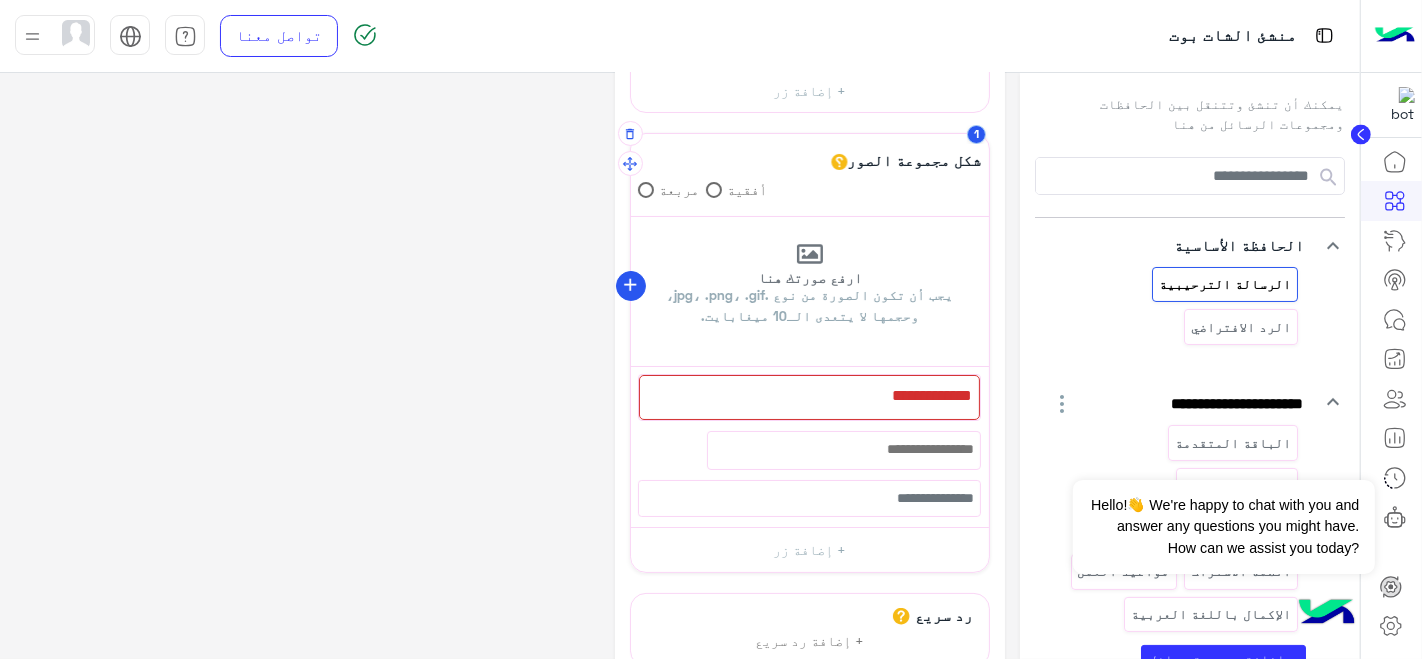 click on "add" at bounding box center (630, 285) 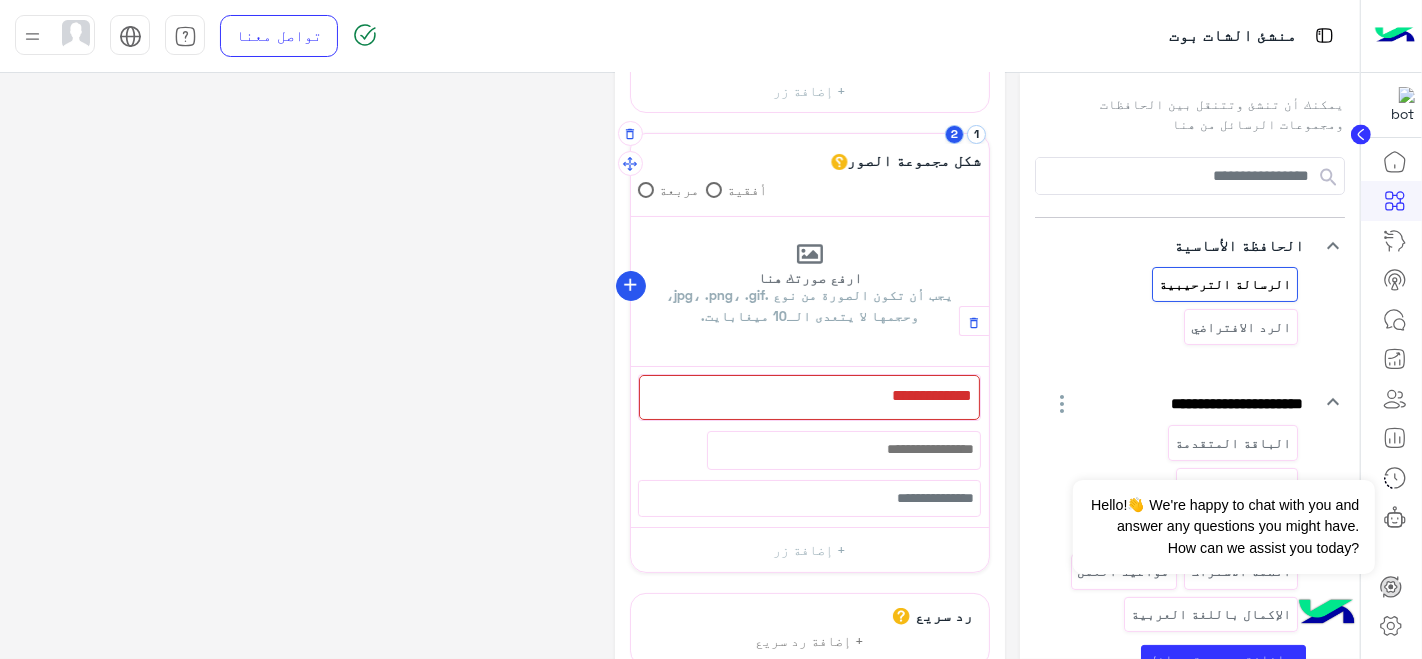 click on "add" at bounding box center (630, 285) 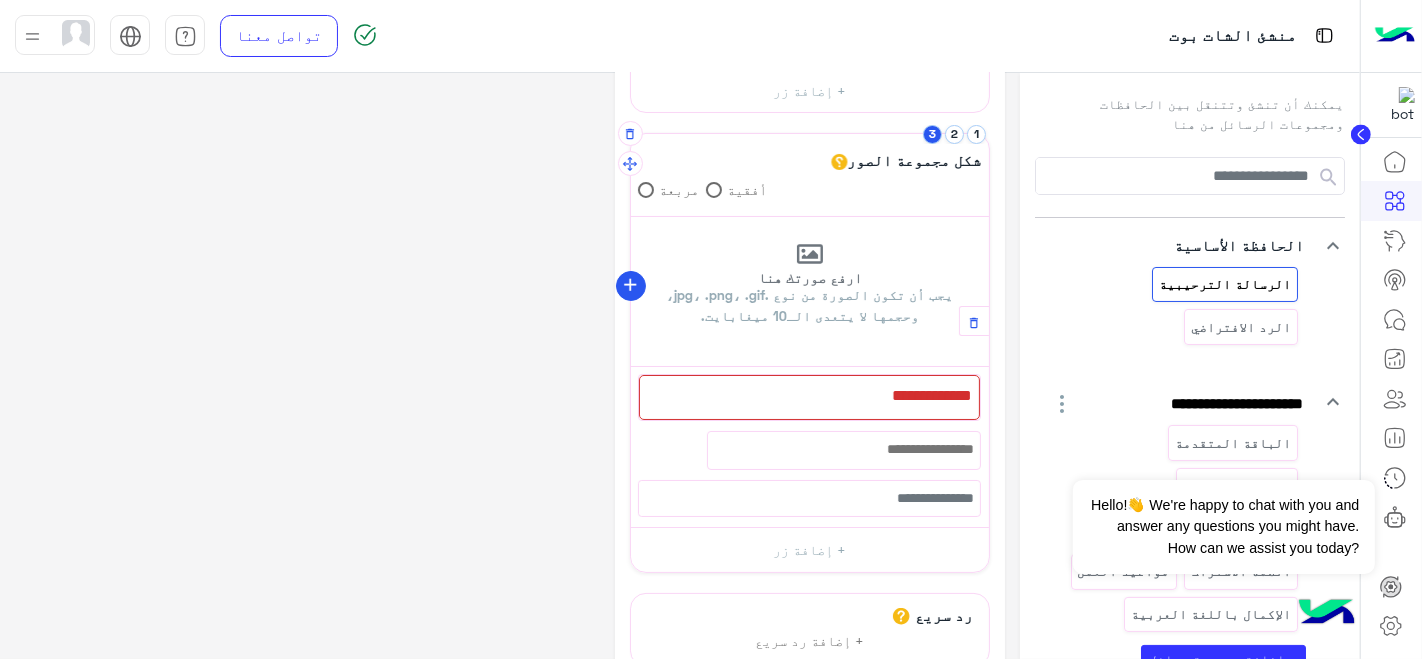 click on "add" at bounding box center (630, 285) 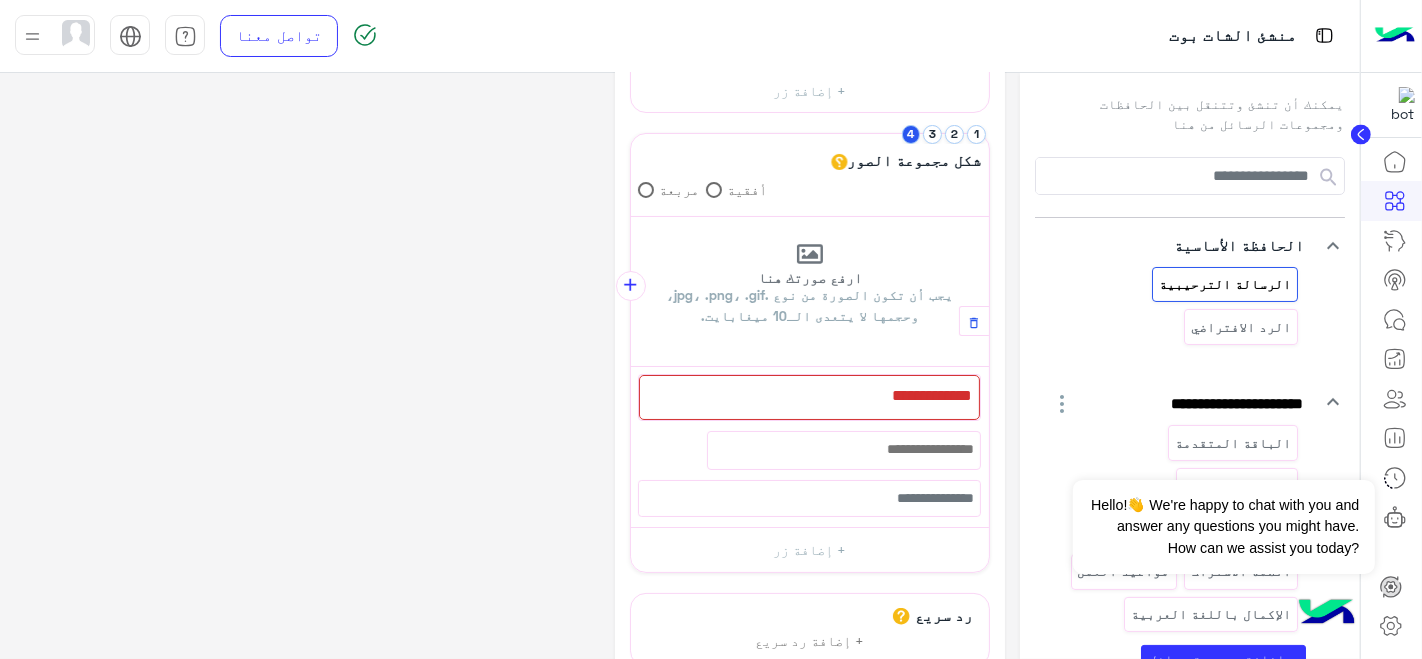 click on "**********" 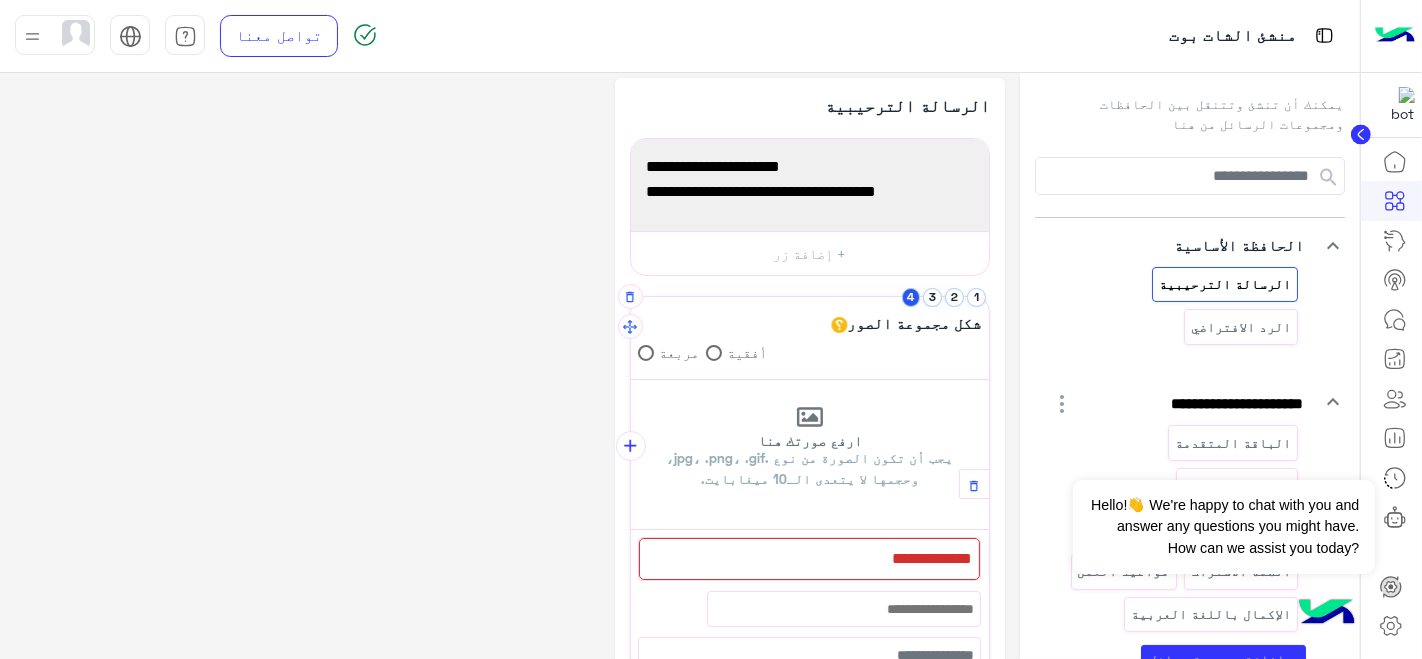 scroll, scrollTop: 0, scrollLeft: 0, axis: both 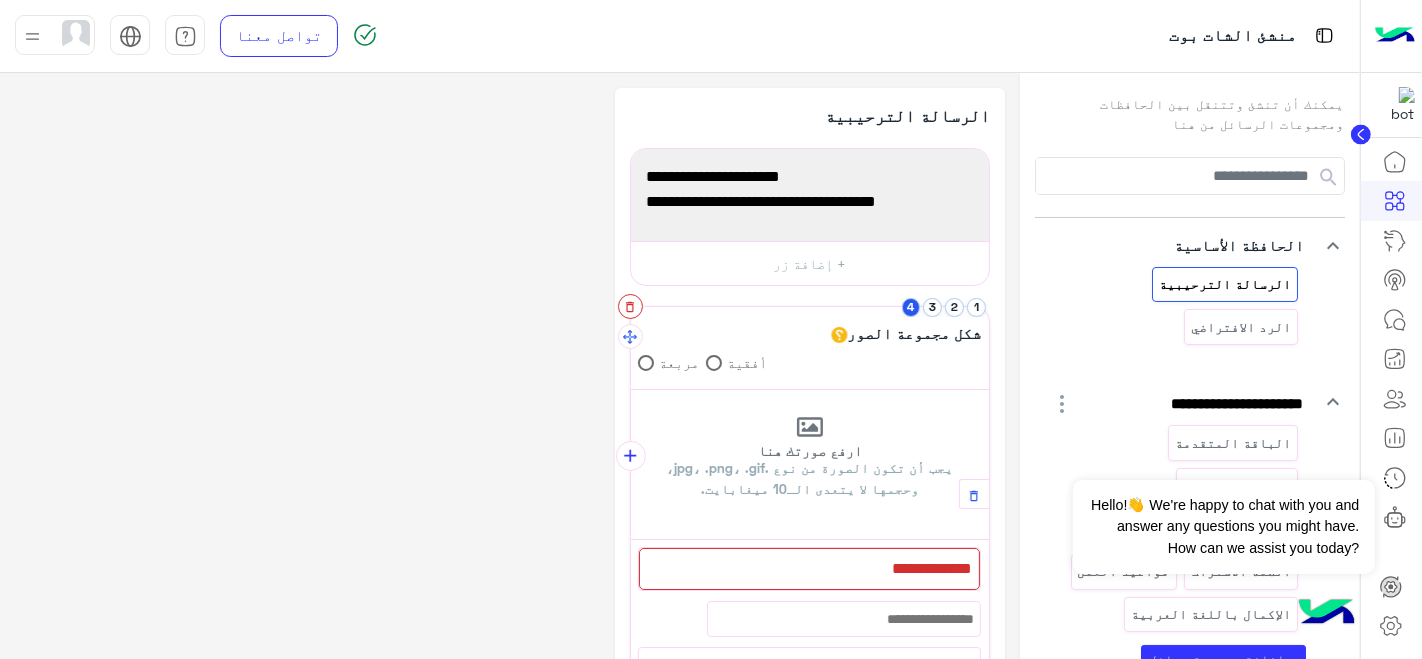 click 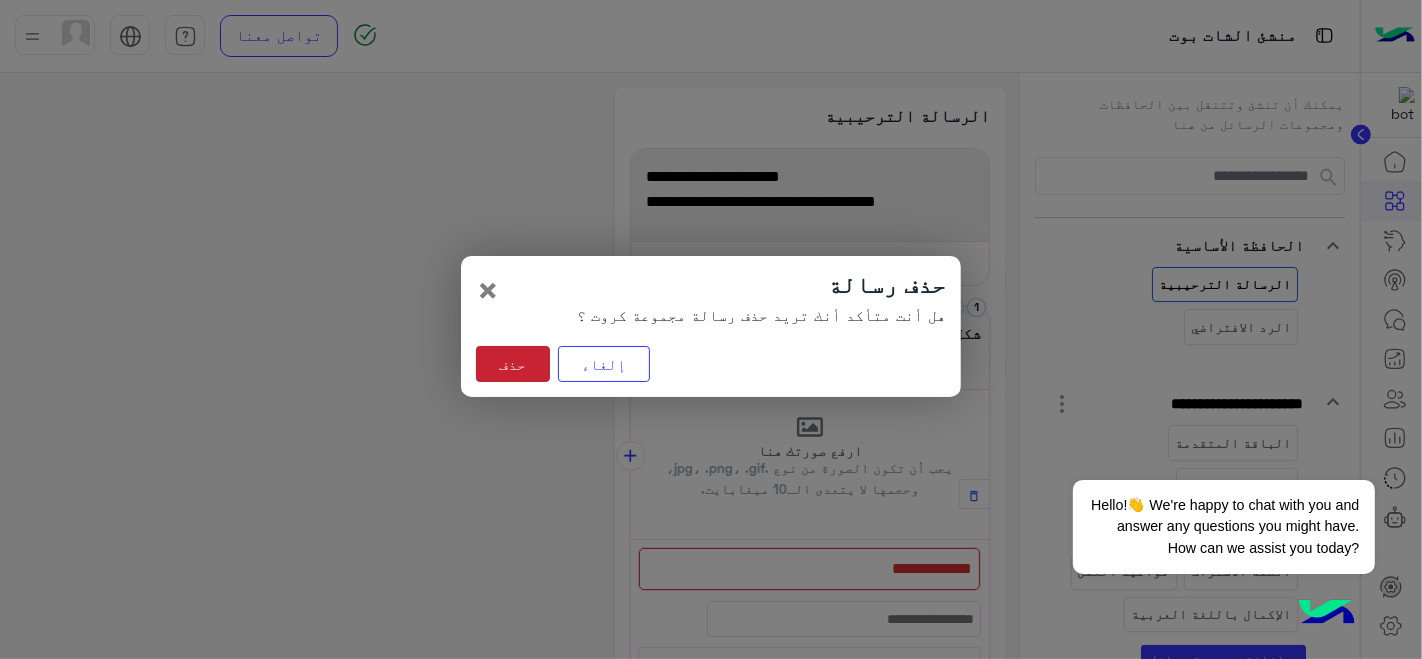 click on "حذف" 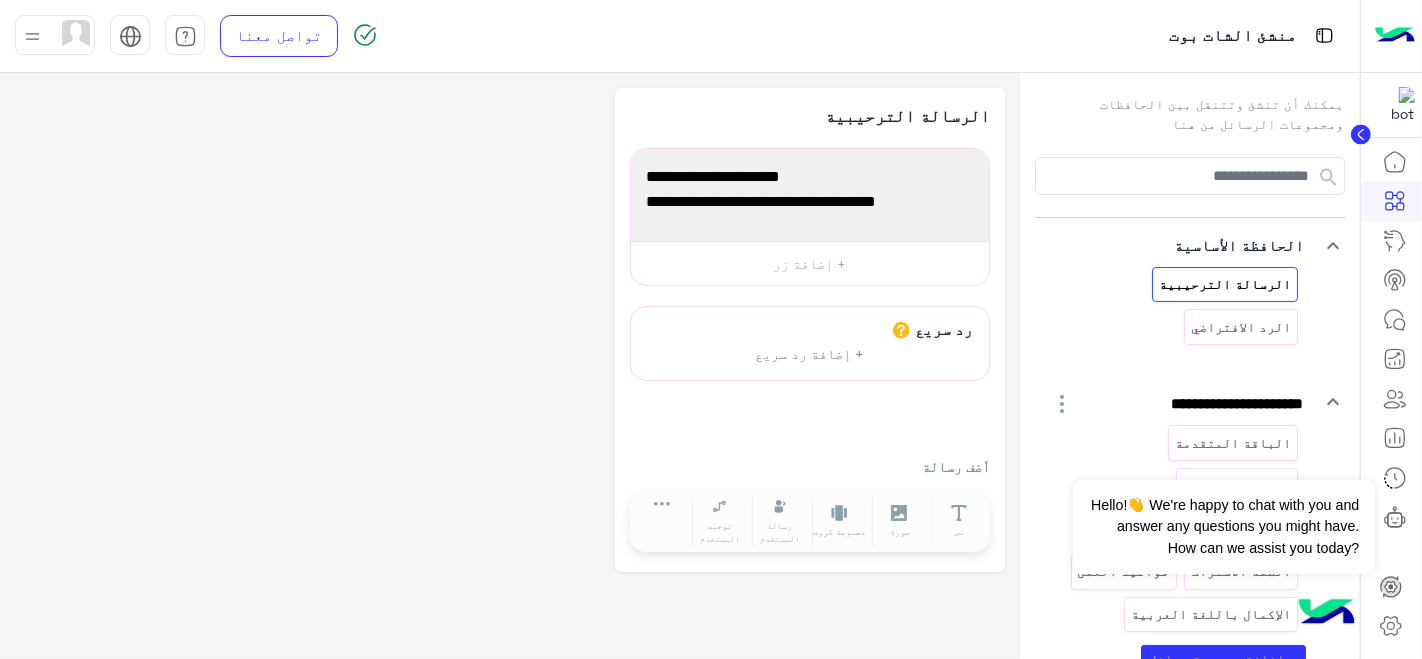click on "**********" 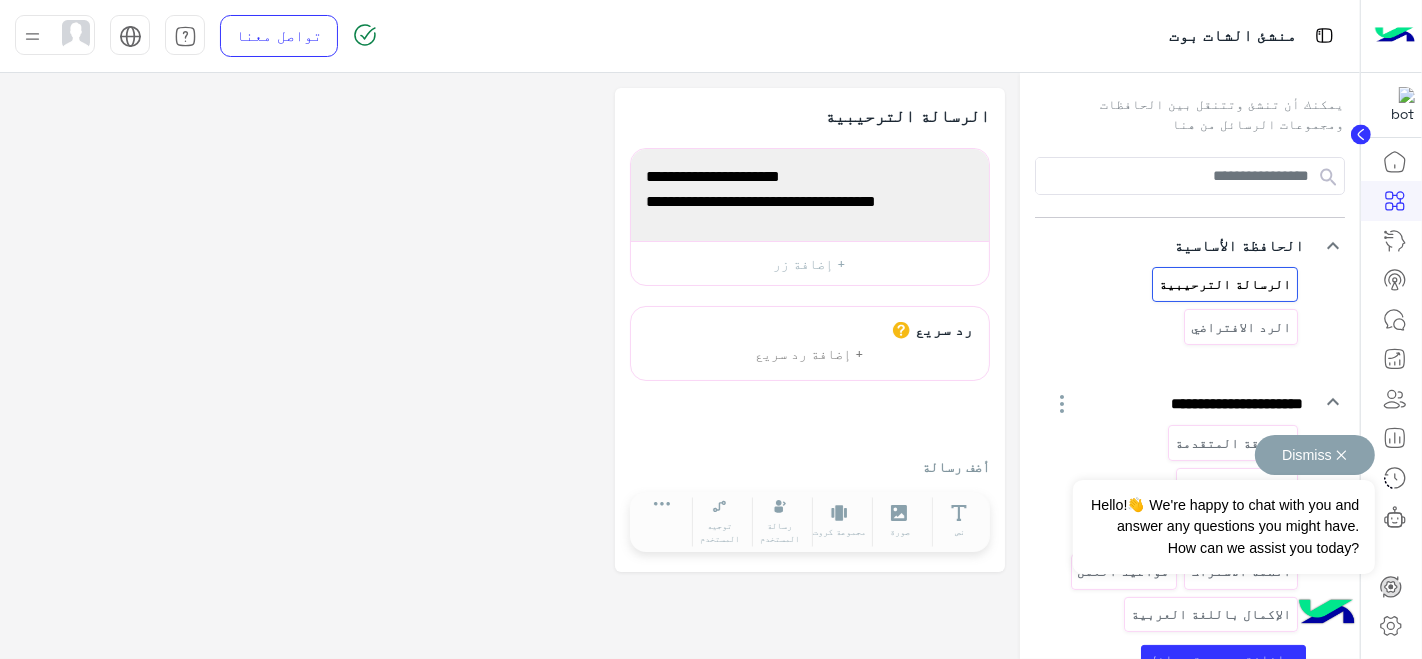 click on "Dismiss ✕" at bounding box center (1315, 455) 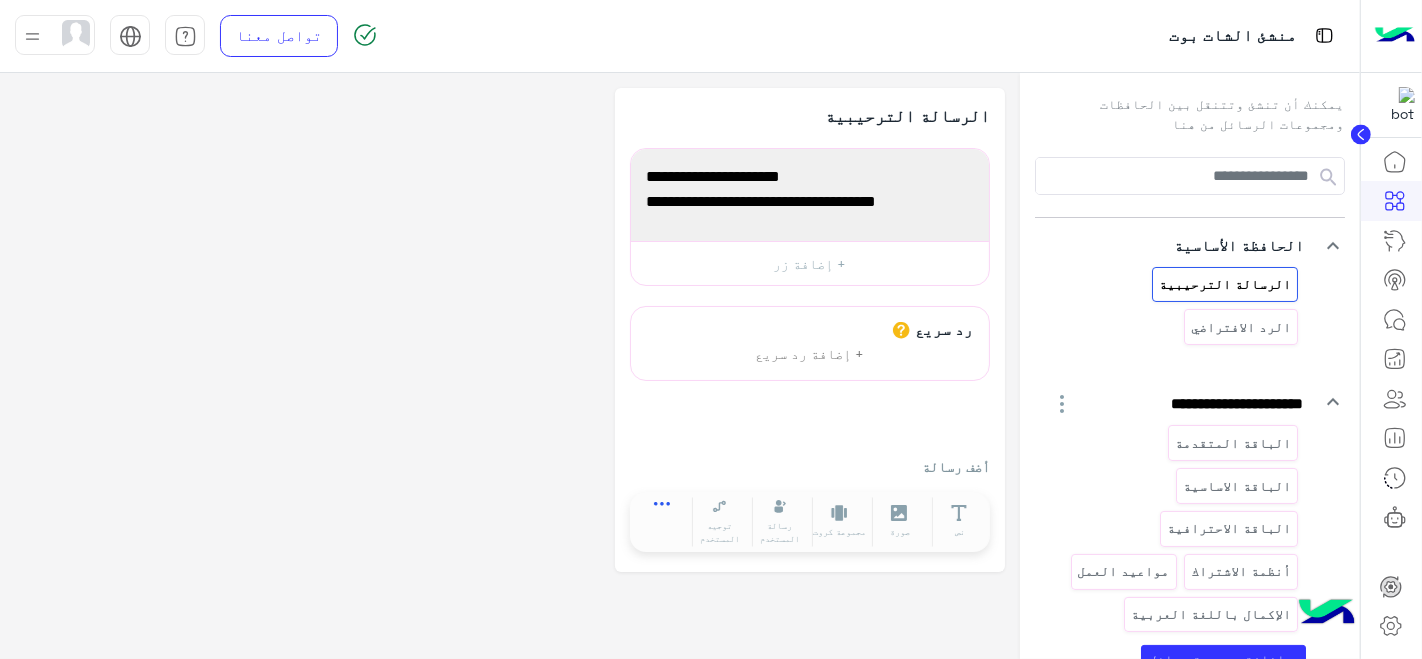 click 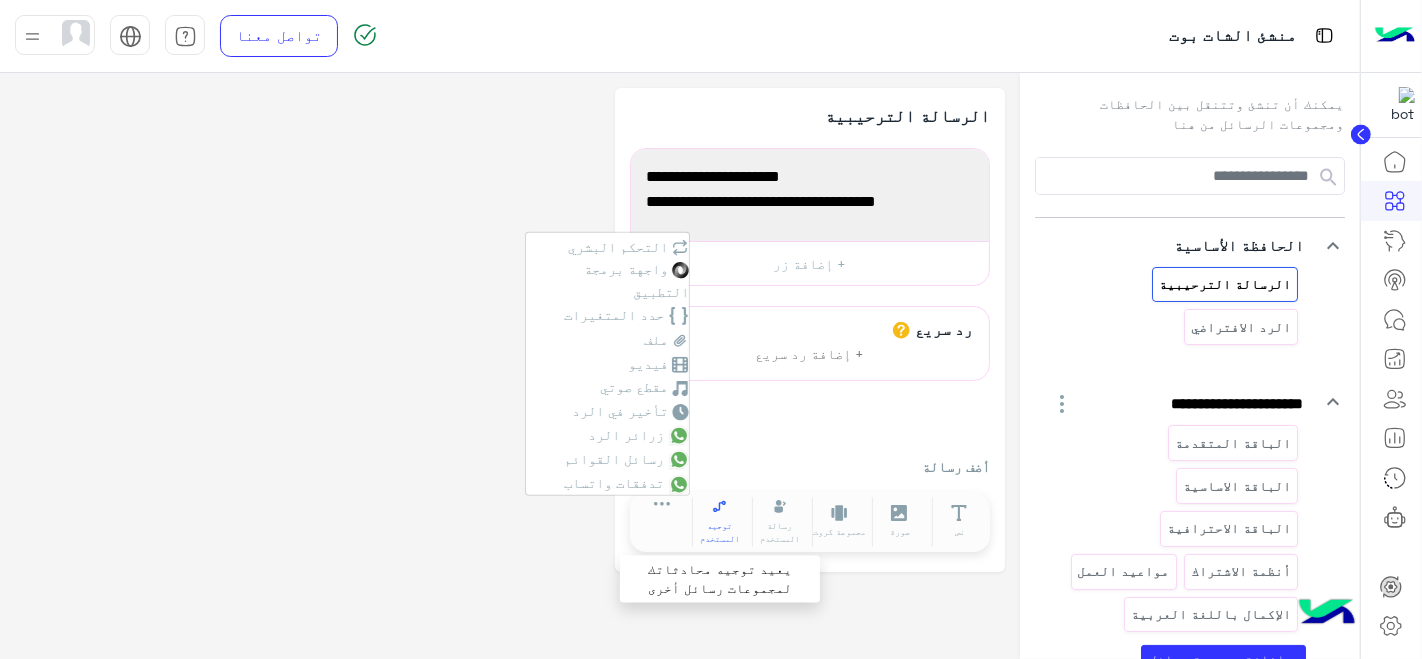 click on "توجيه المستخدم" at bounding box center [720, 532] 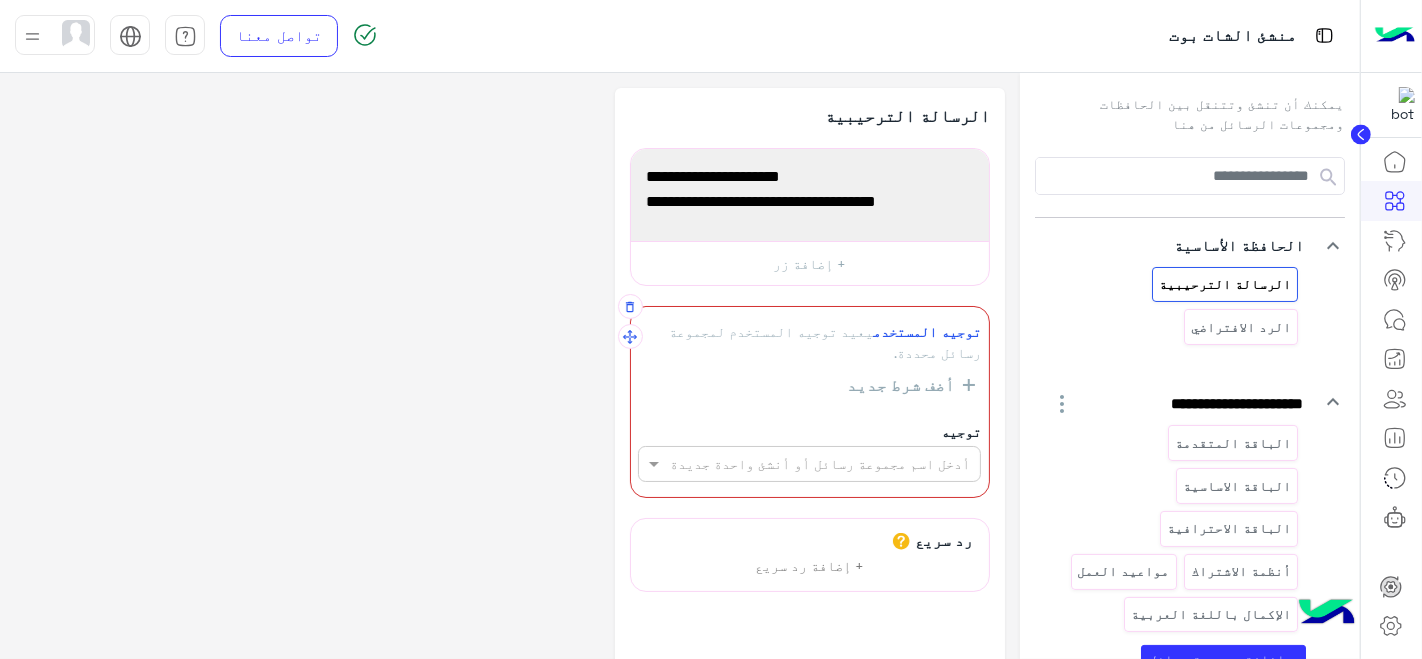 click on "توجيه المستخدم  يعيد توجيه المستخدم لمجموعة رسائل محددة." at bounding box center [809, 342] 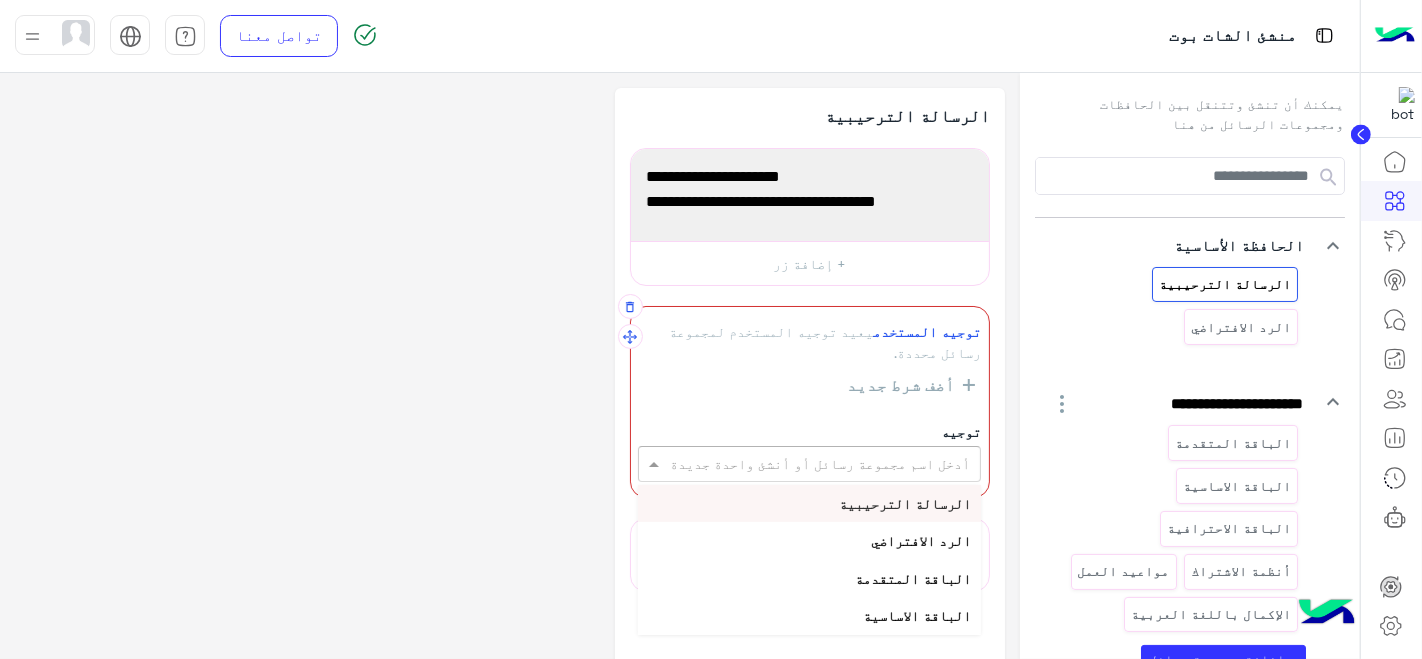 click at bounding box center (843, 464) 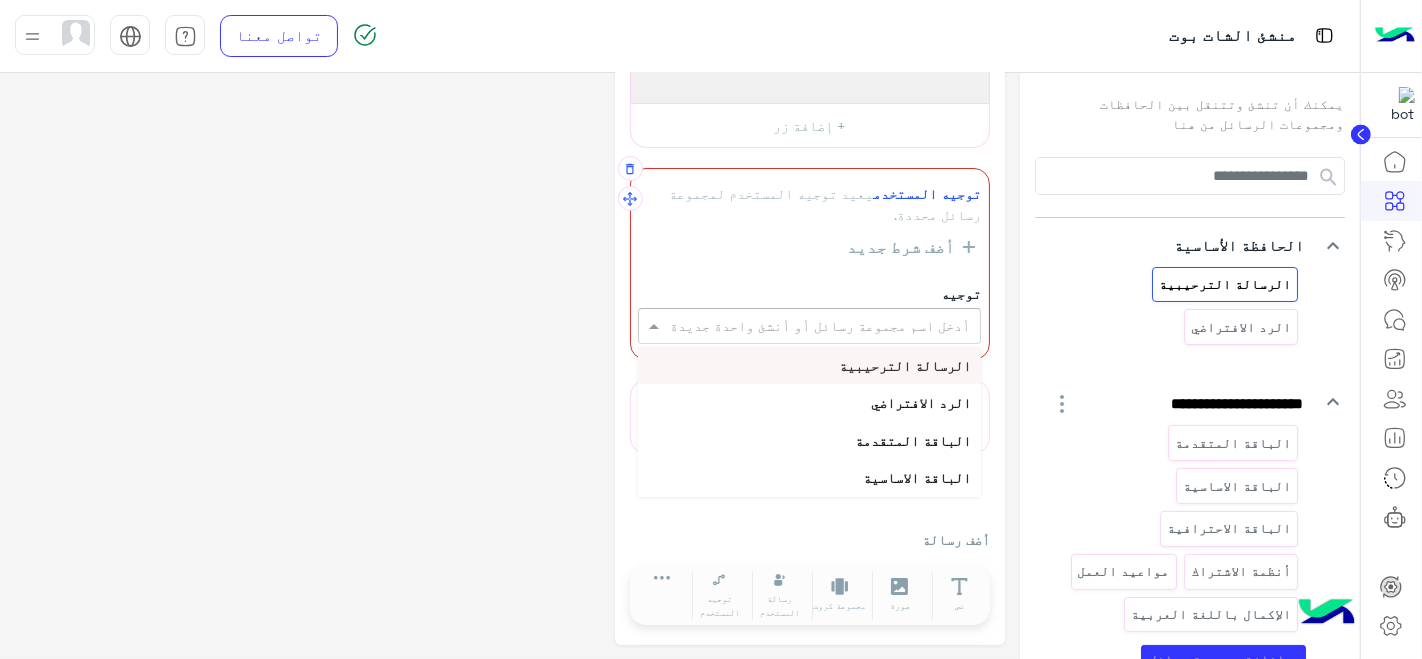 scroll, scrollTop: 137, scrollLeft: 0, axis: vertical 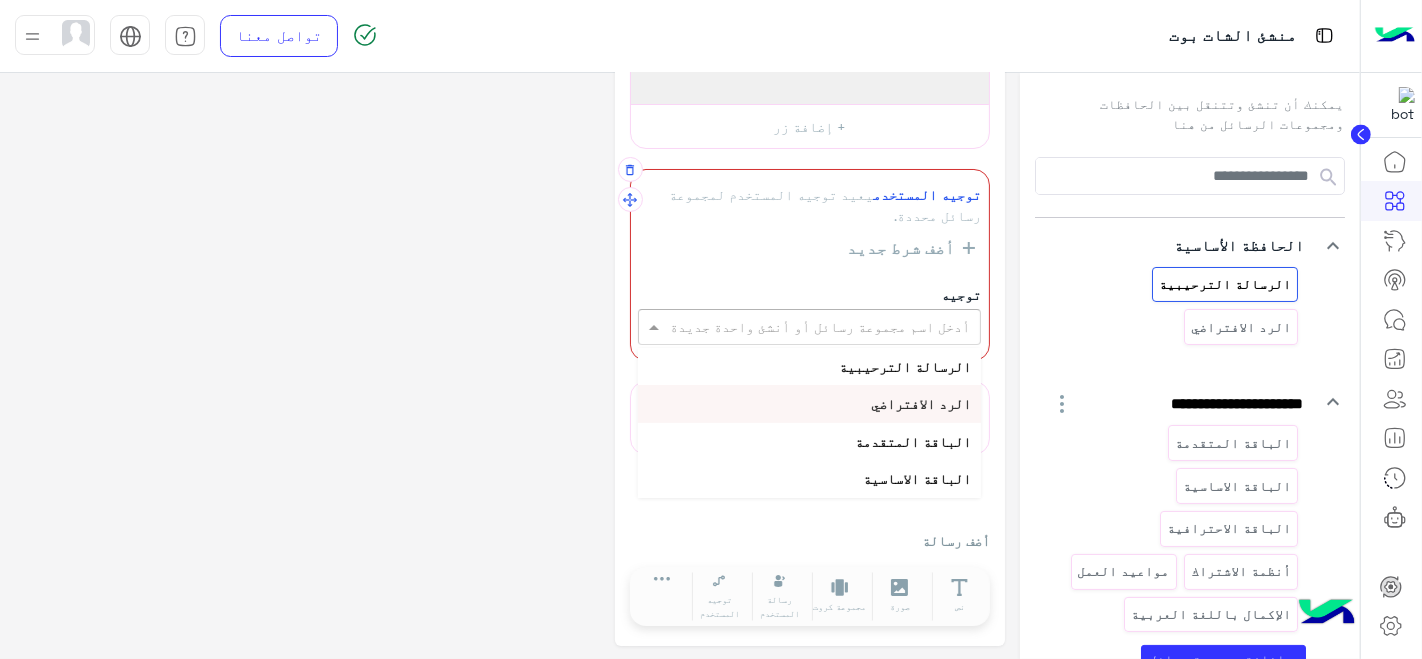 click on "الرد الافتراضي" at bounding box center [921, 403] 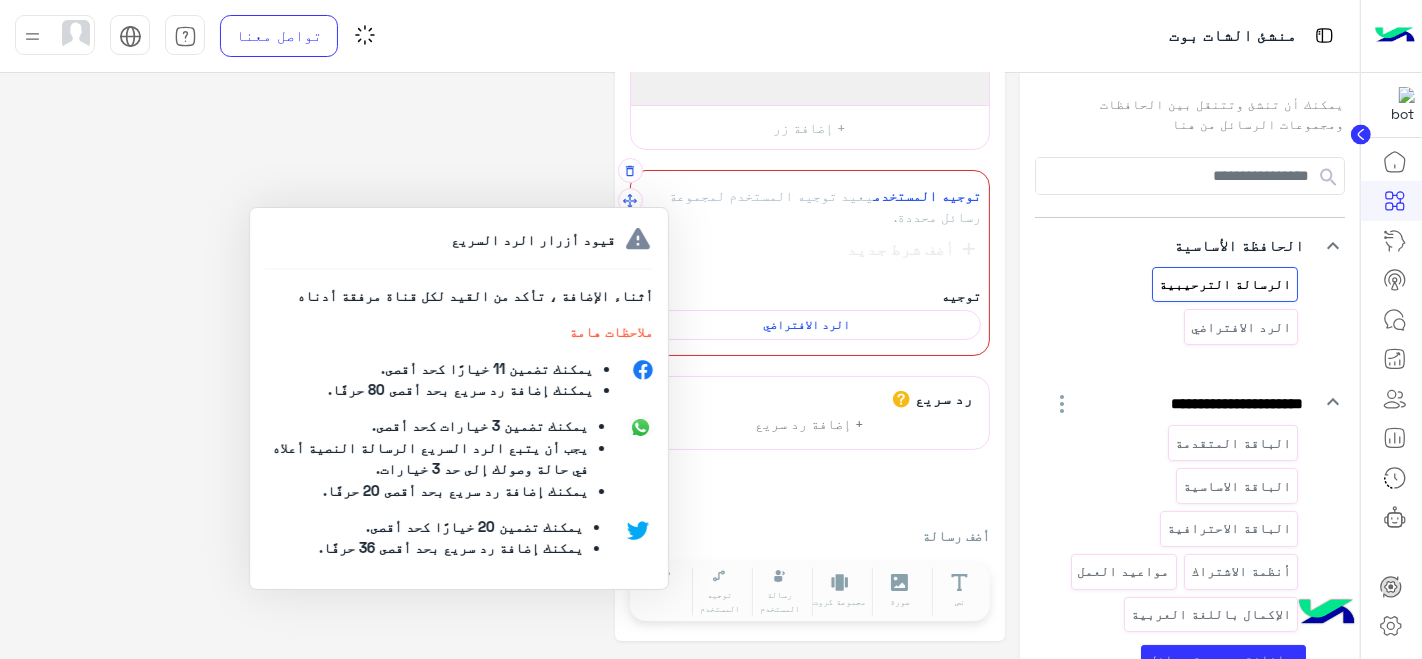 scroll, scrollTop: 132, scrollLeft: 0, axis: vertical 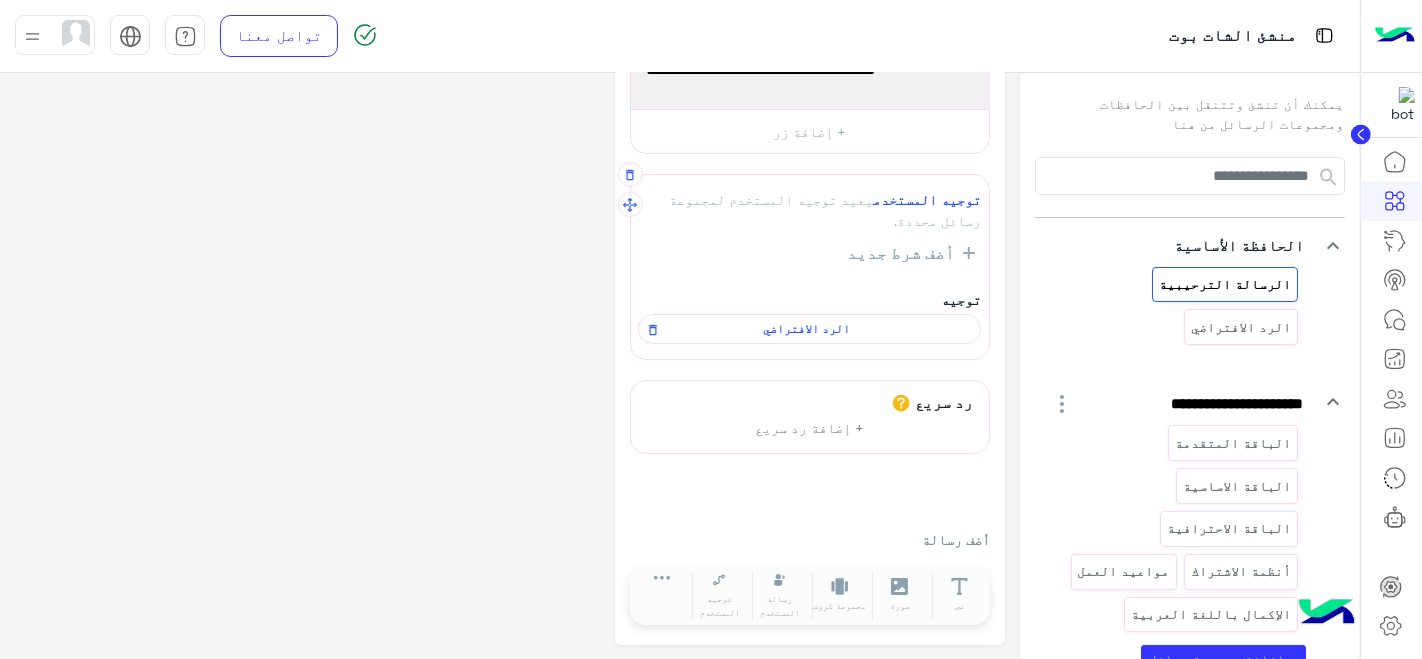 click on "أضف شرط جديد" at bounding box center (905, 253) 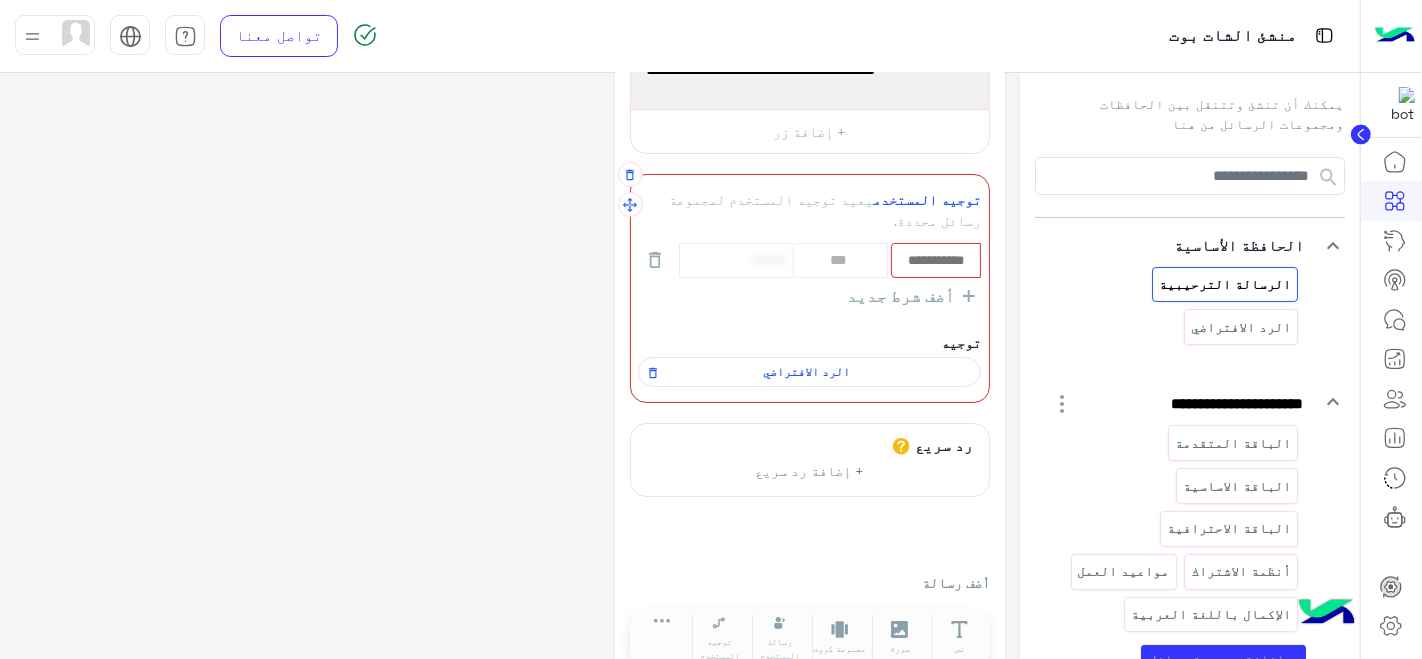 click on "***" at bounding box center (809, 260) 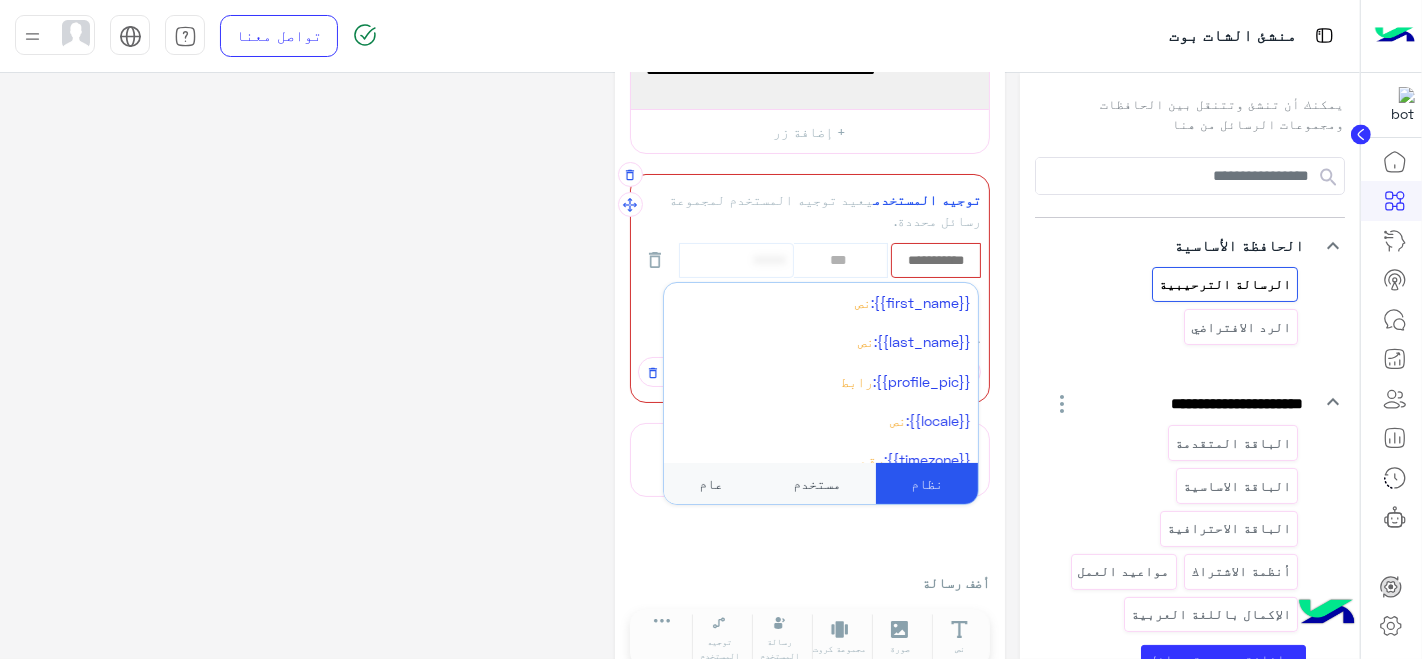 click at bounding box center (936, 260) 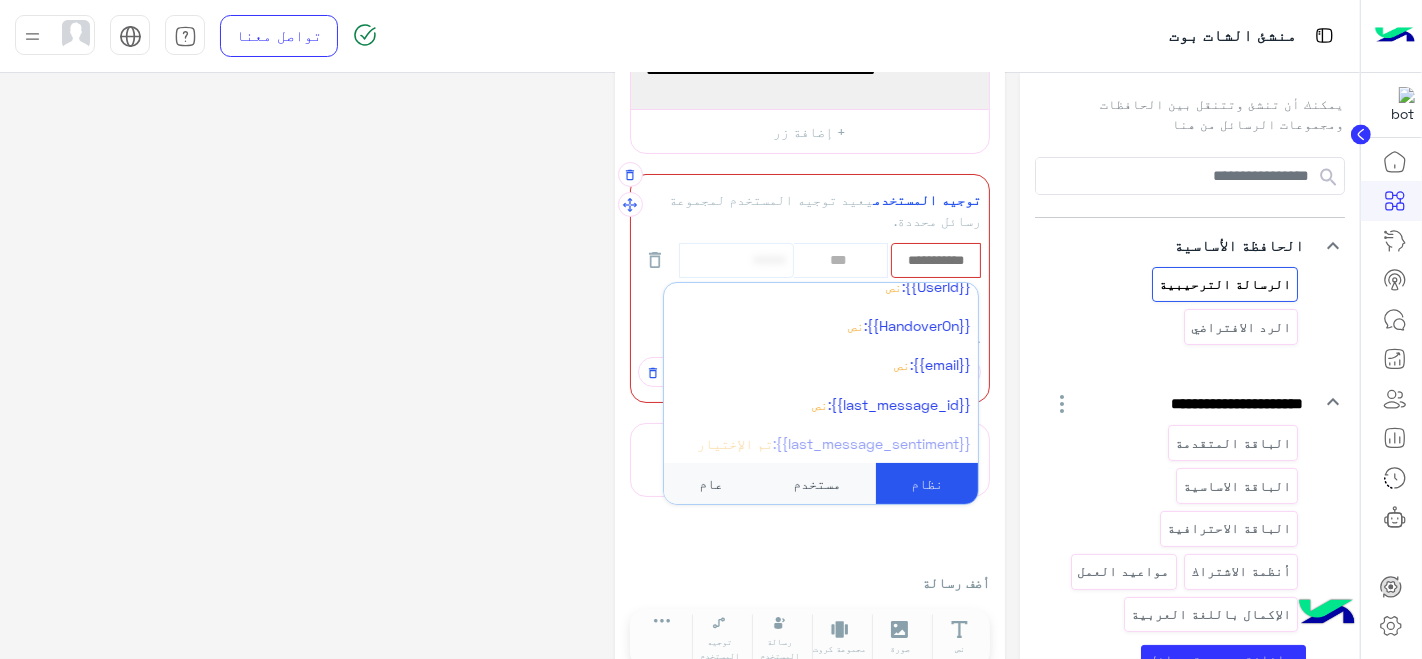 scroll, scrollTop: 526, scrollLeft: 0, axis: vertical 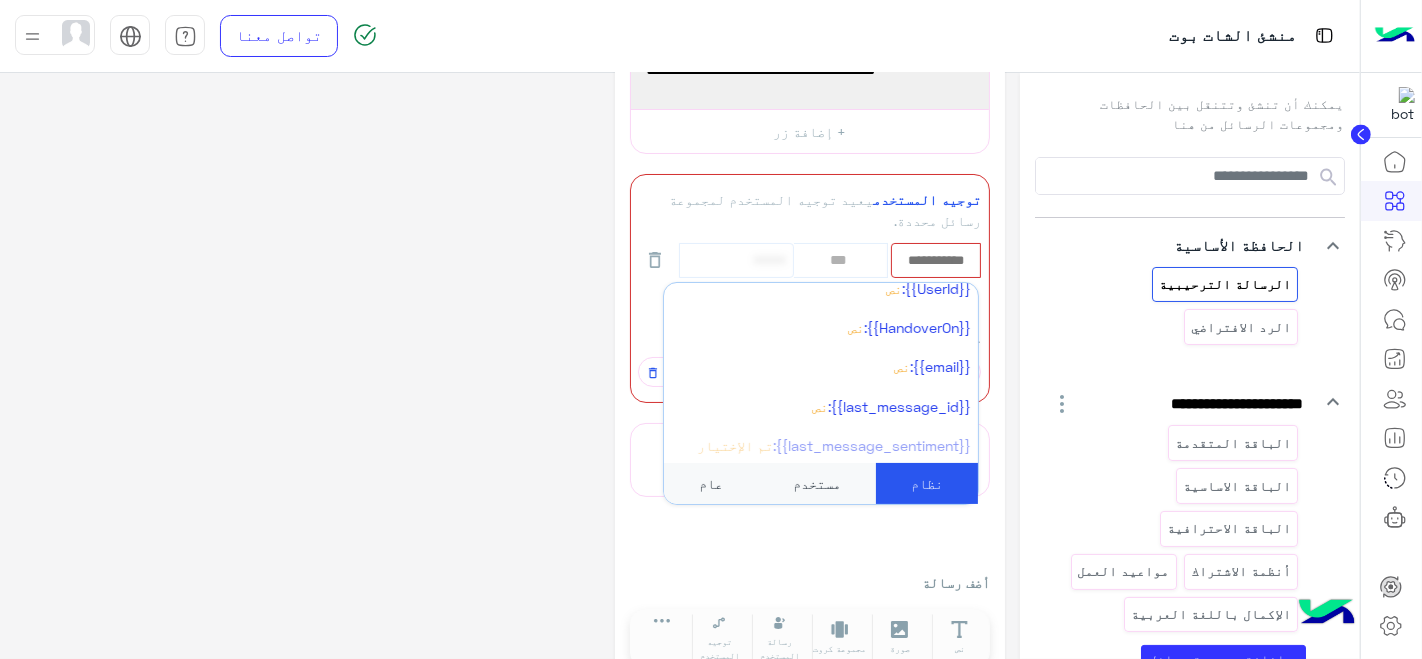 click on "**********" 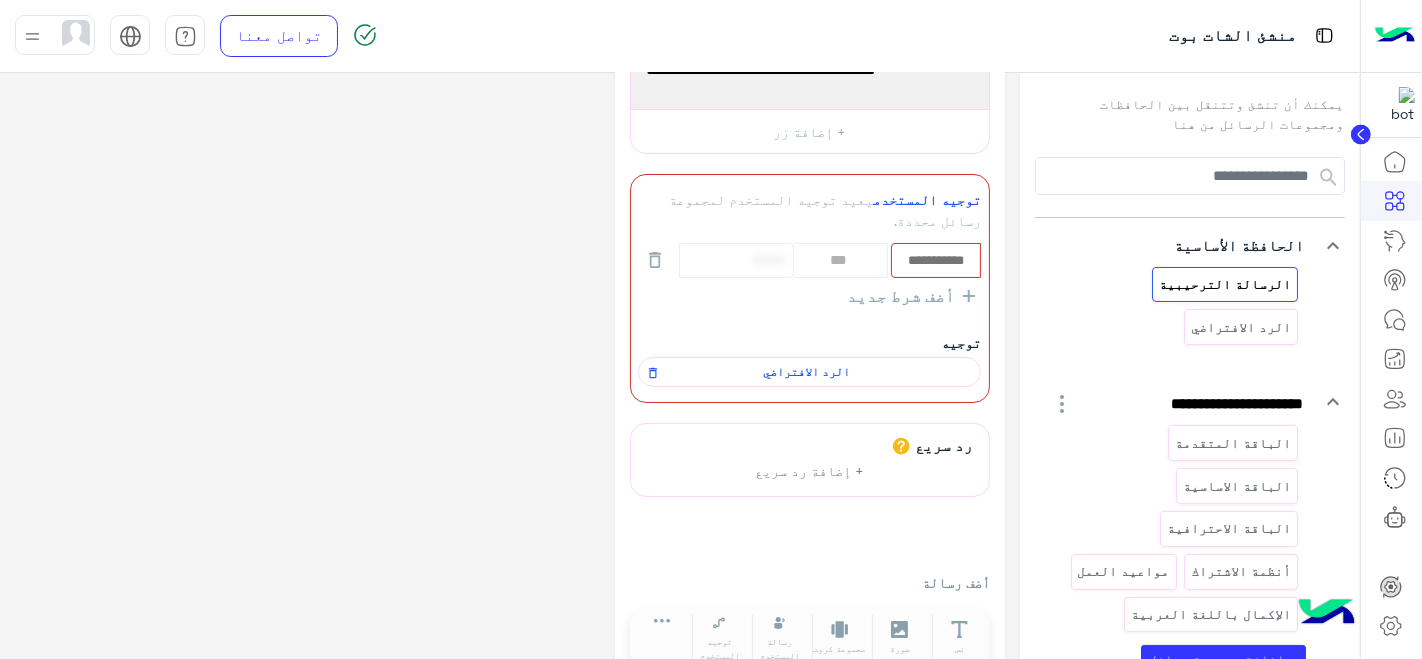 scroll, scrollTop: 174, scrollLeft: 0, axis: vertical 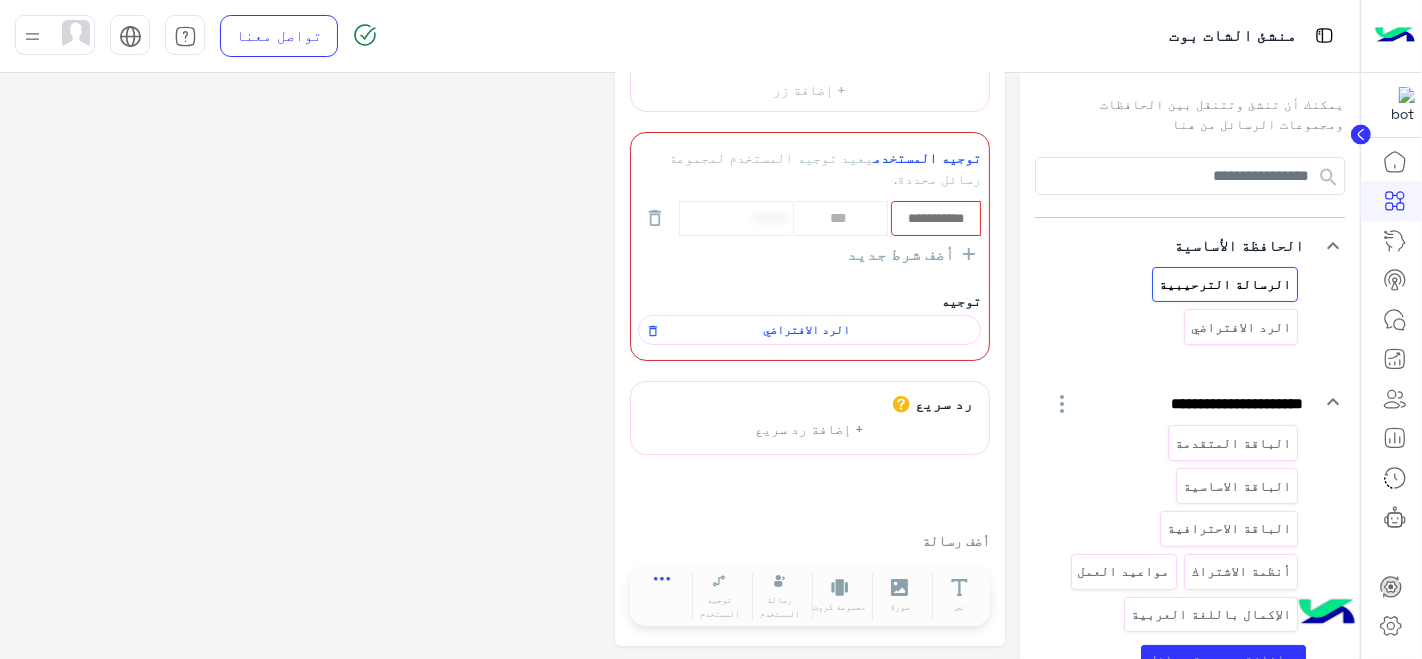 click 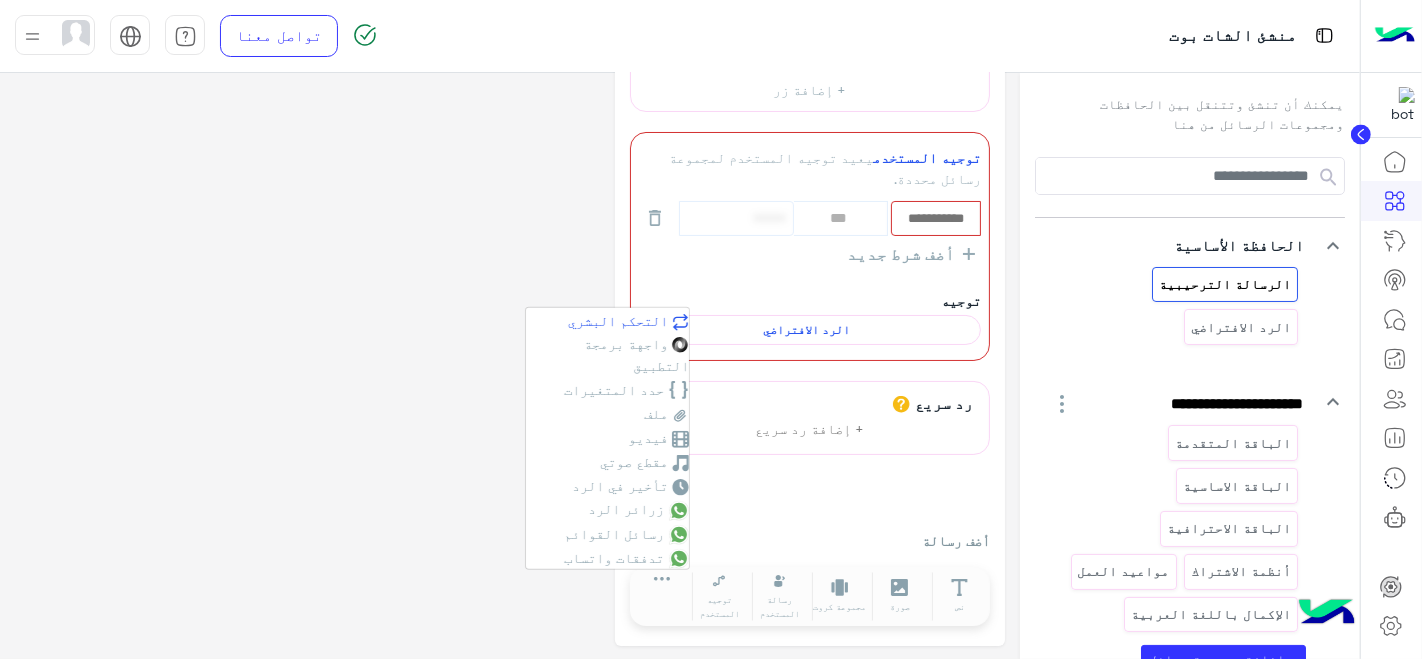 click on "التحكم البشري" at bounding box center [618, 320] 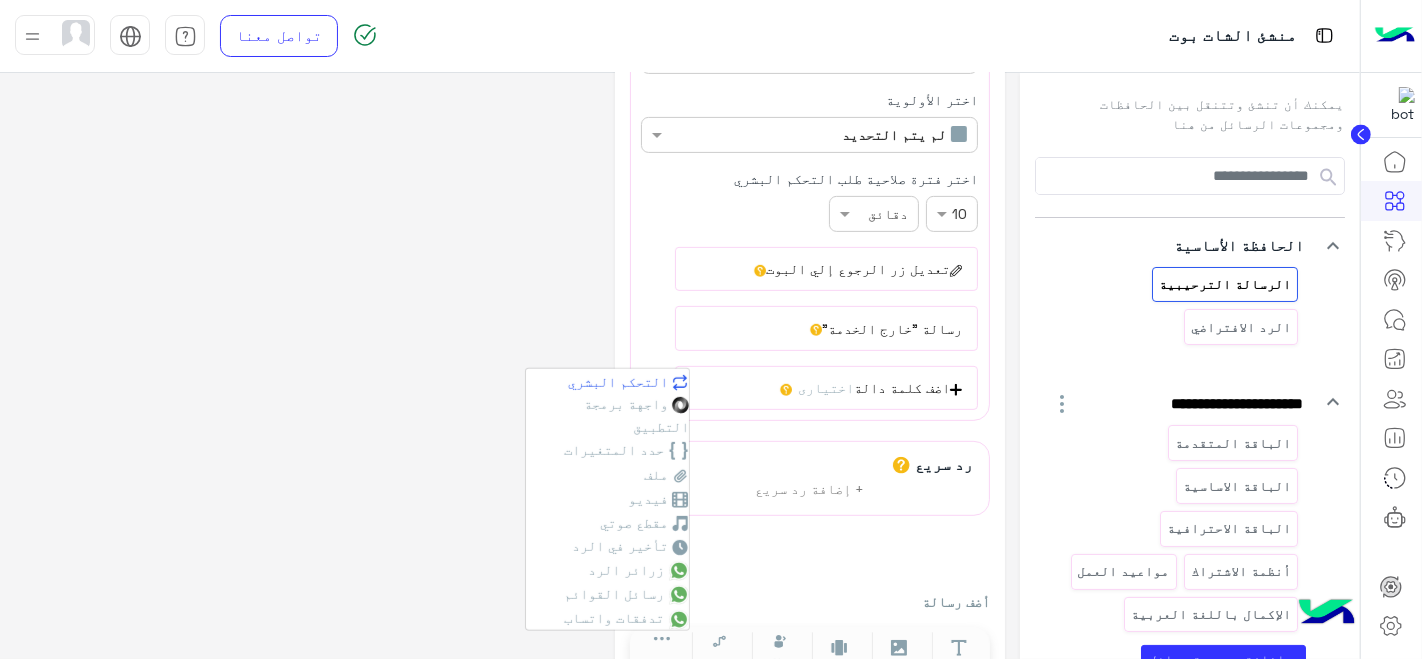 scroll, scrollTop: 748, scrollLeft: 0, axis: vertical 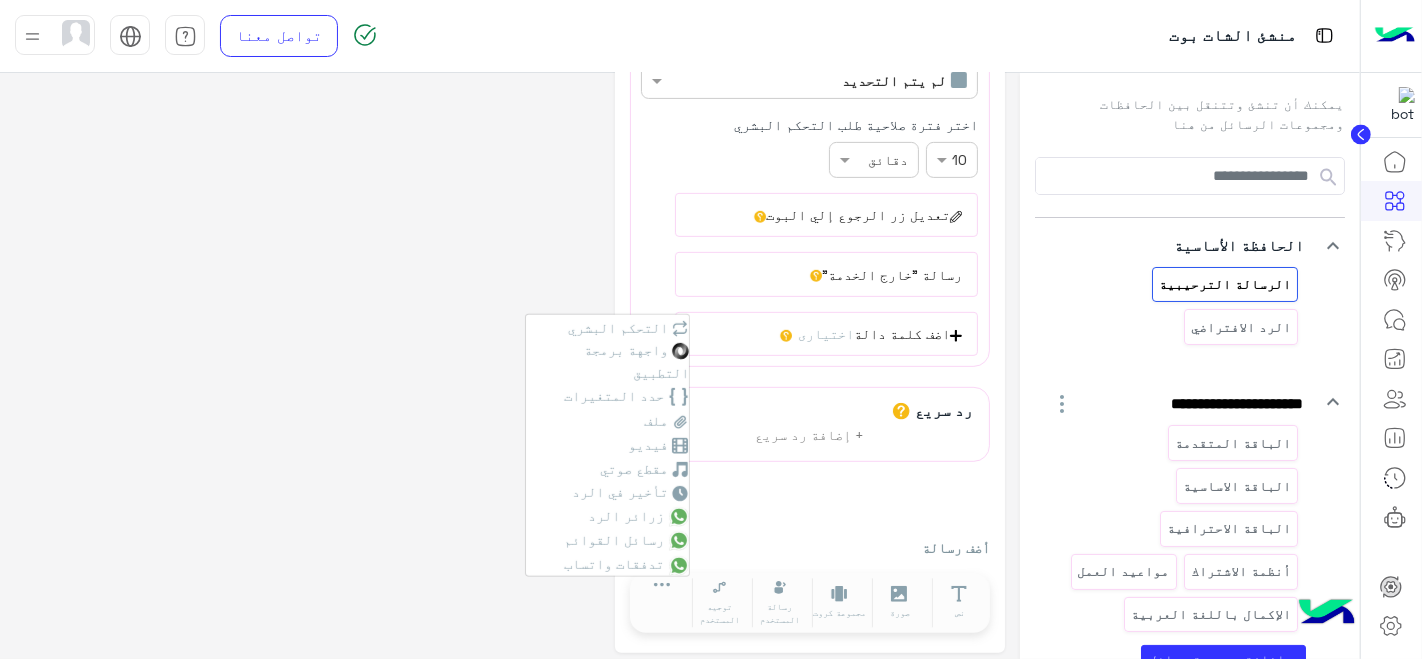 click on "**********" 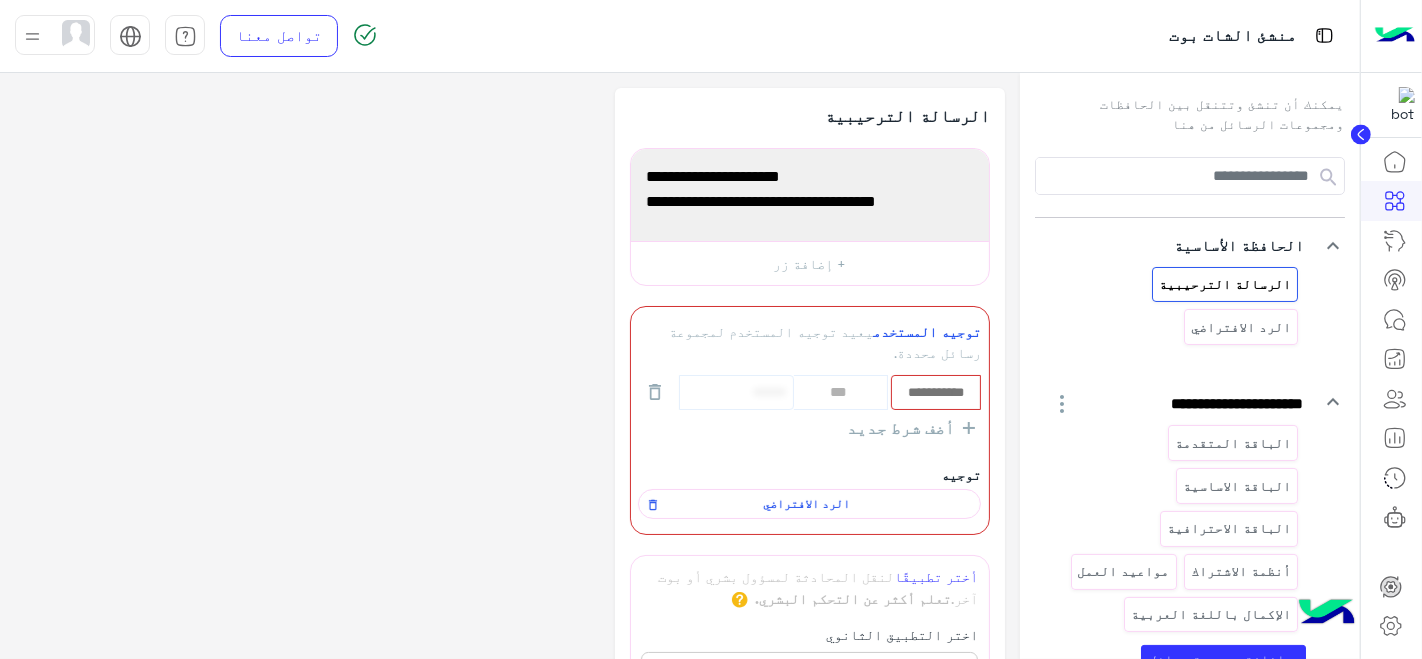 scroll, scrollTop: 1, scrollLeft: 0, axis: vertical 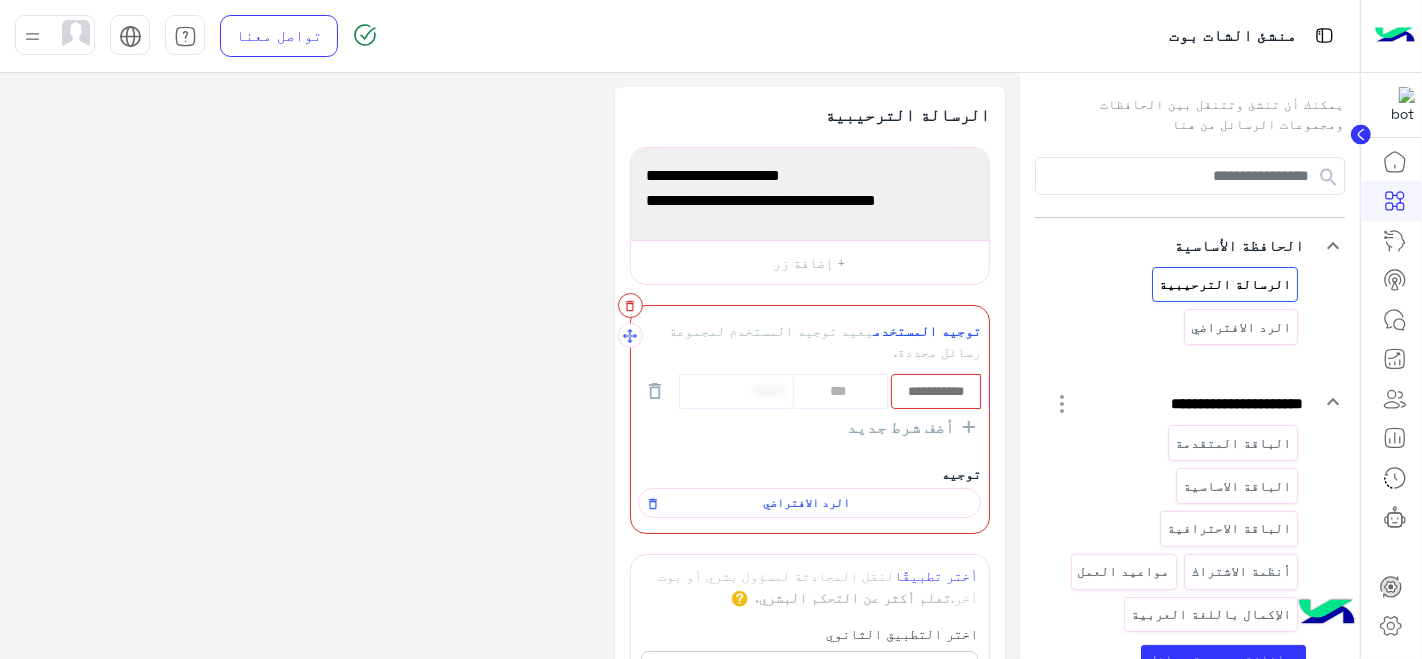click 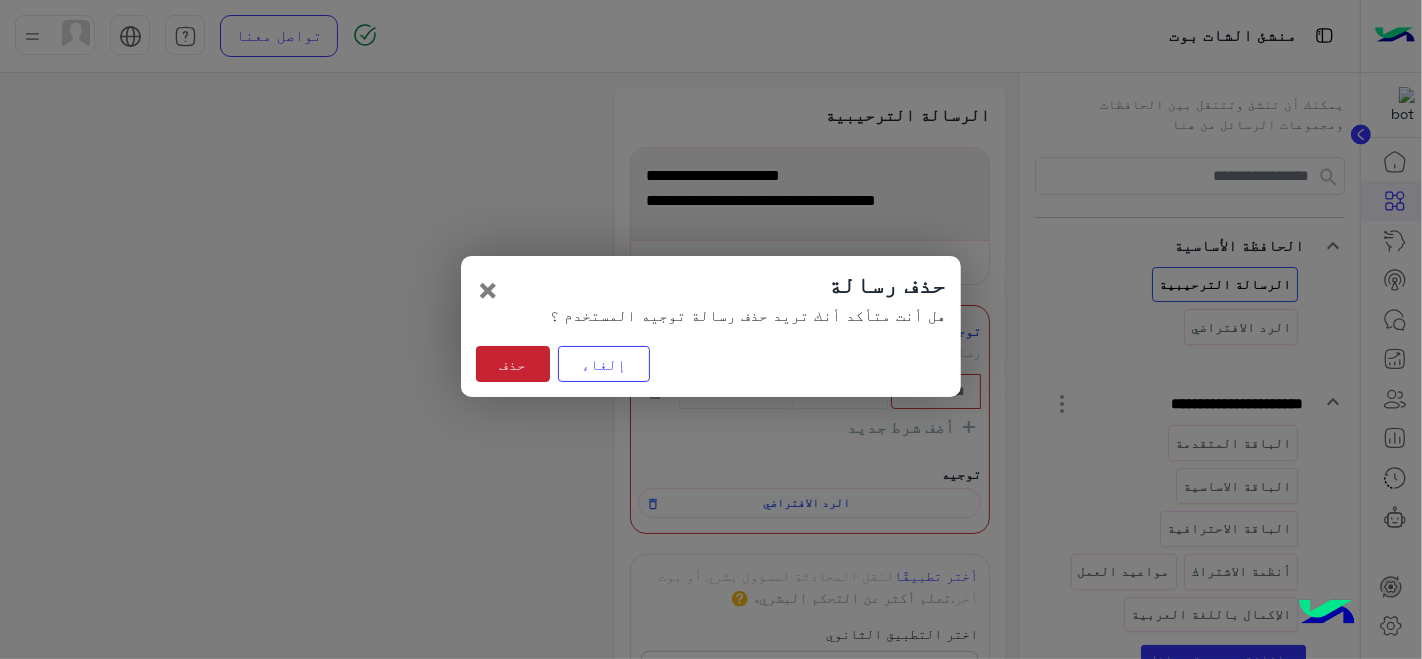 click on "حذف" 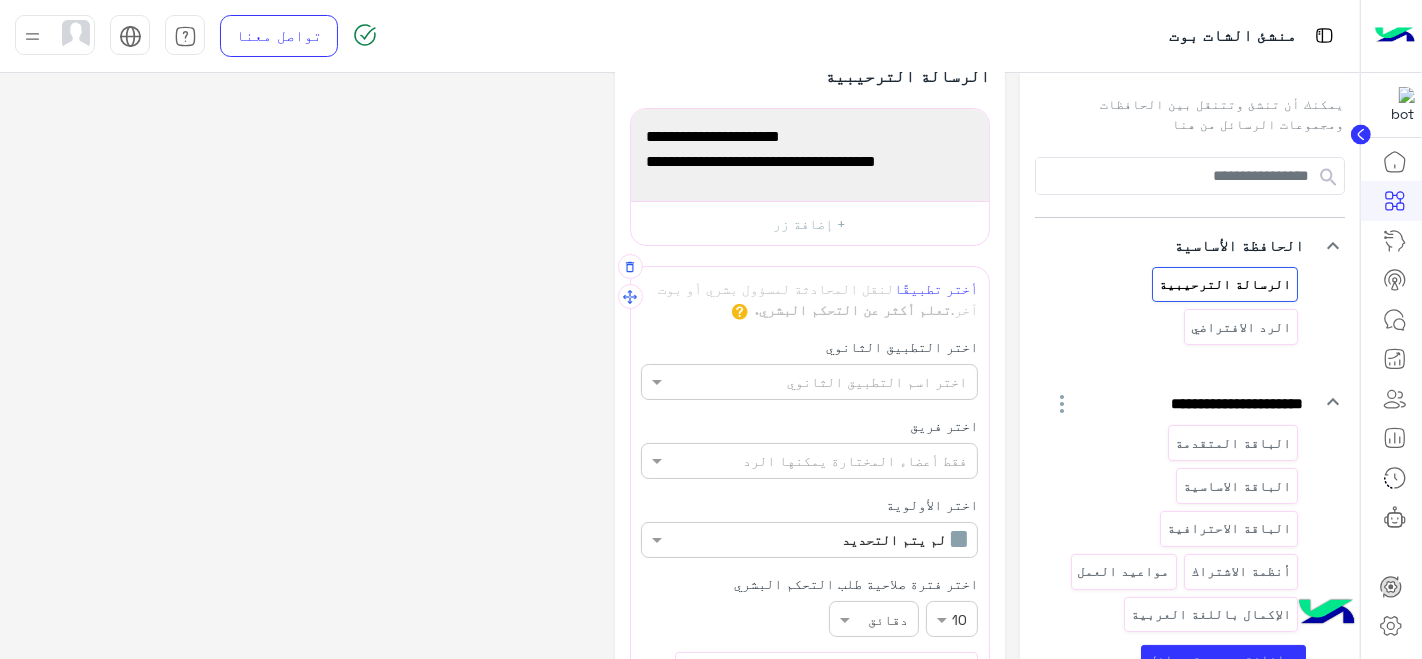scroll, scrollTop: 71, scrollLeft: 0, axis: vertical 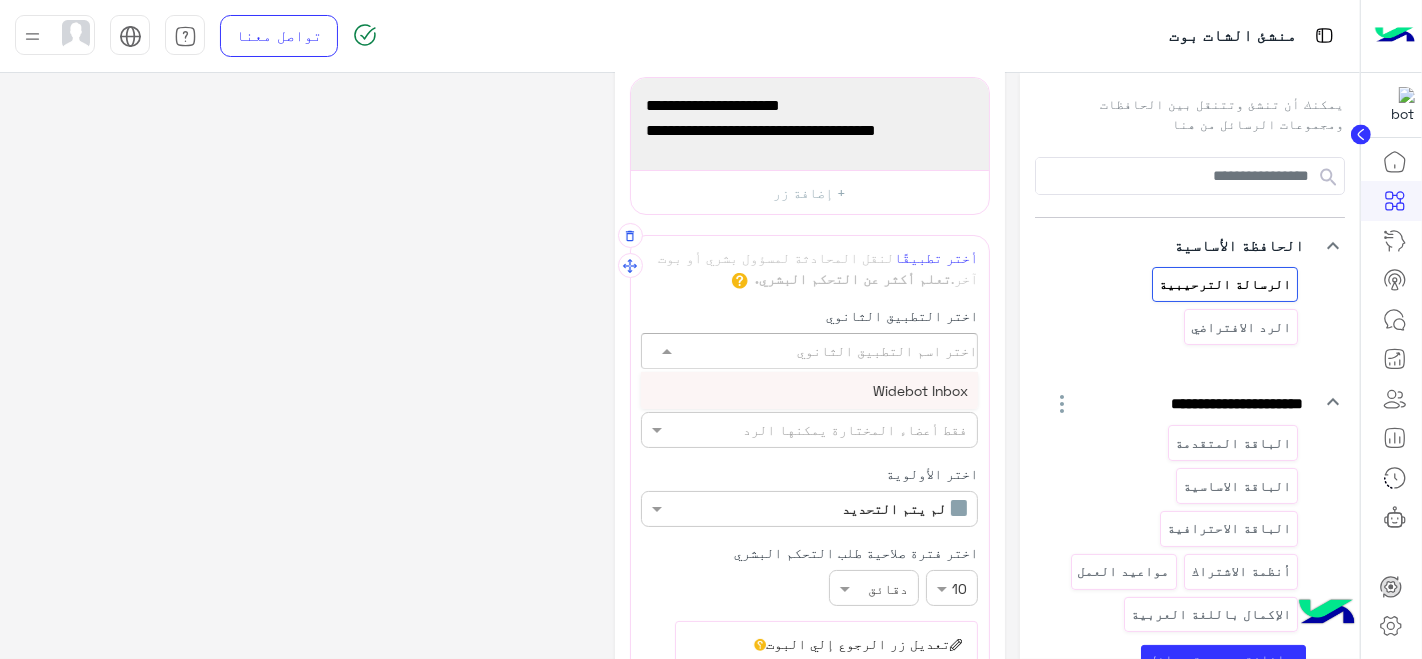 click at bounding box center [807, 351] 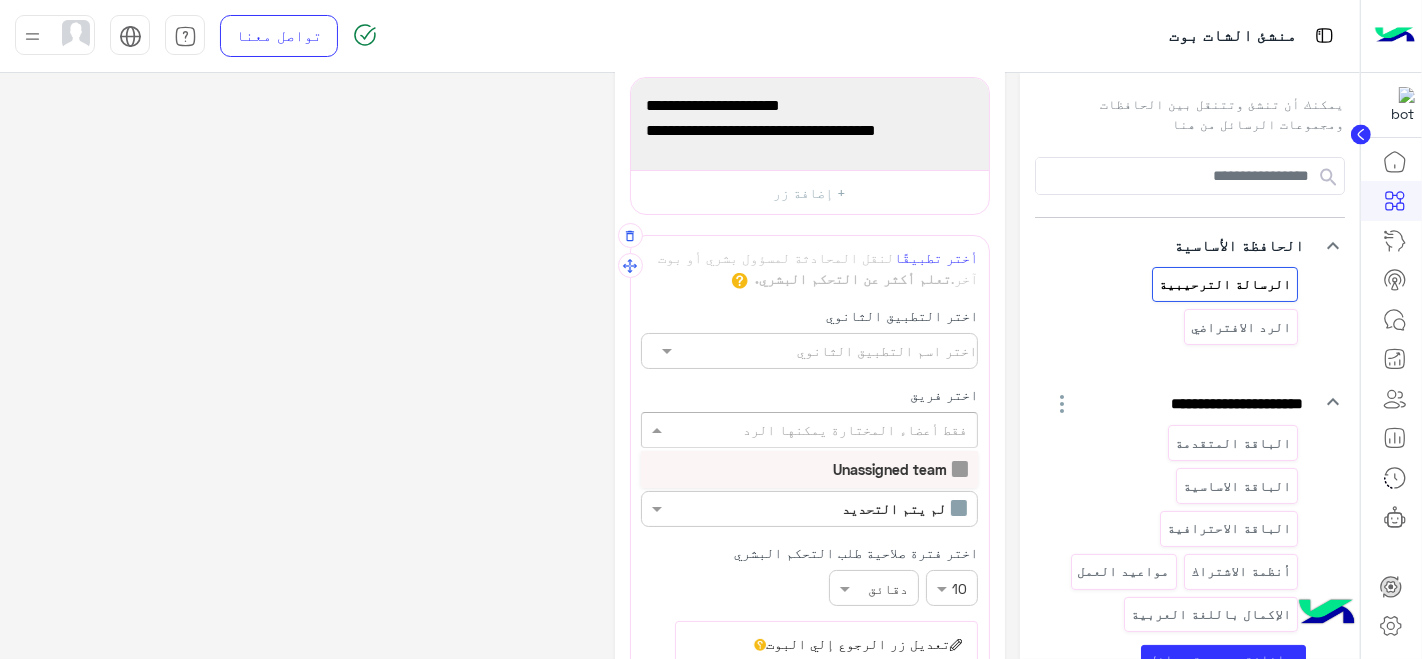 scroll, scrollTop: 0, scrollLeft: -9, axis: horizontal 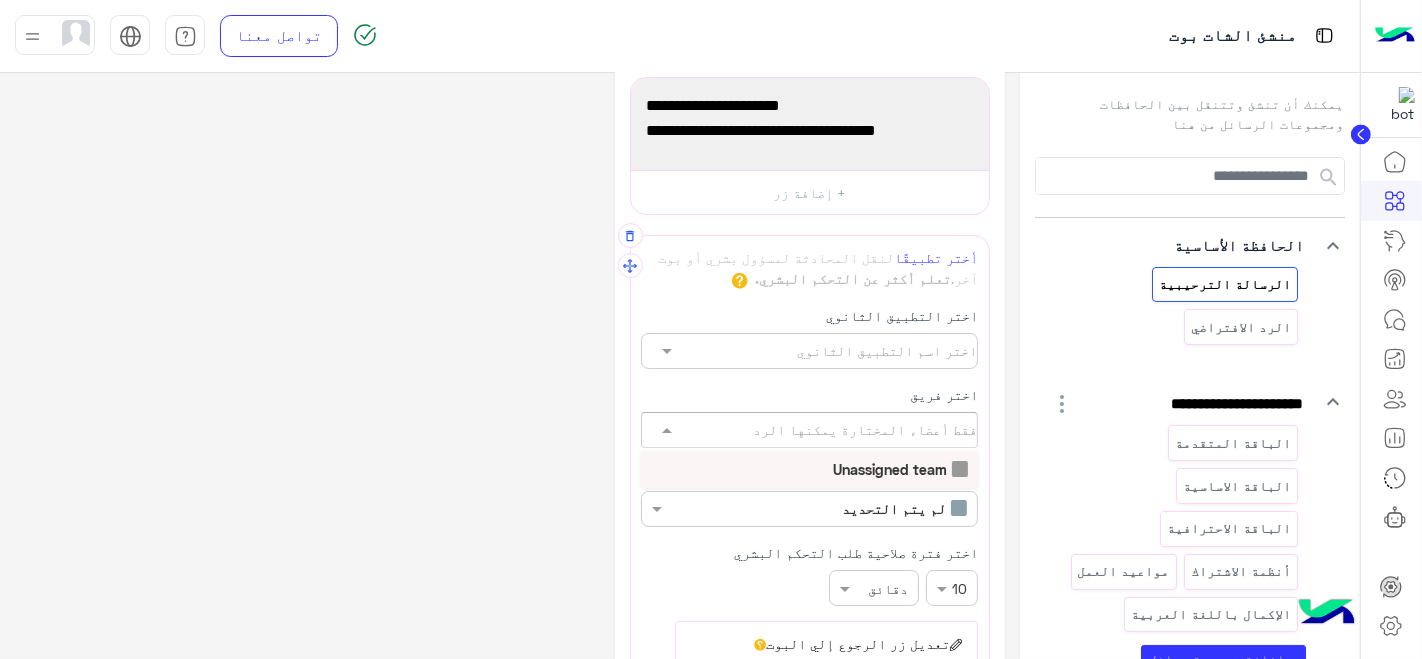 click at bounding box center (807, 430) 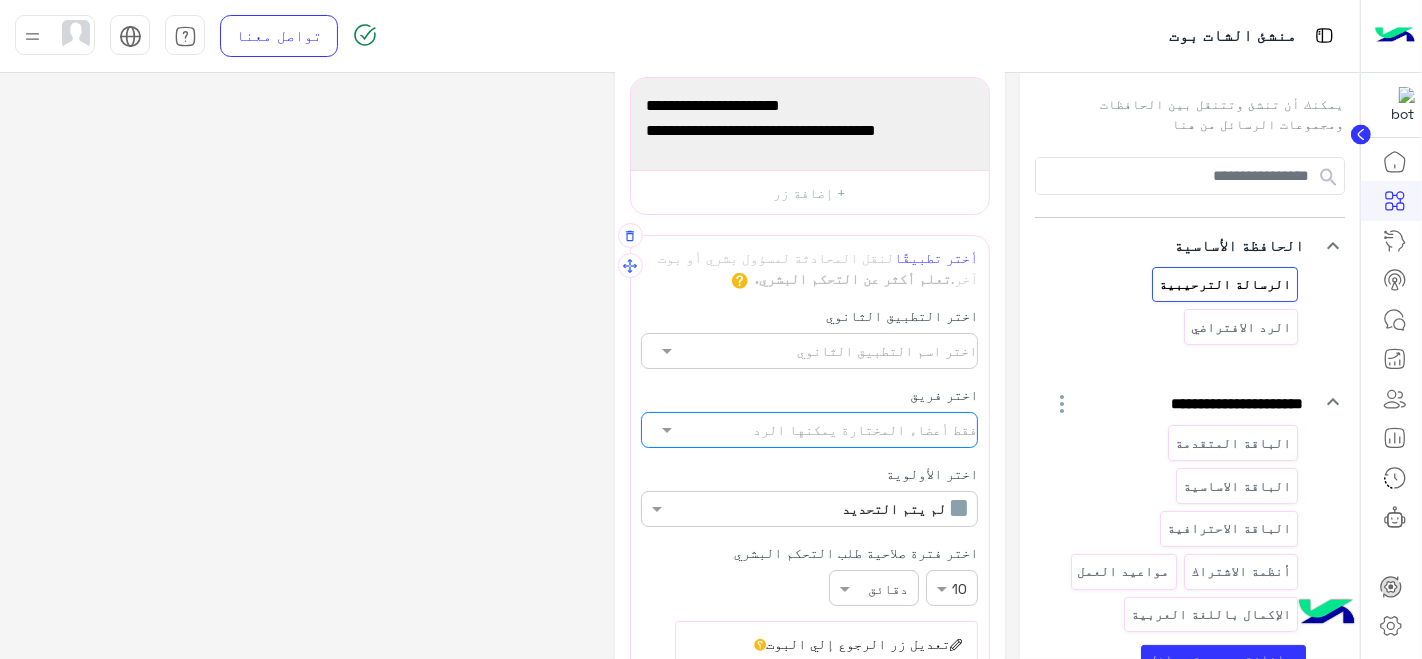click at bounding box center [807, 430] 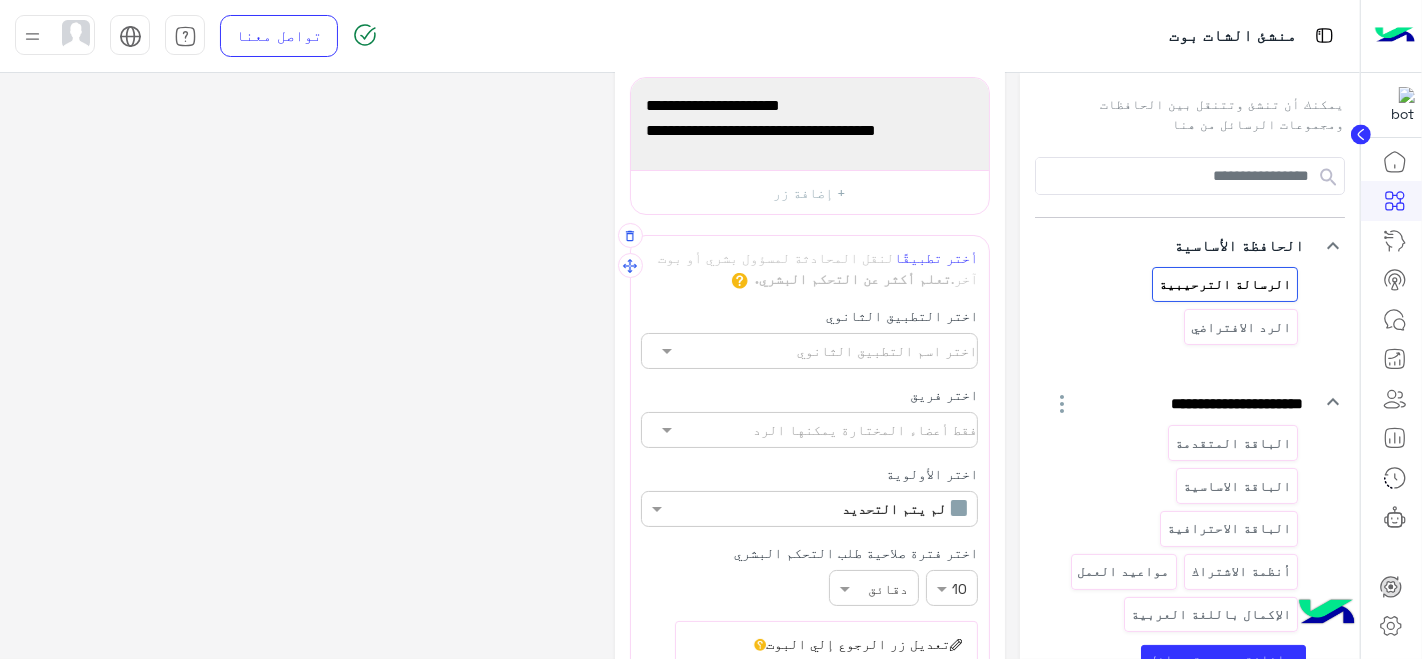 click on "اختر التطبيق الثانوي" at bounding box center [902, 316] 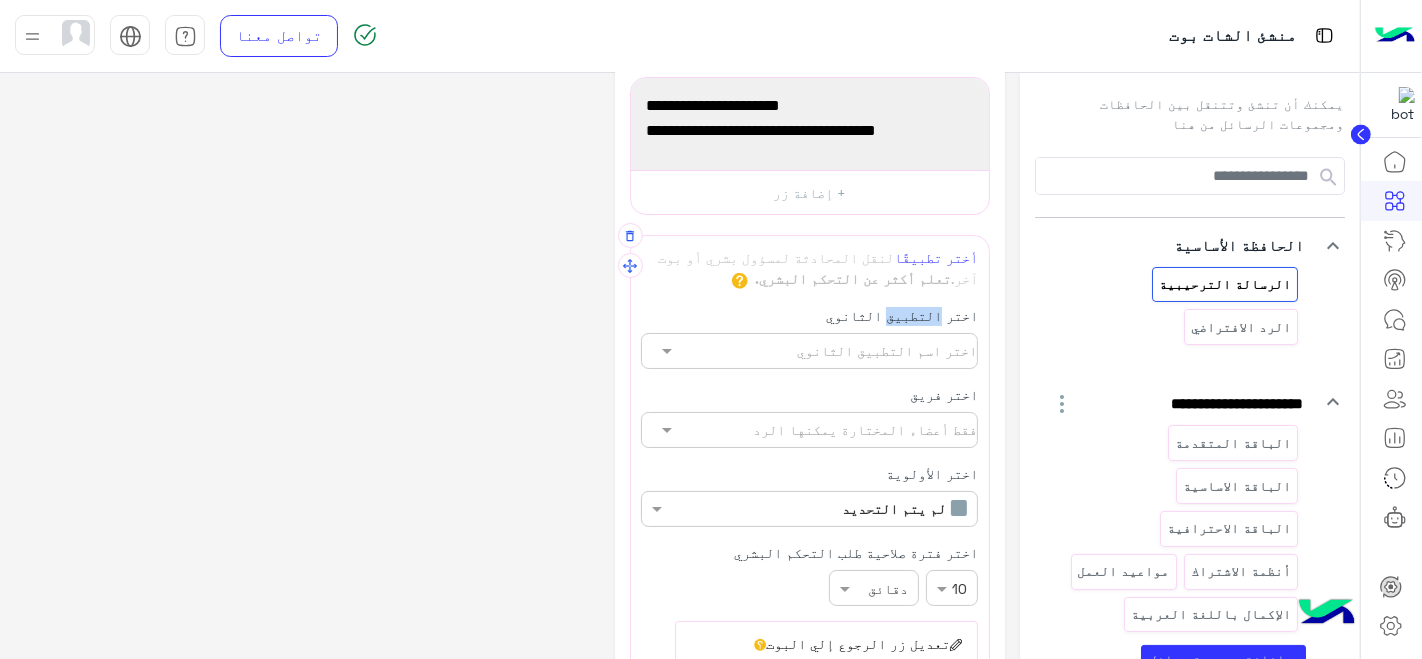 click on "اختر التطبيق الثانوي" at bounding box center (902, 316) 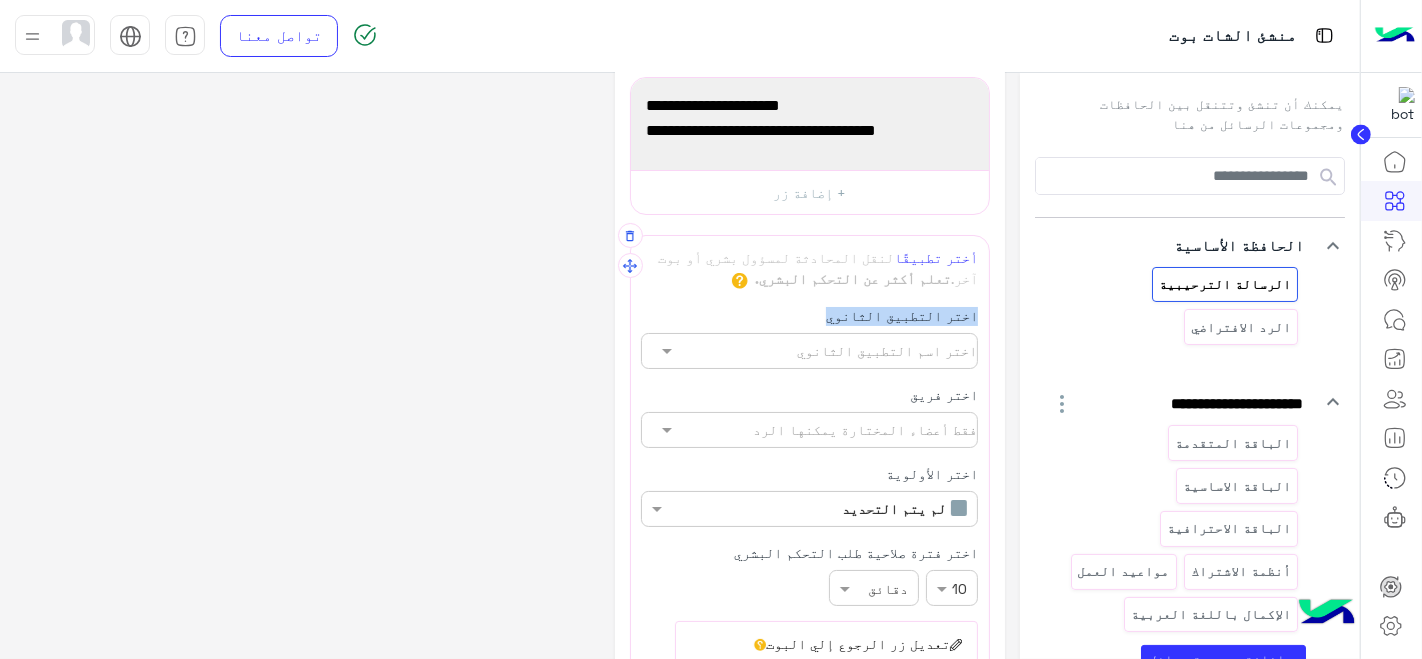click on "اختر التطبيق الثانوي" at bounding box center [902, 316] 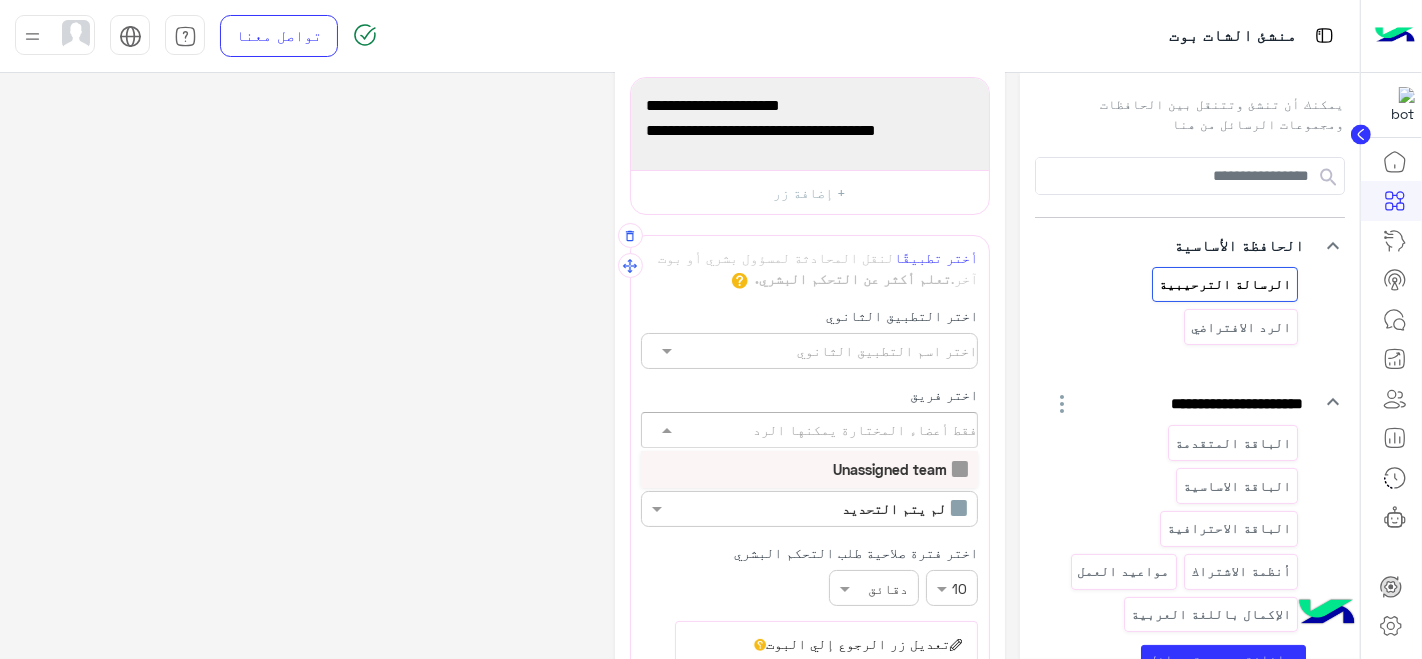 click at bounding box center (807, 430) 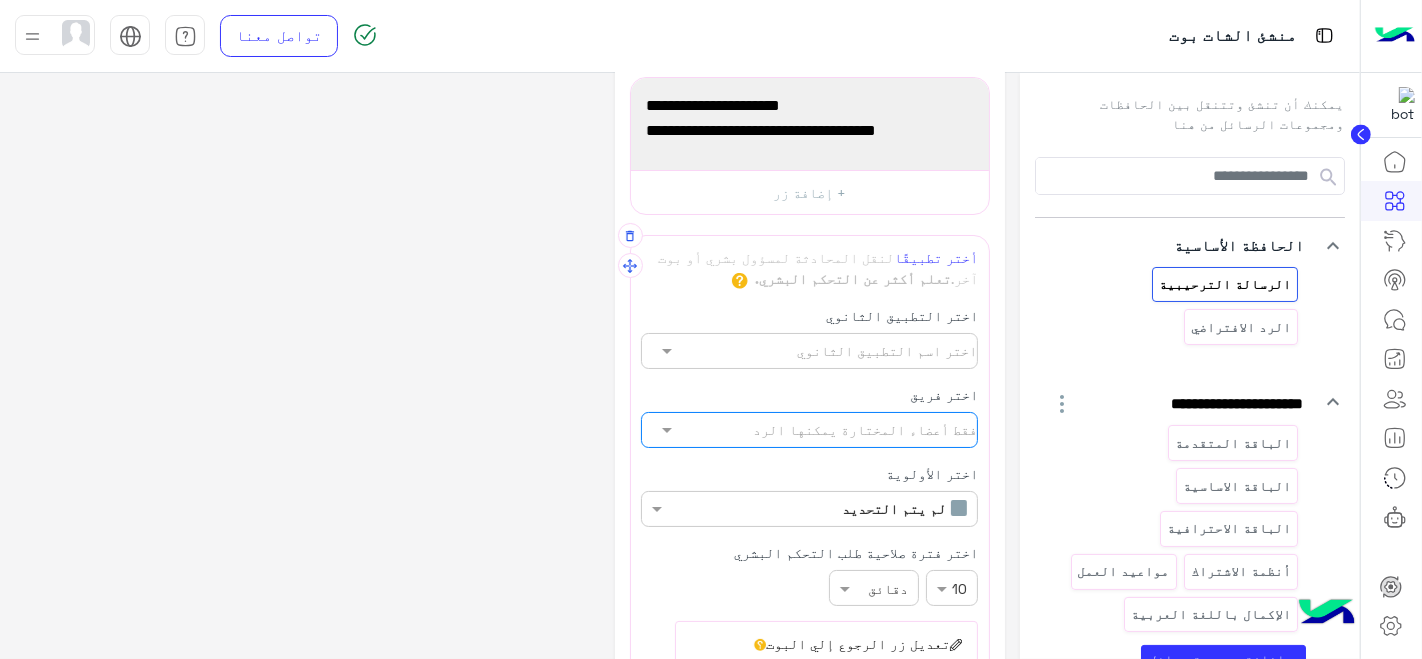 click at bounding box center [807, 430] 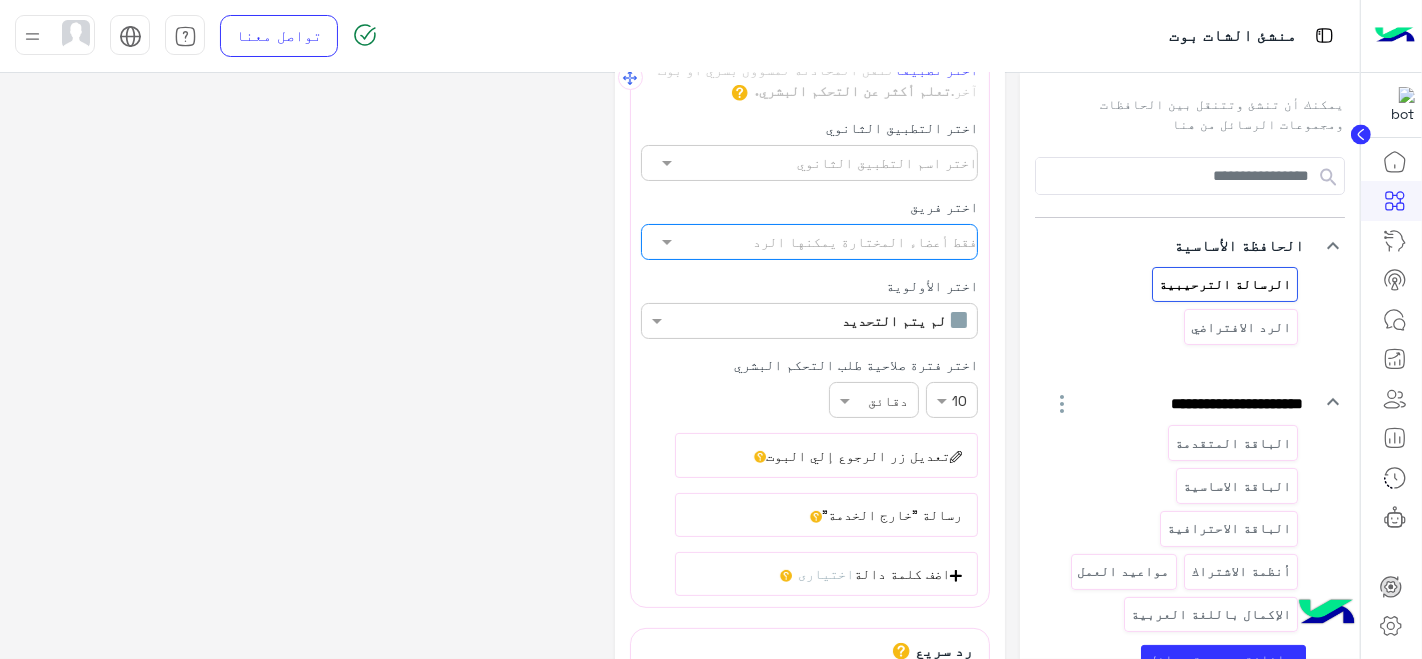 scroll, scrollTop: 264, scrollLeft: 0, axis: vertical 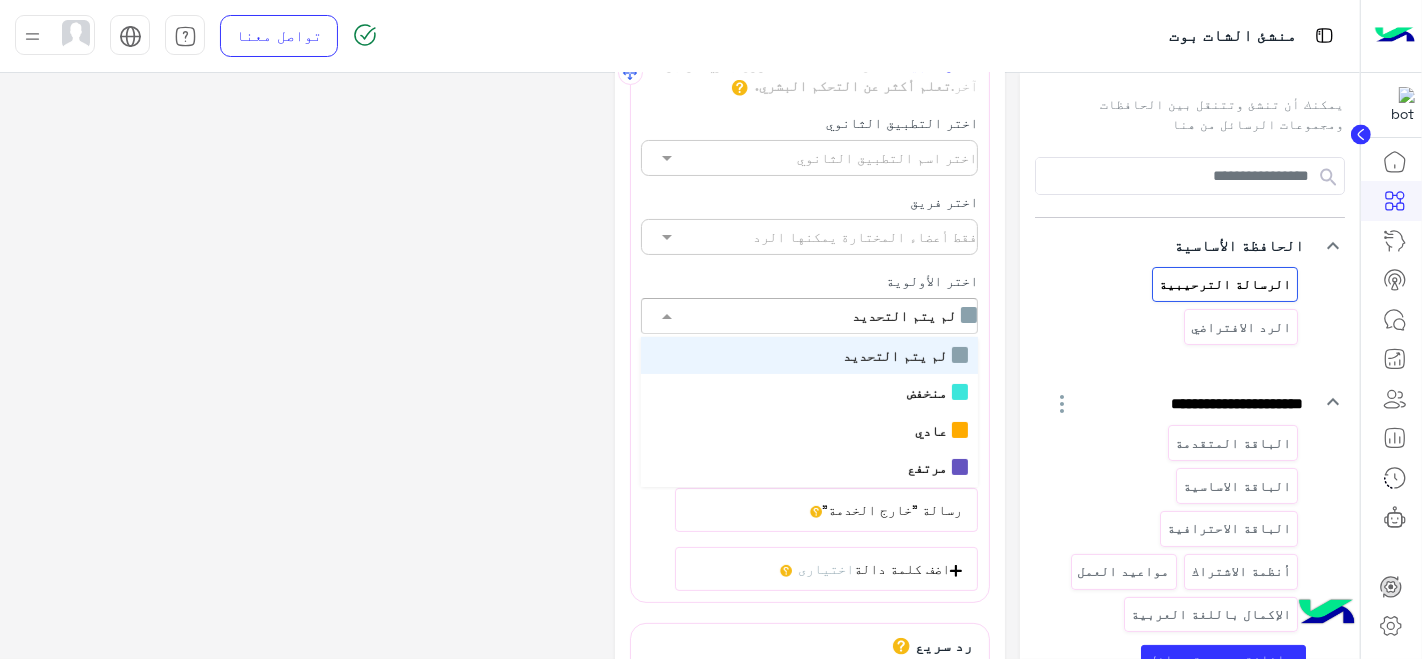 click at bounding box center (807, 316) 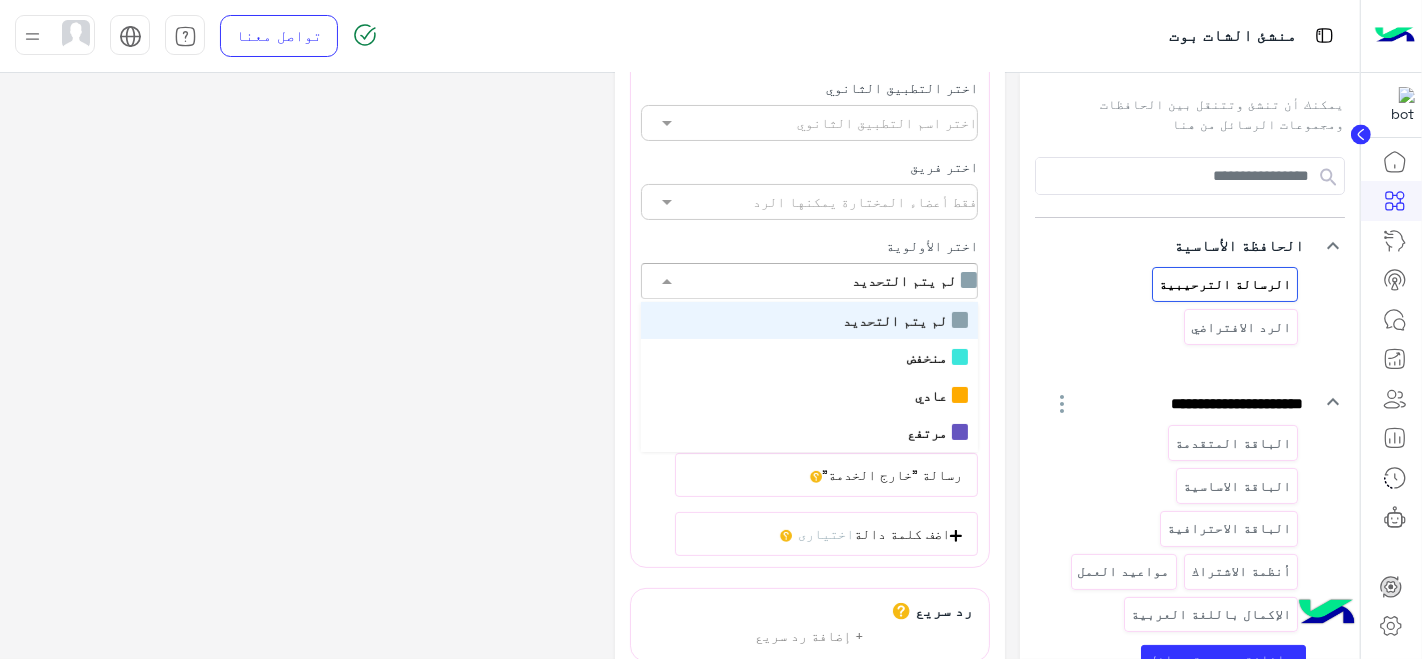 scroll, scrollTop: 304, scrollLeft: 0, axis: vertical 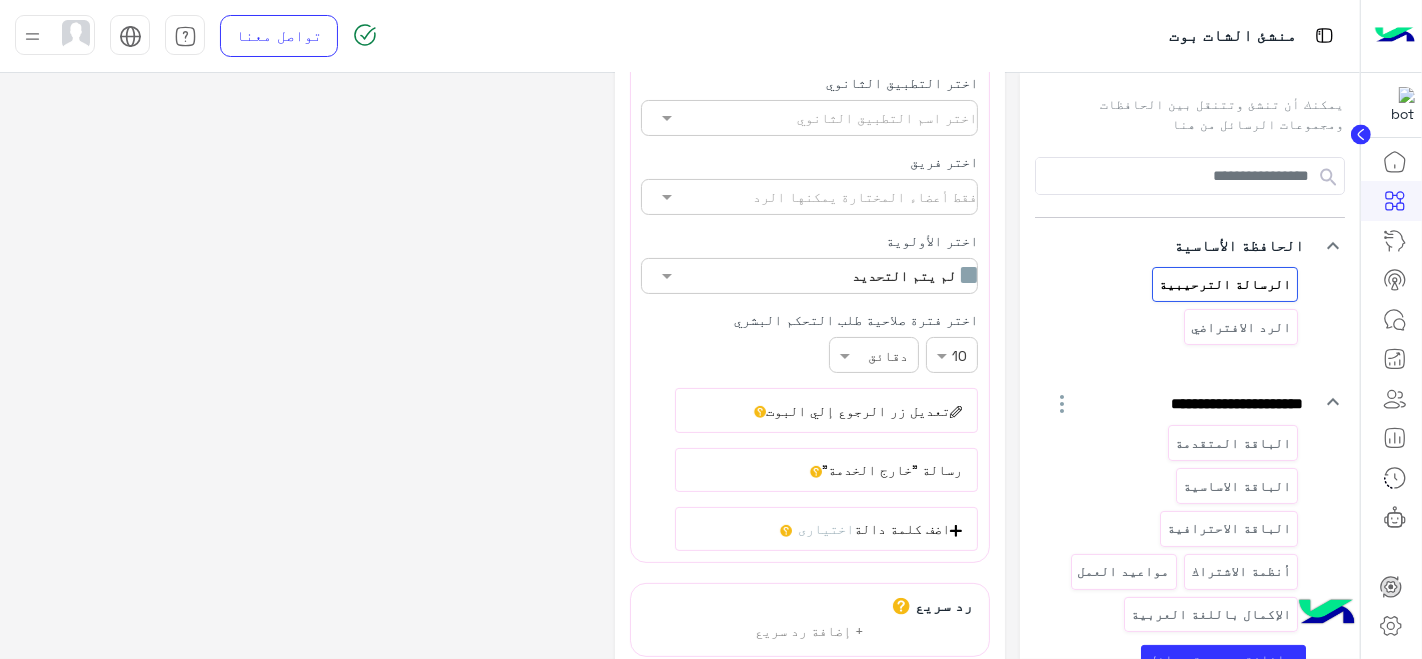 click on "**********" 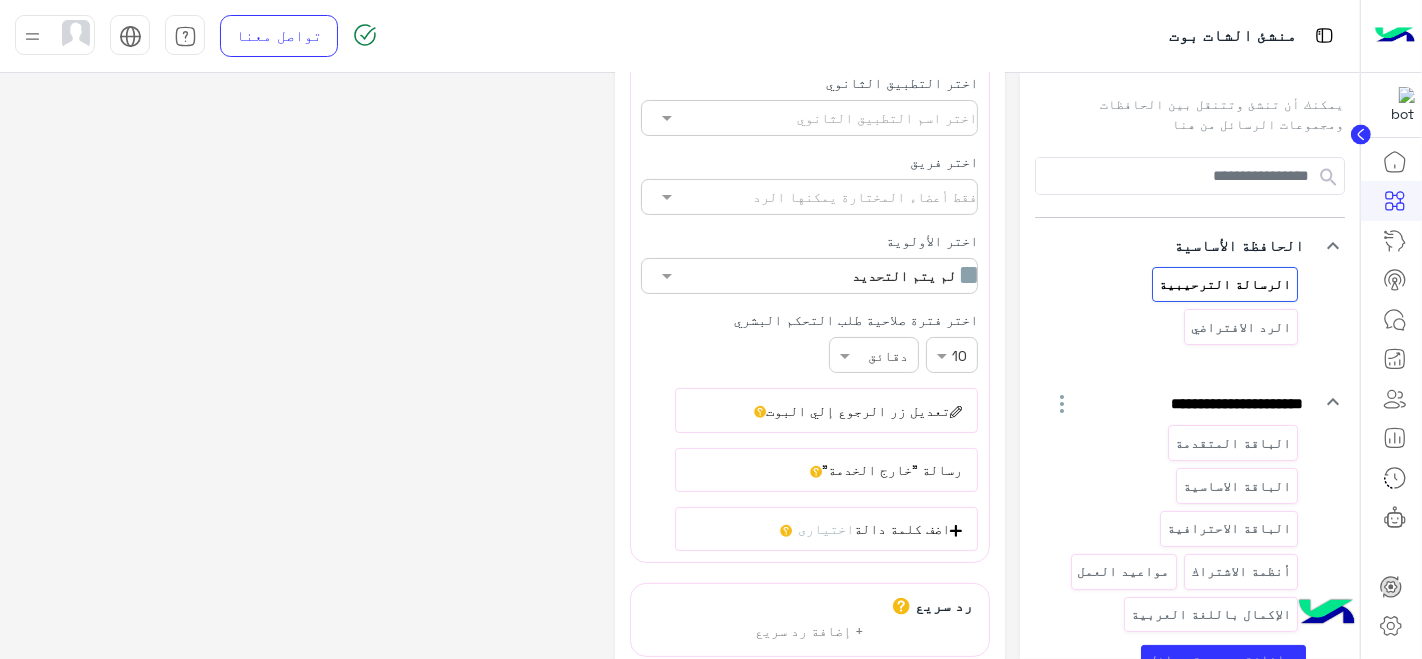 scroll, scrollTop: 0, scrollLeft: -9, axis: horizontal 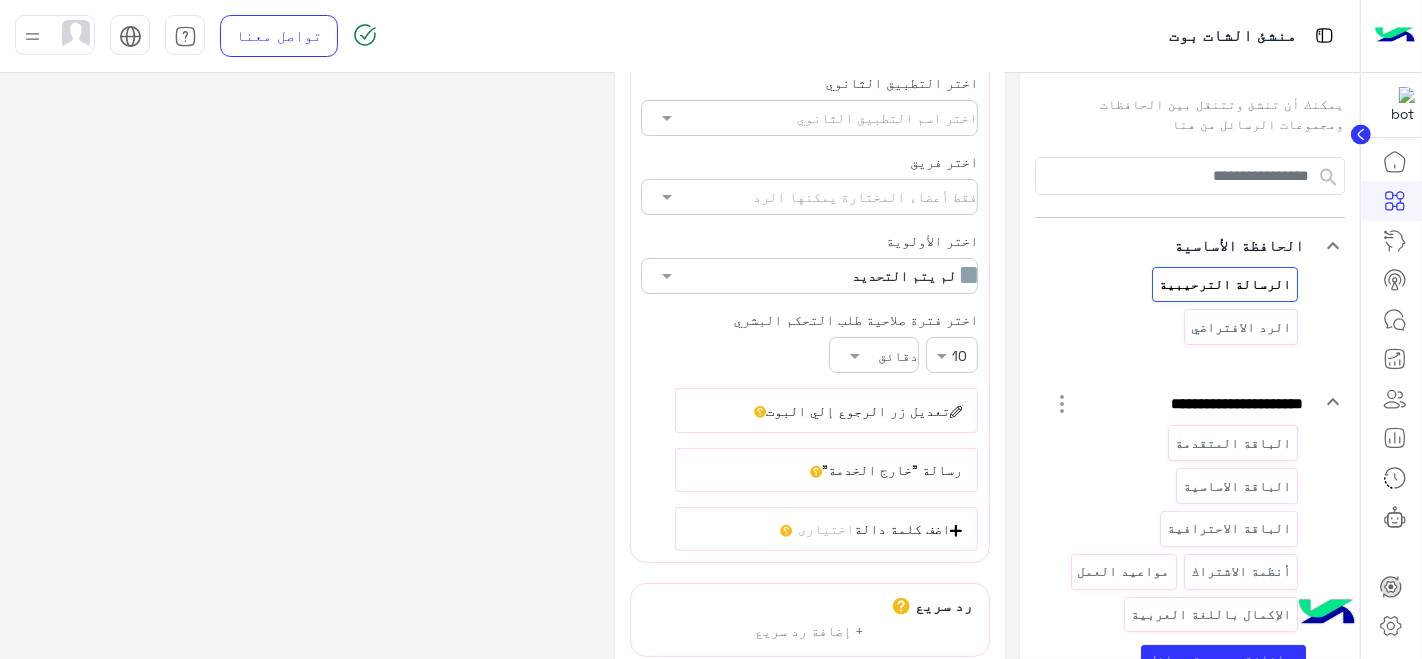 click at bounding box center [858, 355] 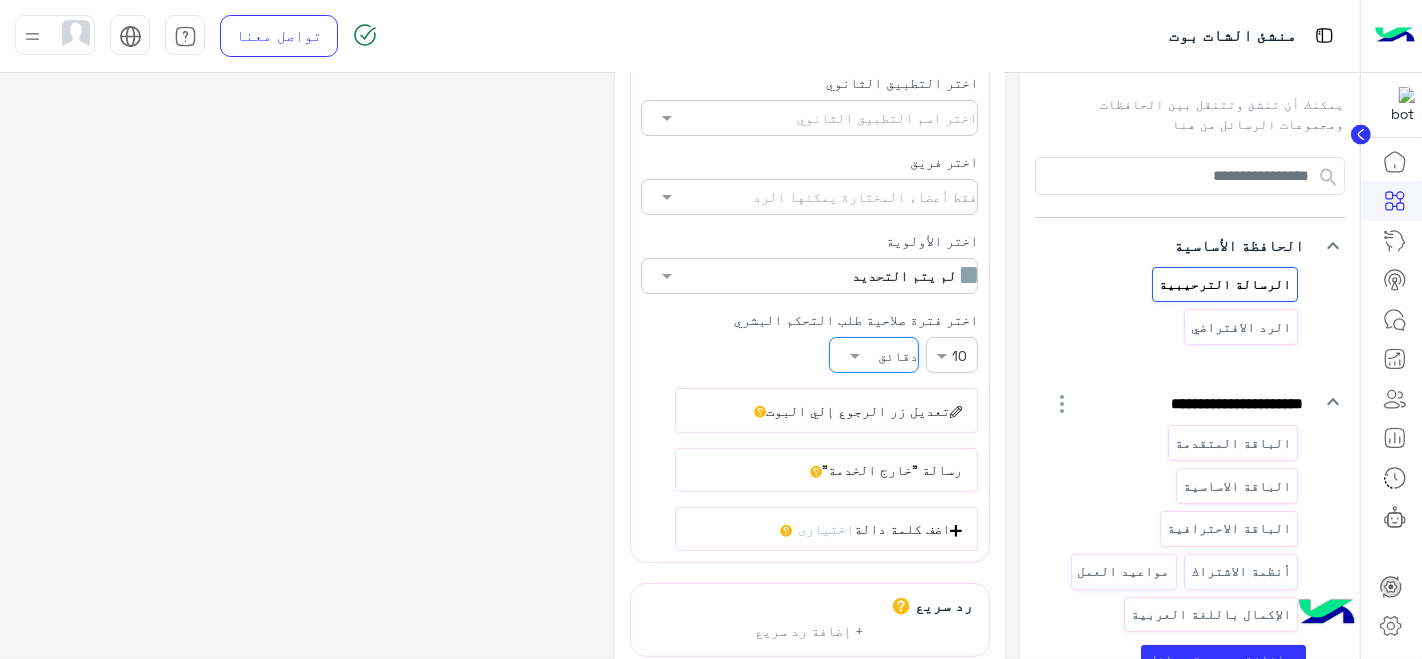 click at bounding box center (858, 355) 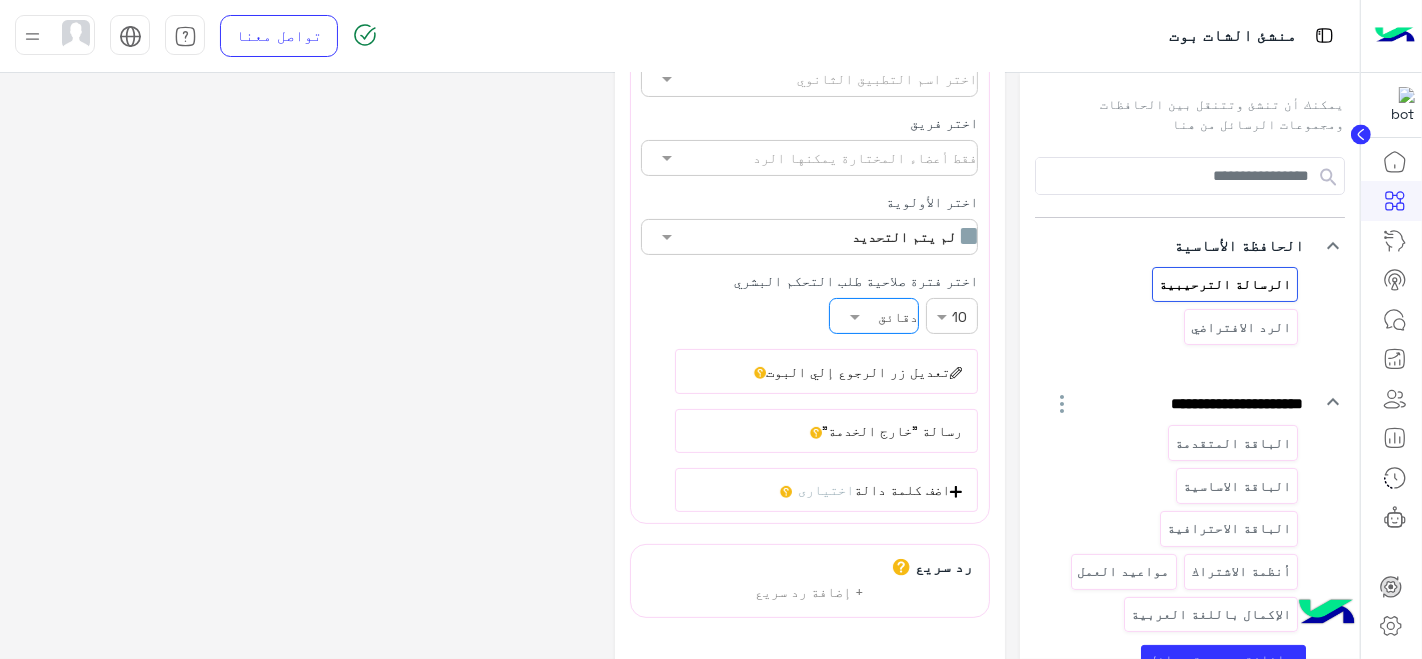 scroll, scrollTop: 344, scrollLeft: 0, axis: vertical 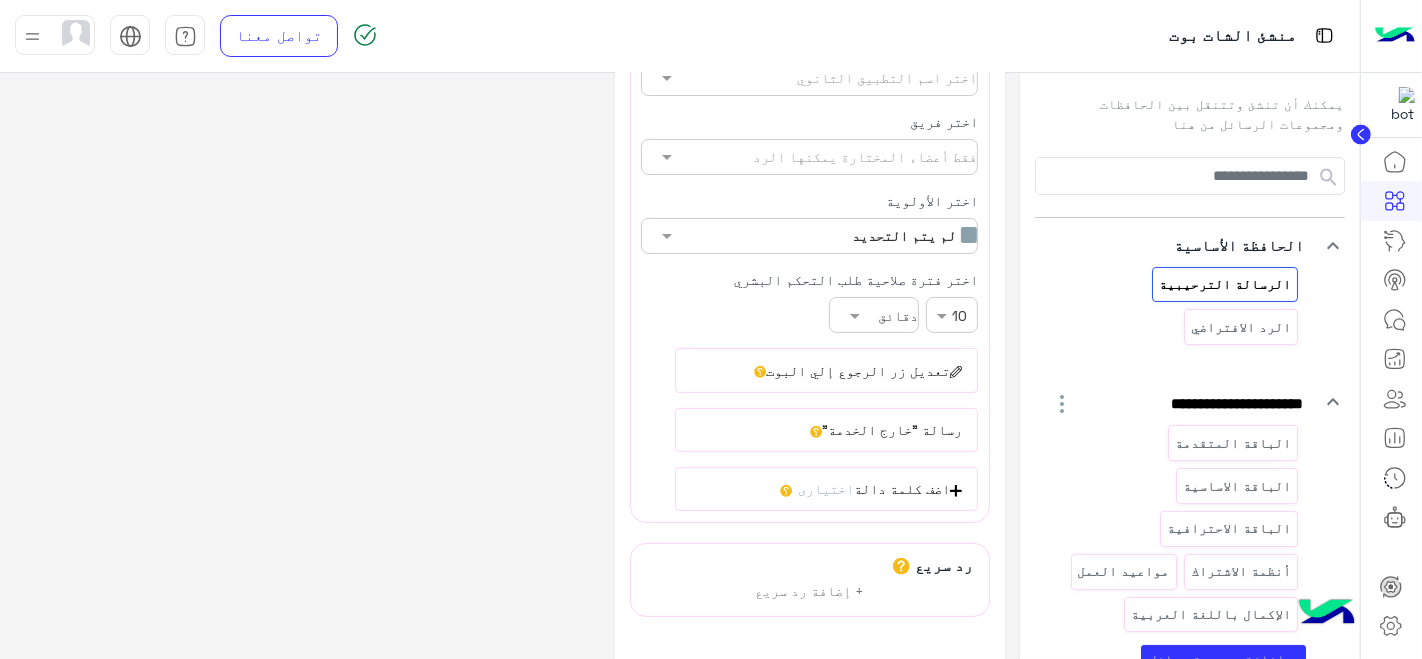 click on "اضف كلمة دالة  اختيارى" at bounding box center (826, 489) 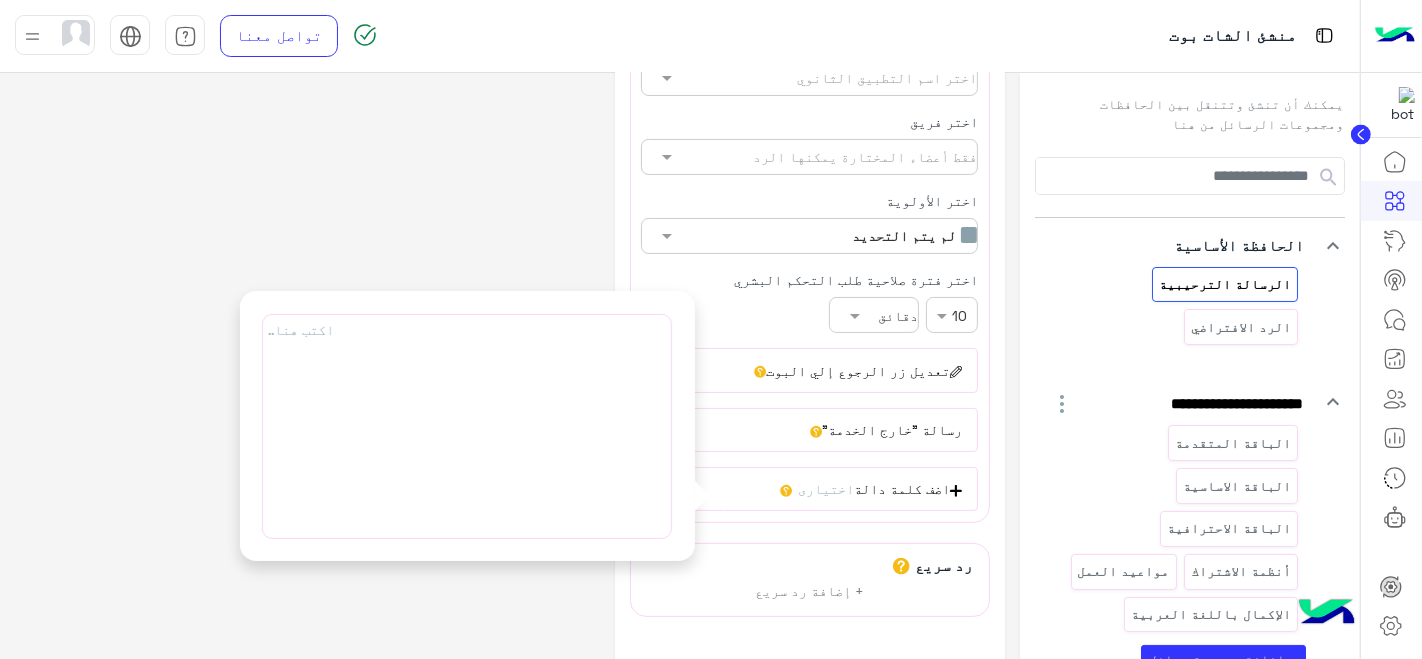 click on "تعديل زر الرجوع إلي البوت" at bounding box center (826, 370) 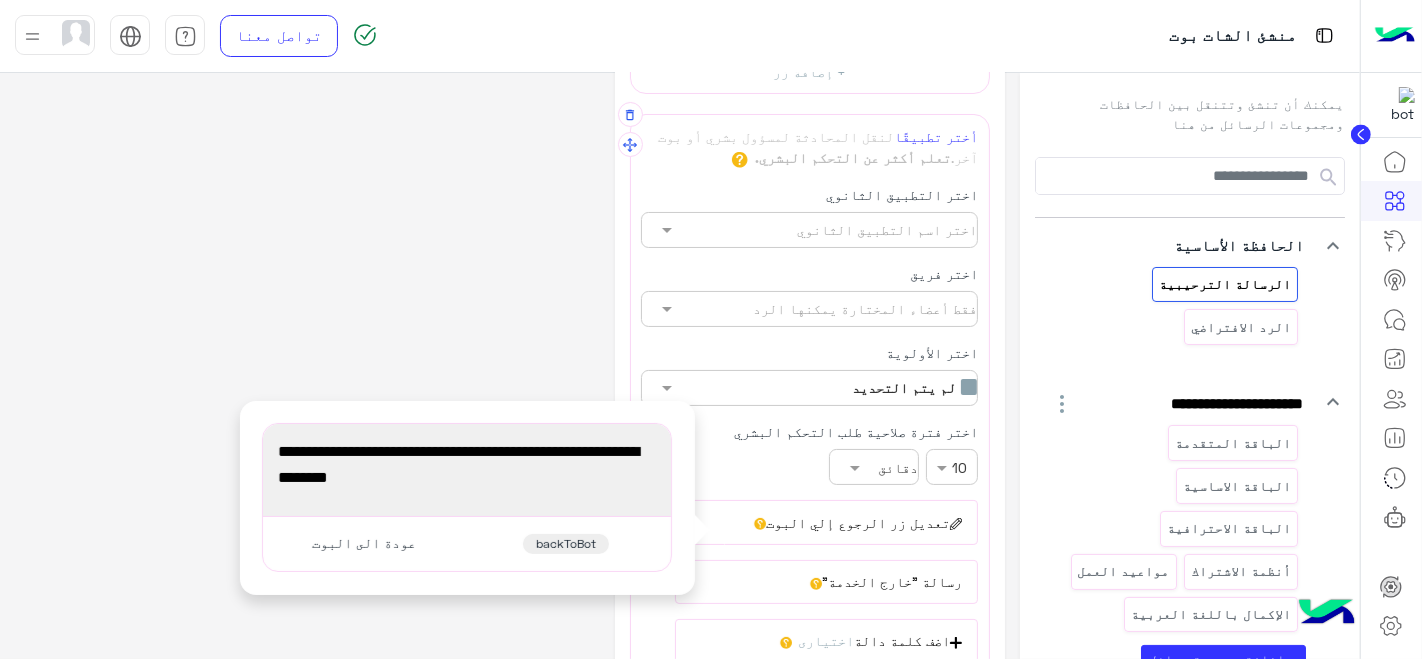 scroll, scrollTop: 195, scrollLeft: 0, axis: vertical 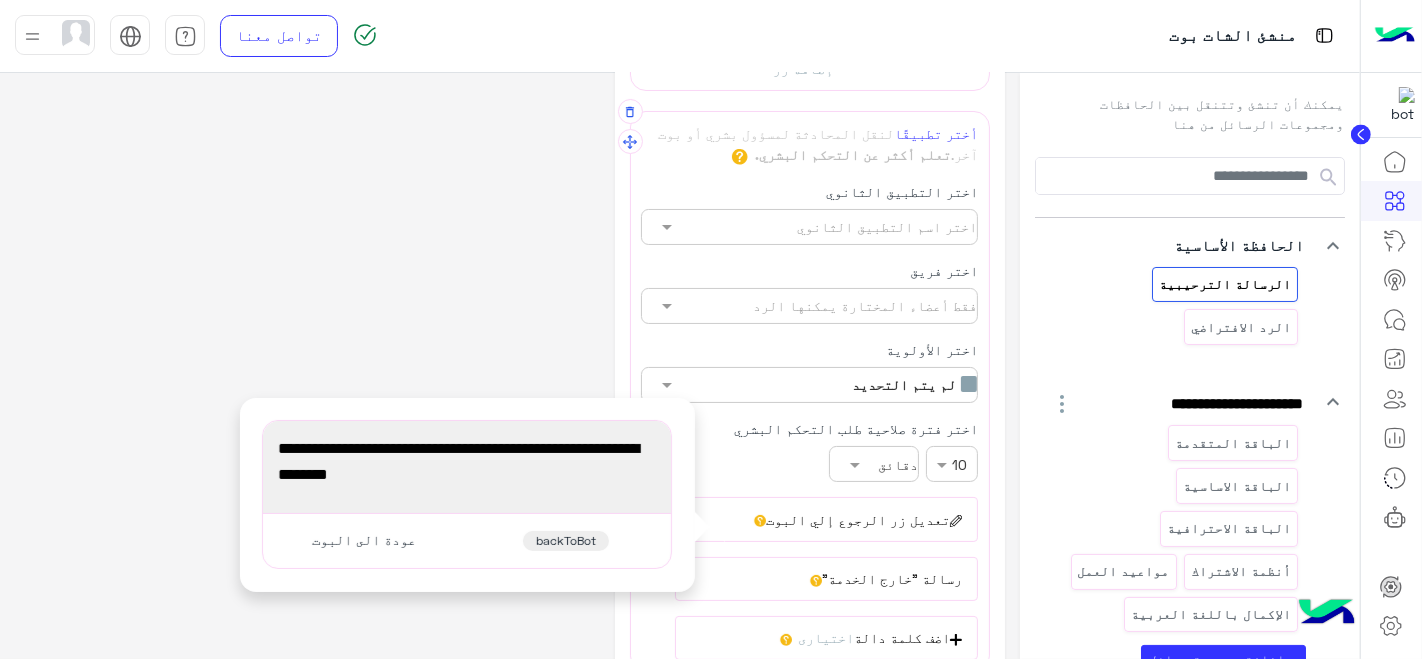 click on "**********" at bounding box center [809, 421] 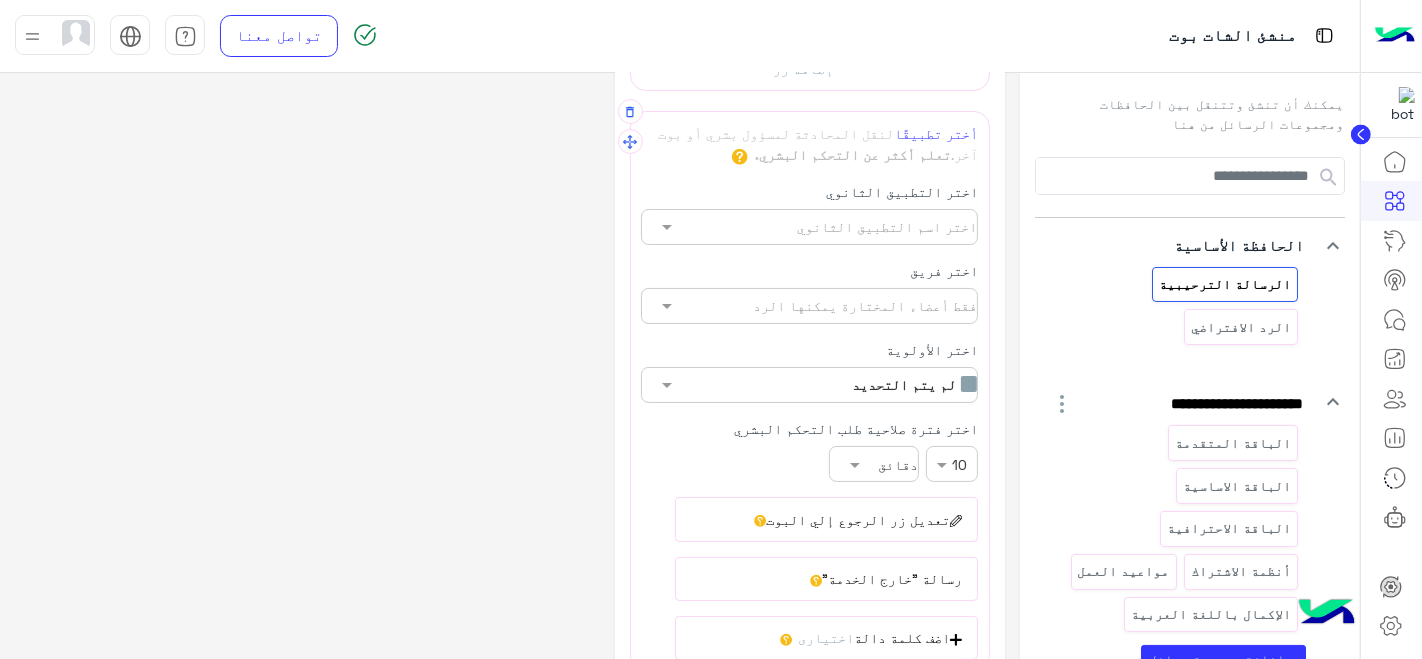 scroll, scrollTop: 277, scrollLeft: 0, axis: vertical 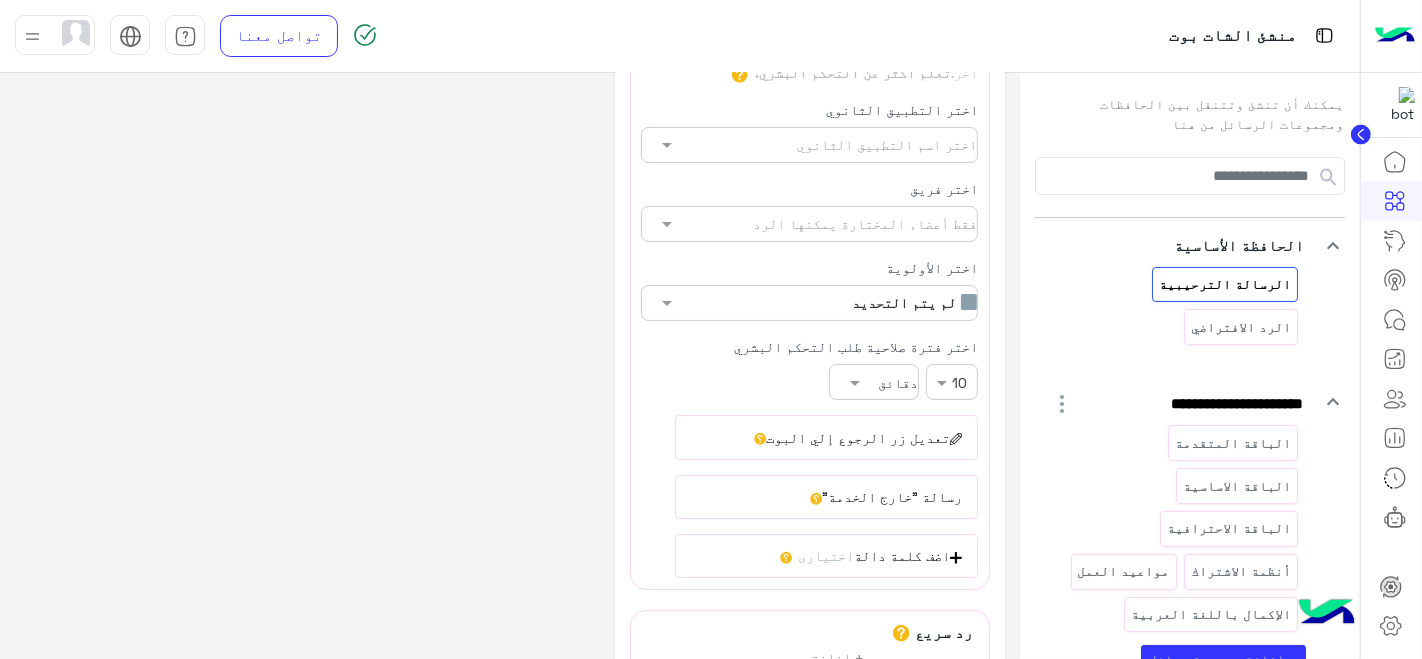 click on "تعديل زر الرجوع إلي البوت" at bounding box center [826, 437] 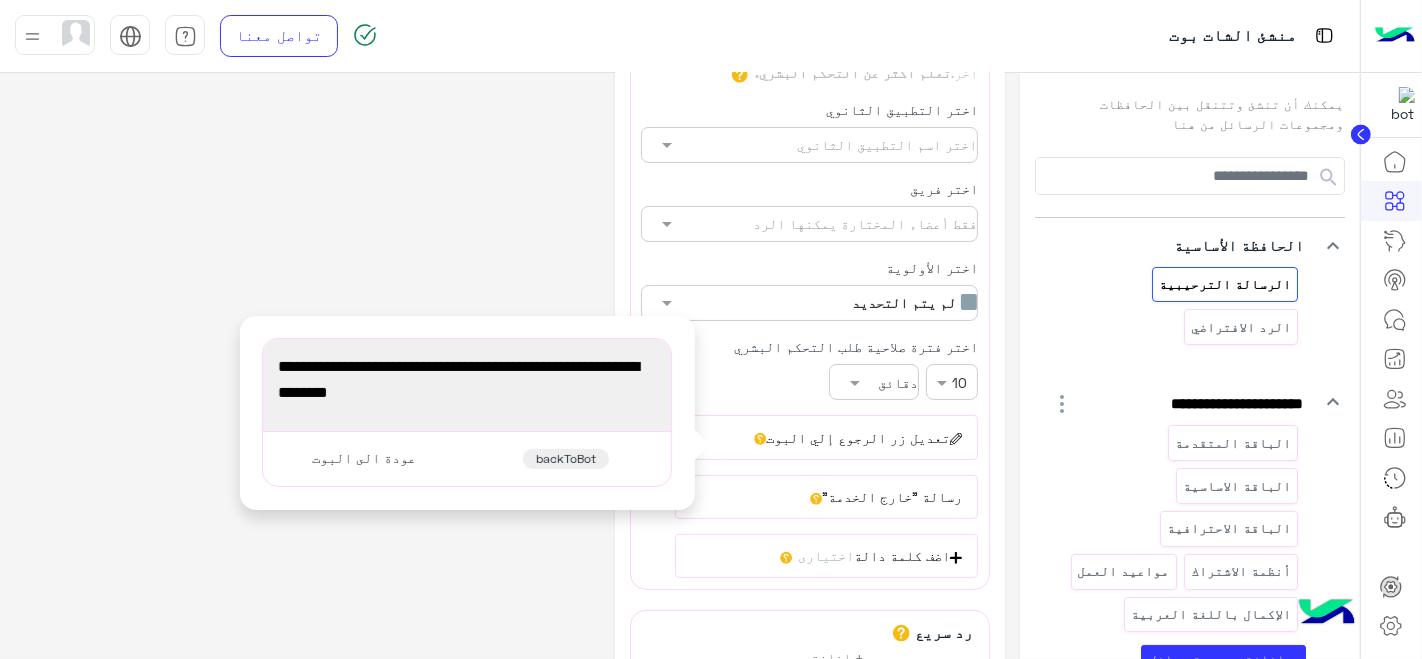 click on "**********" 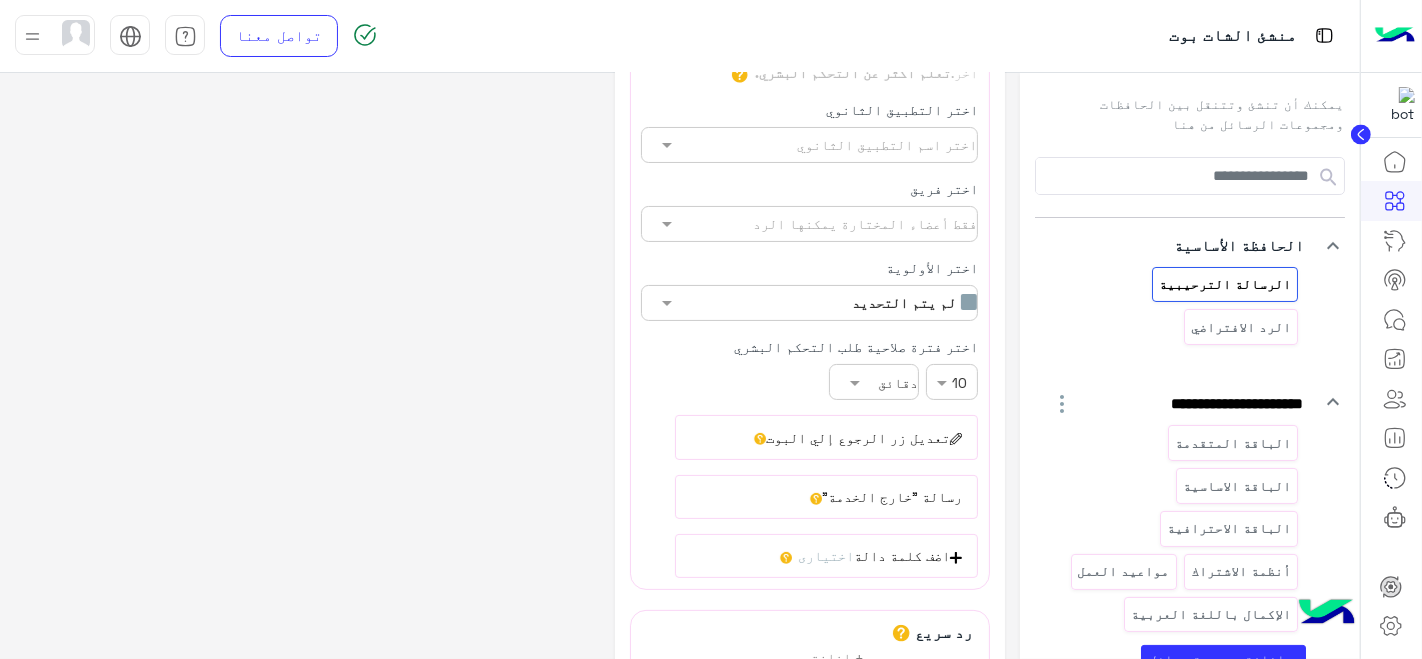 scroll, scrollTop: 345, scrollLeft: 0, axis: vertical 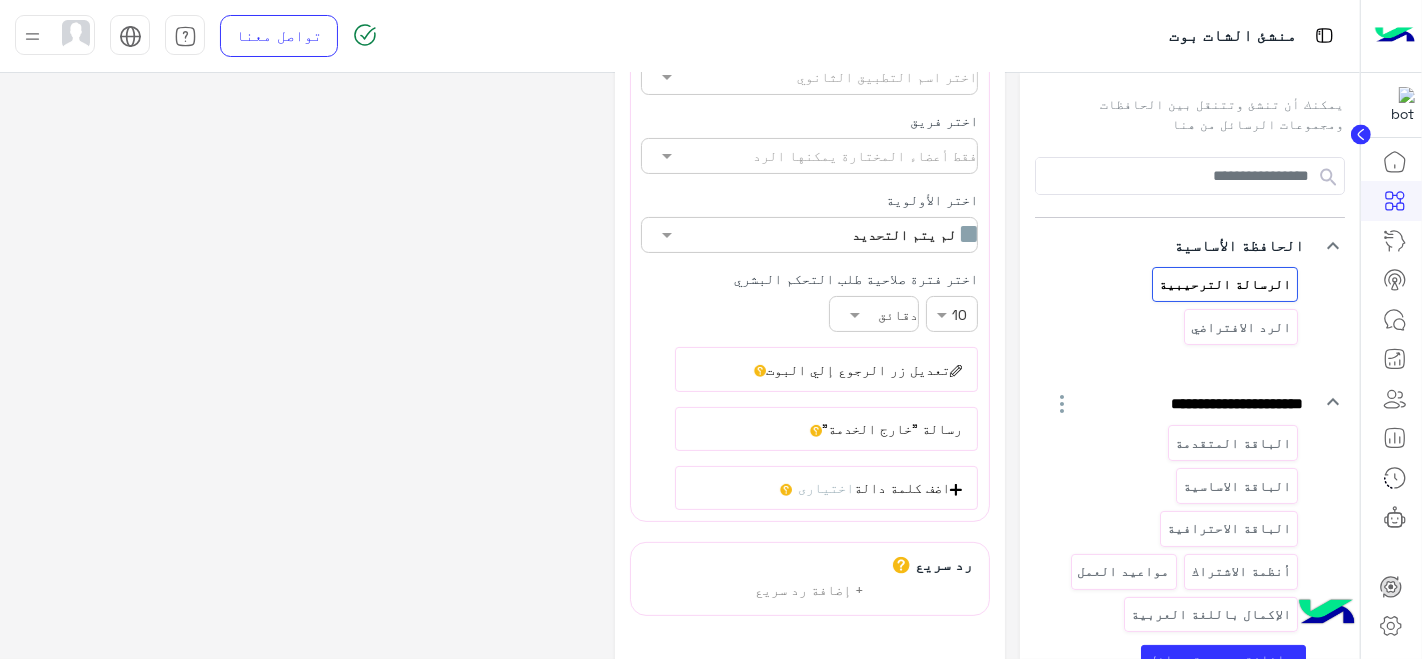 click on "رسالة "خارج الخدمة"" at bounding box center (826, 429) 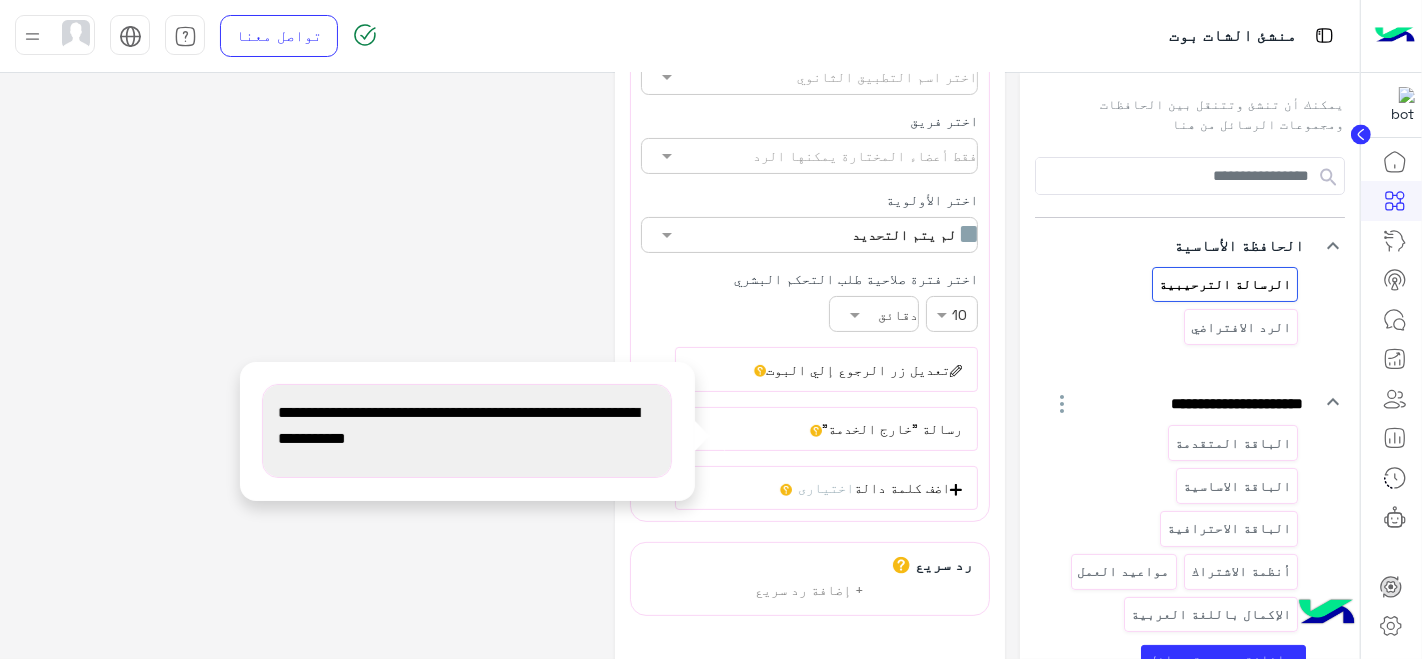 click on "**********" 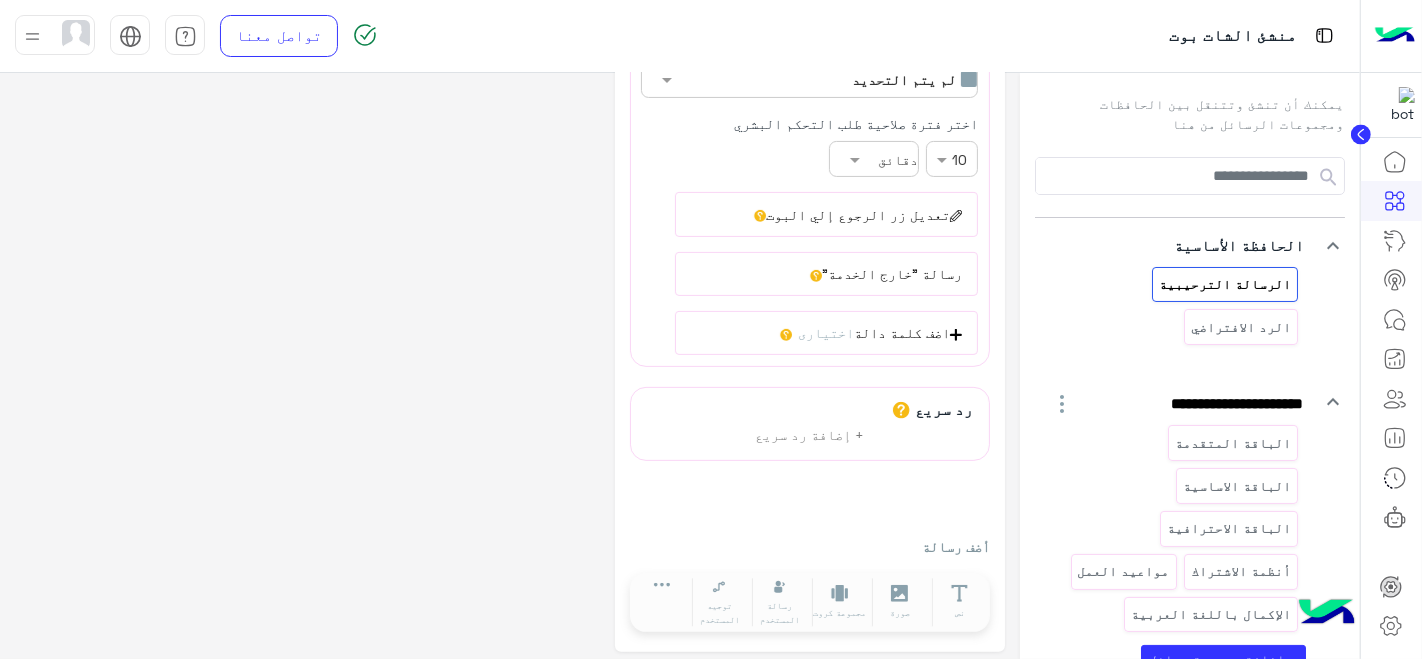 scroll, scrollTop: 0, scrollLeft: 0, axis: both 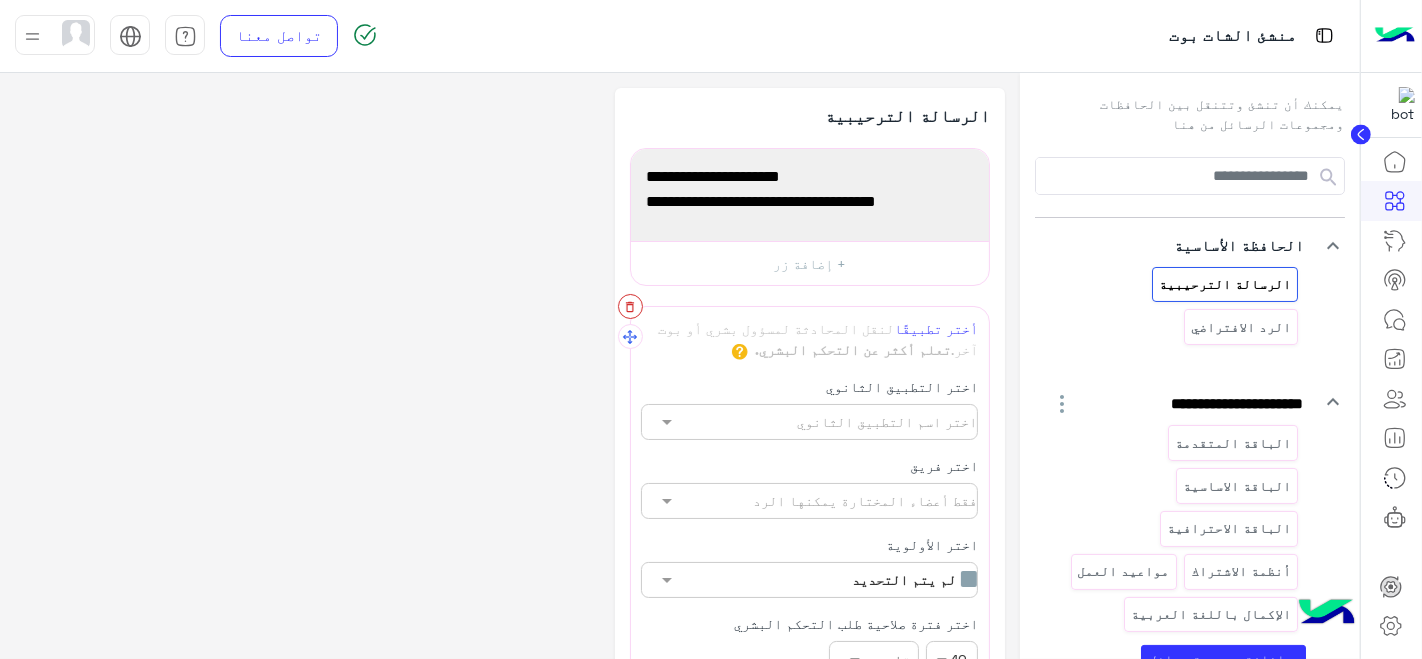 click 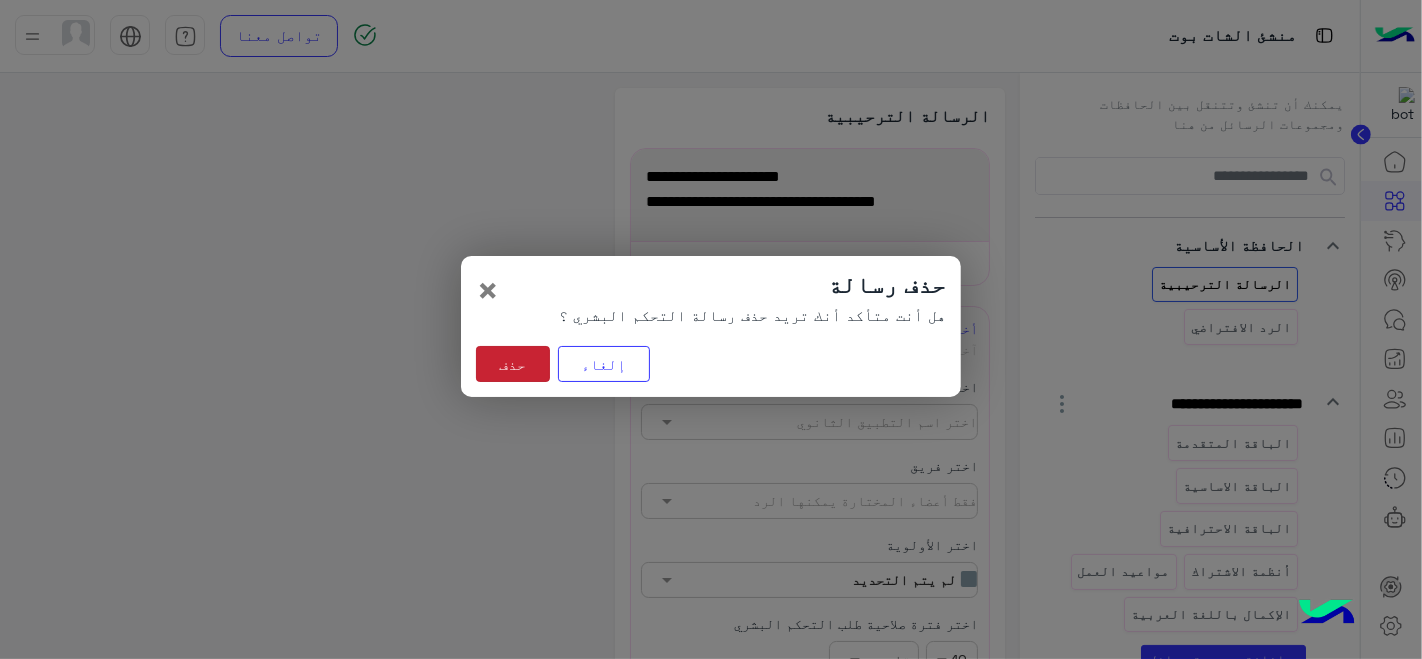 click on "حذف" 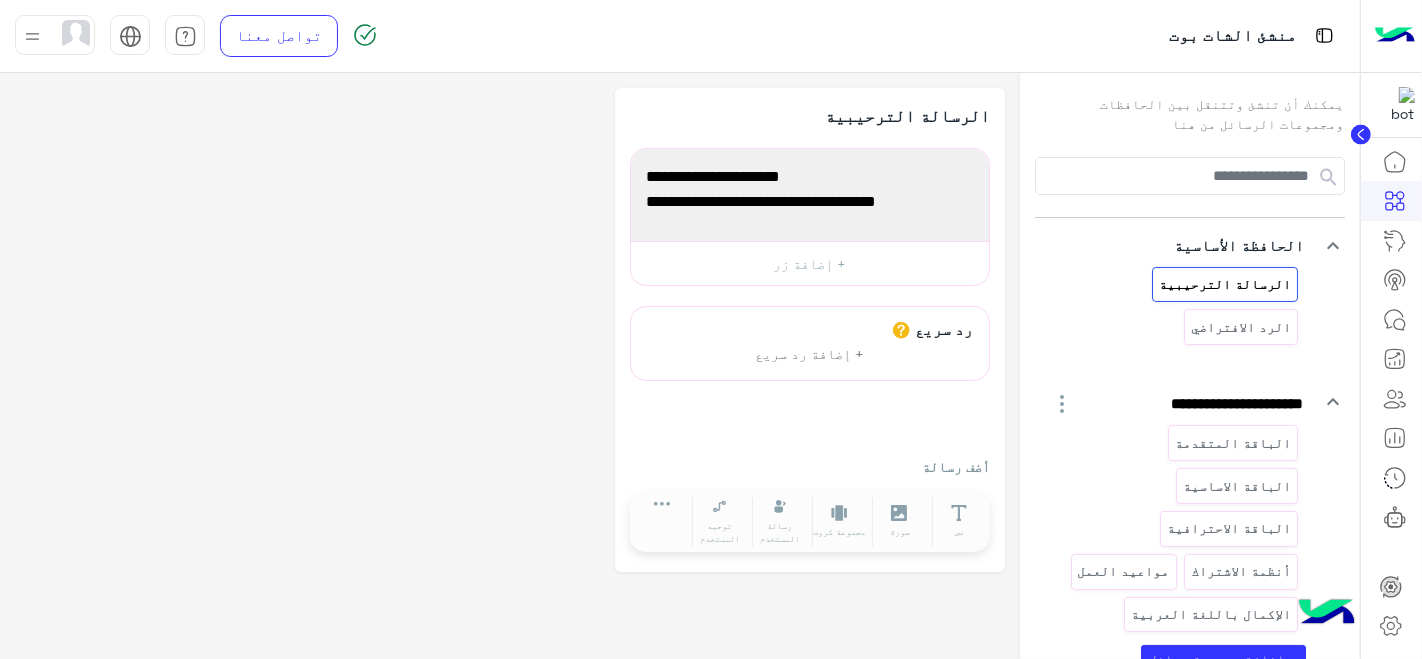 scroll, scrollTop: 0, scrollLeft: 0, axis: both 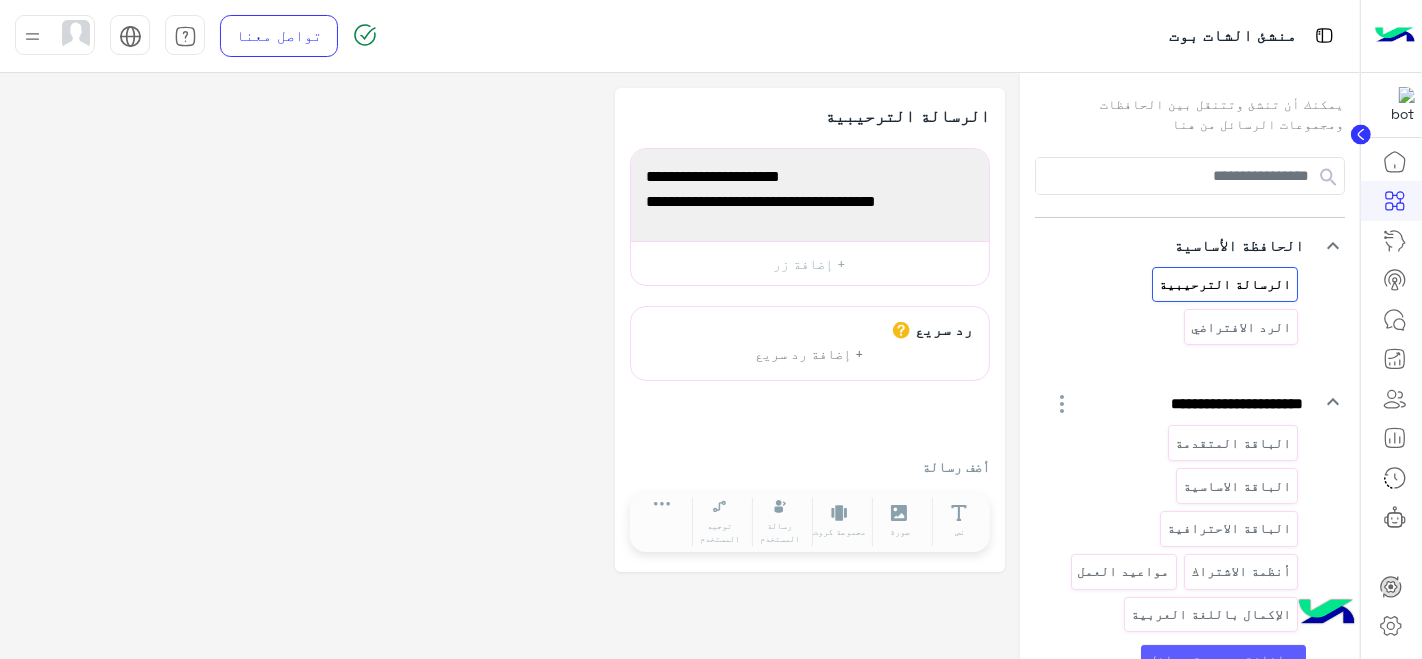 click on "add  إضافة مجموعة رسائل" at bounding box center [1223, 659] 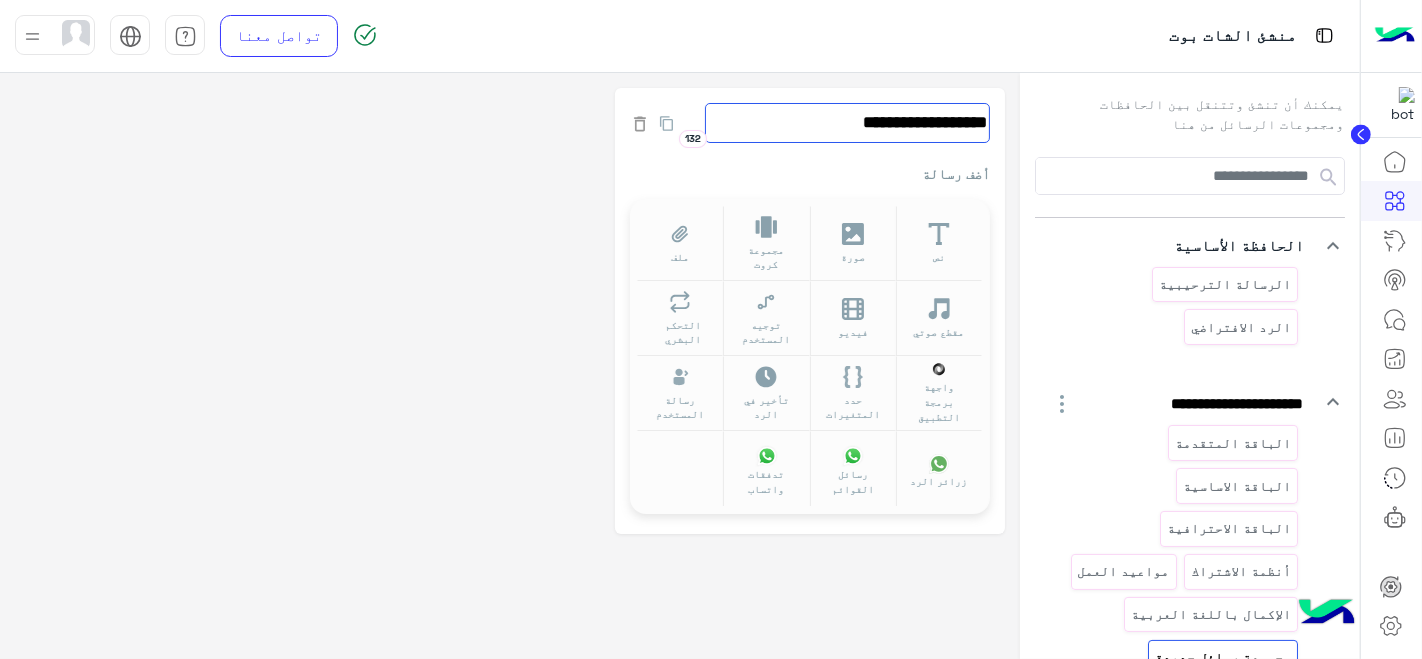 click on "**********" 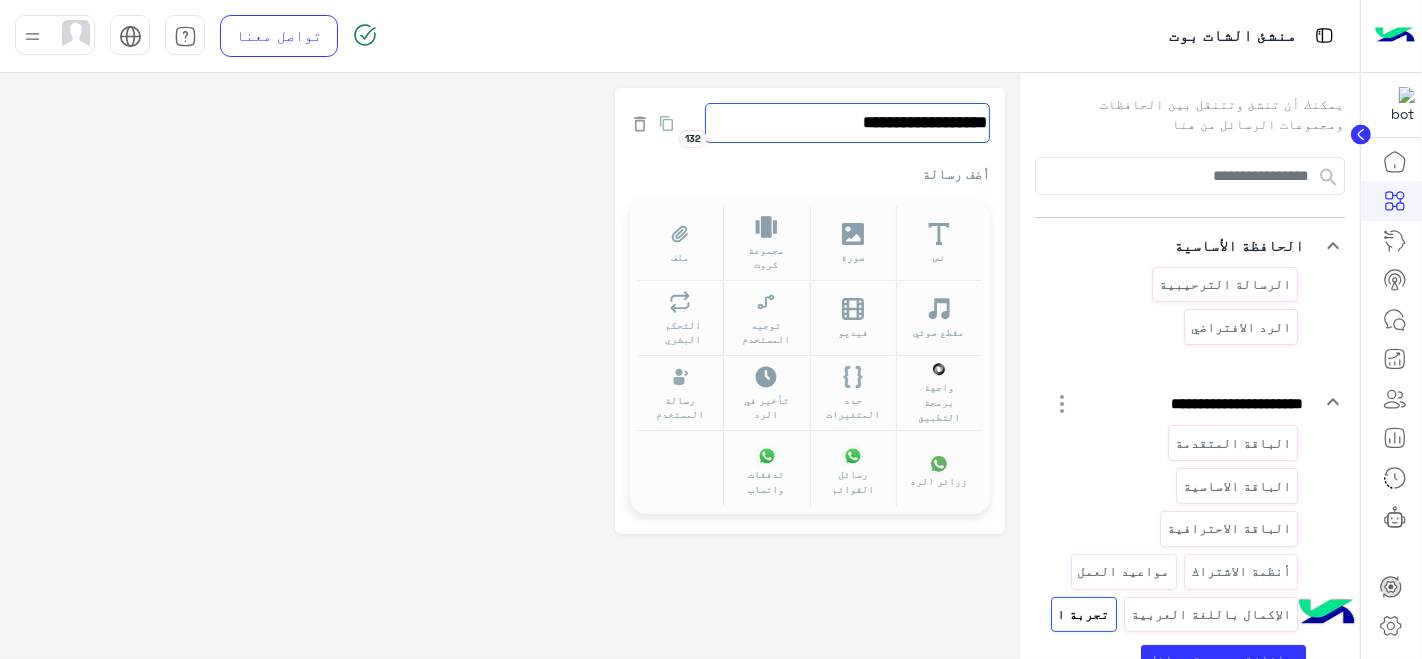 type on "**********" 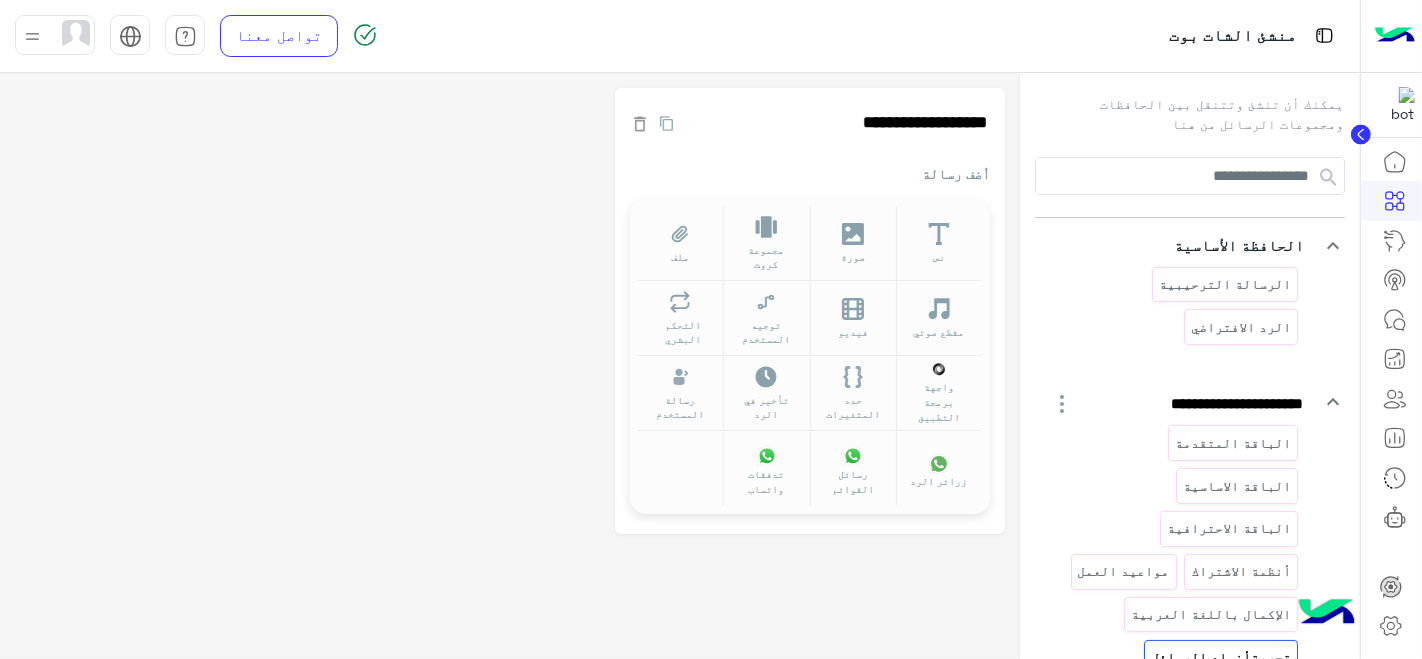 click on "**********" 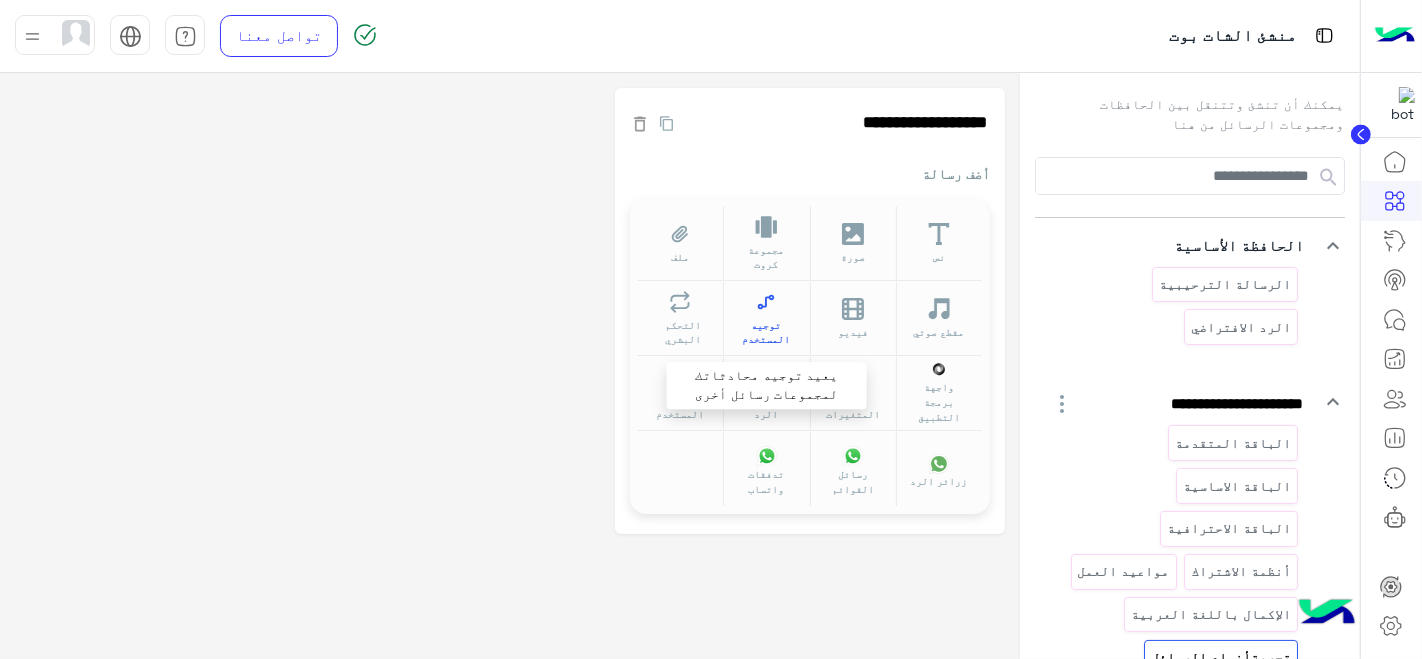 click on "توجيه المستخدم" at bounding box center [766, 318] 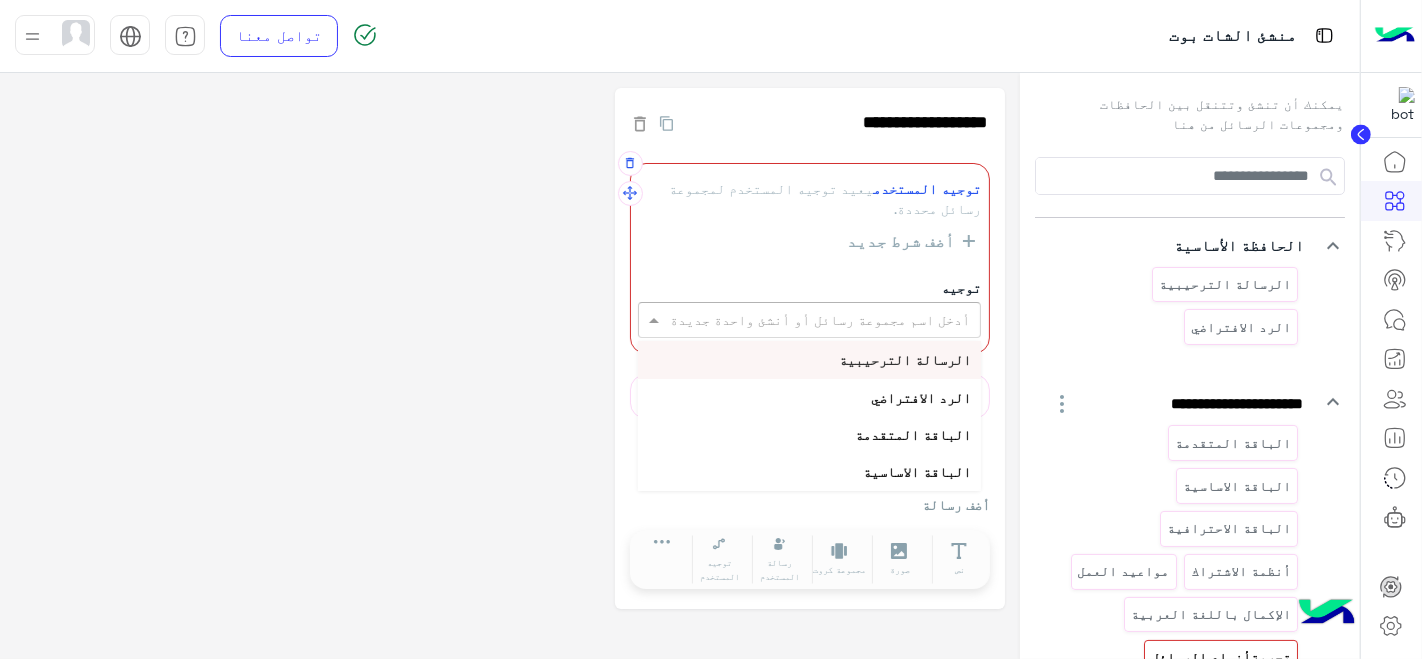 click at bounding box center [843, 320] 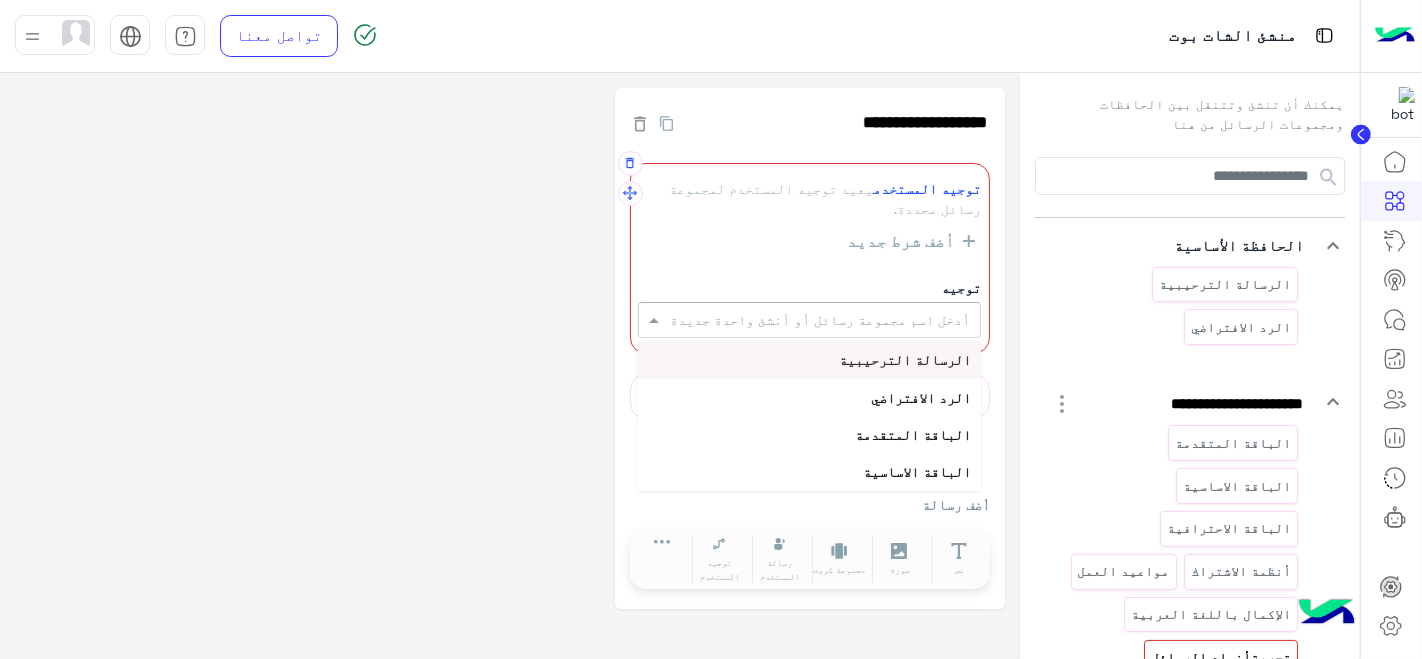 click on "توجيه المستخدم  يعيد توجيه المستخدم لمجموعة رسائل محددة." at bounding box center [809, 199] 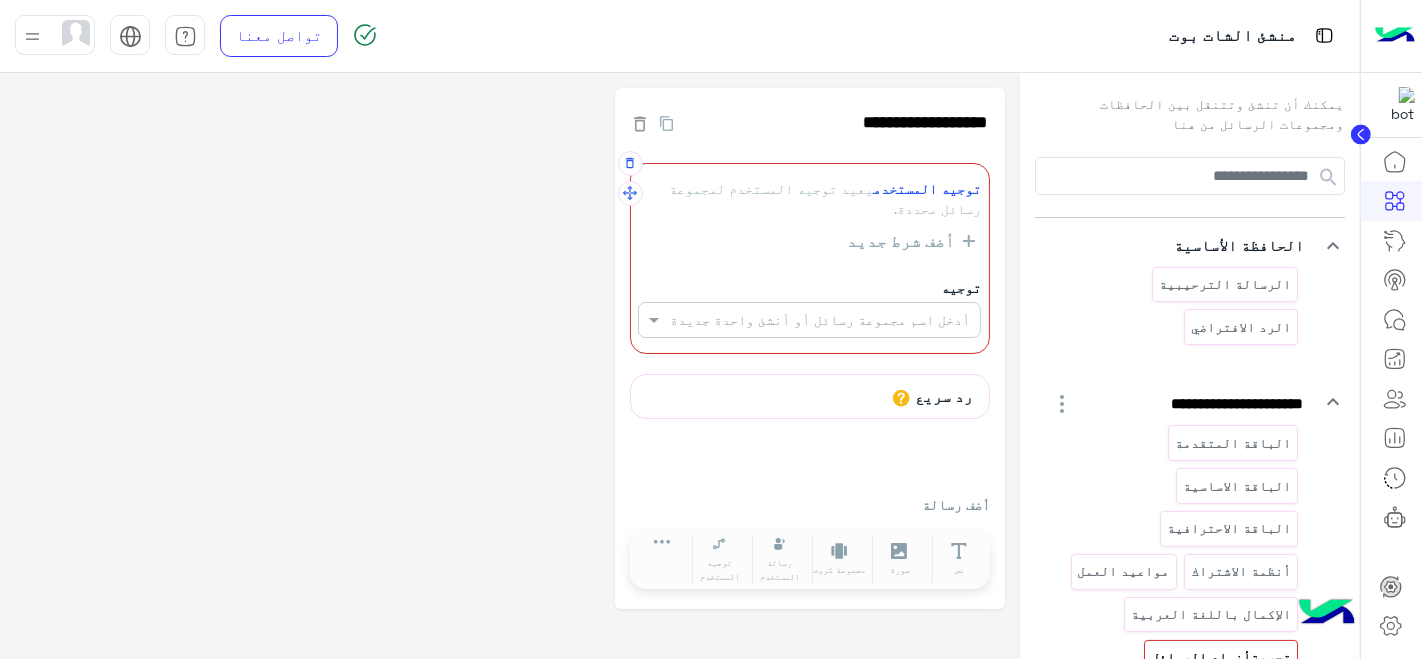click on "توجيه المستخدم" at bounding box center [927, 189] 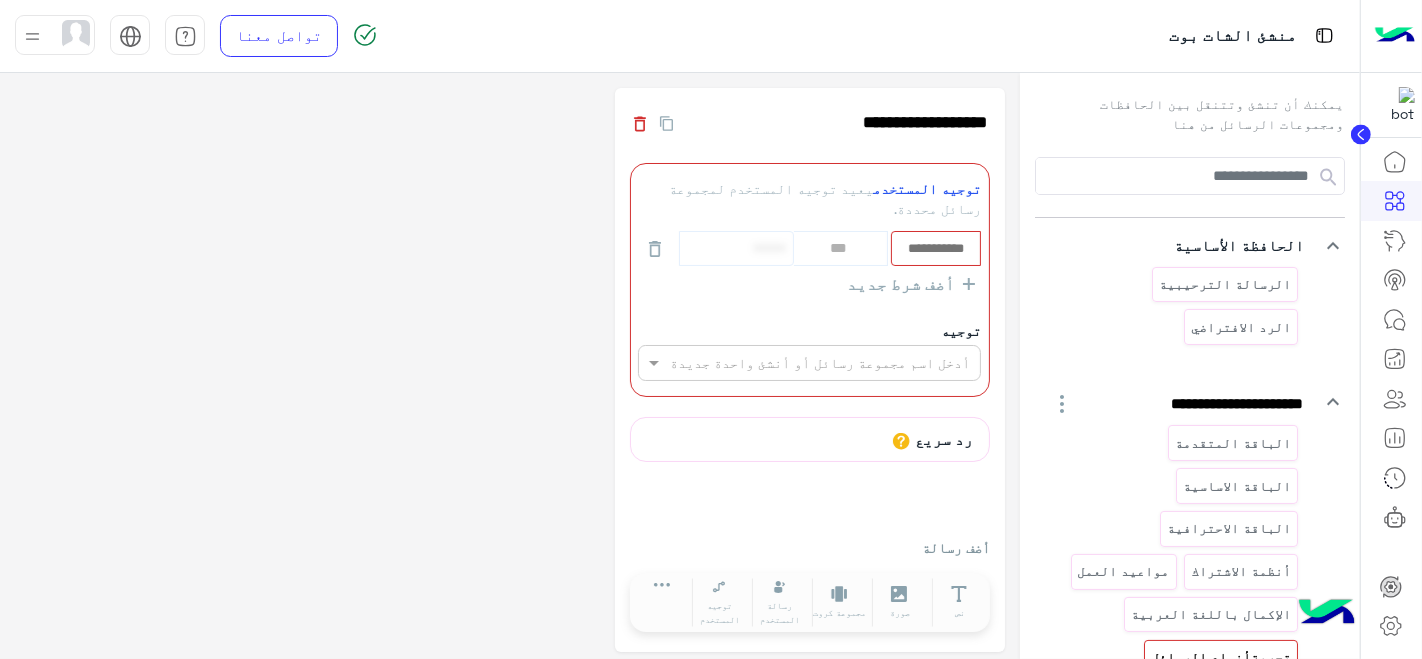 click 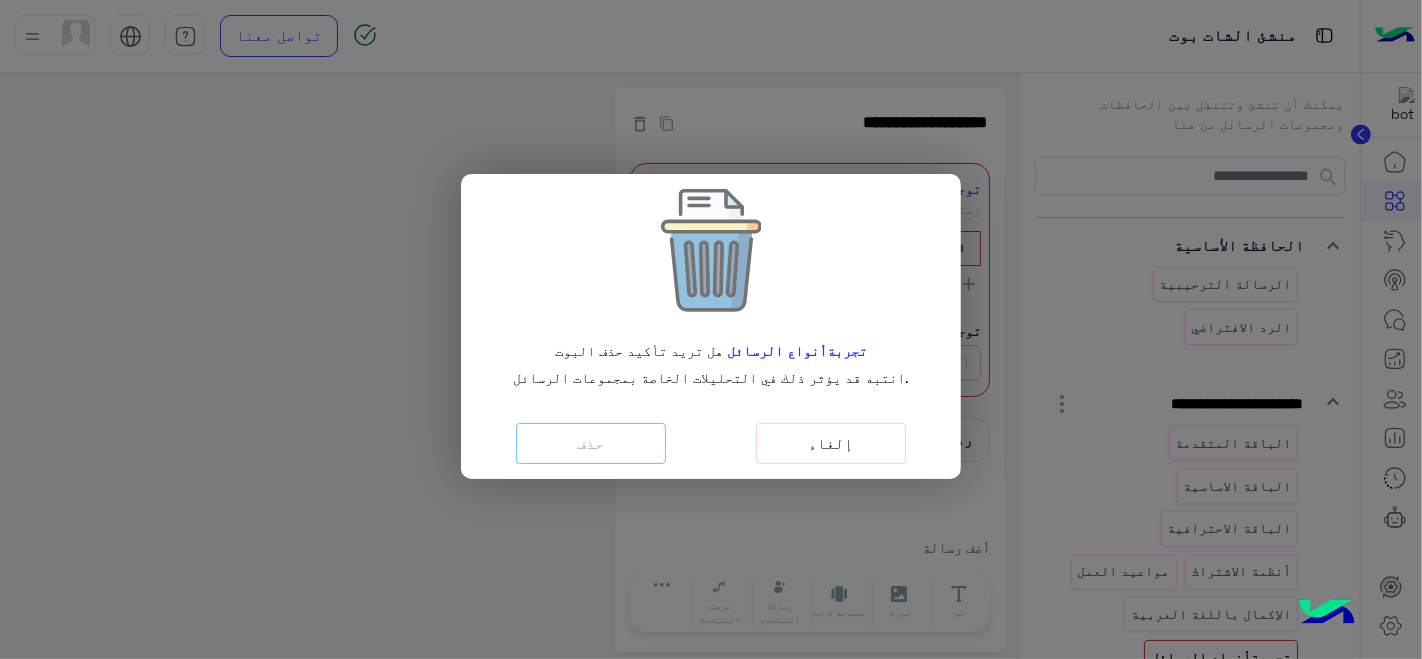 click on "إلغاء" 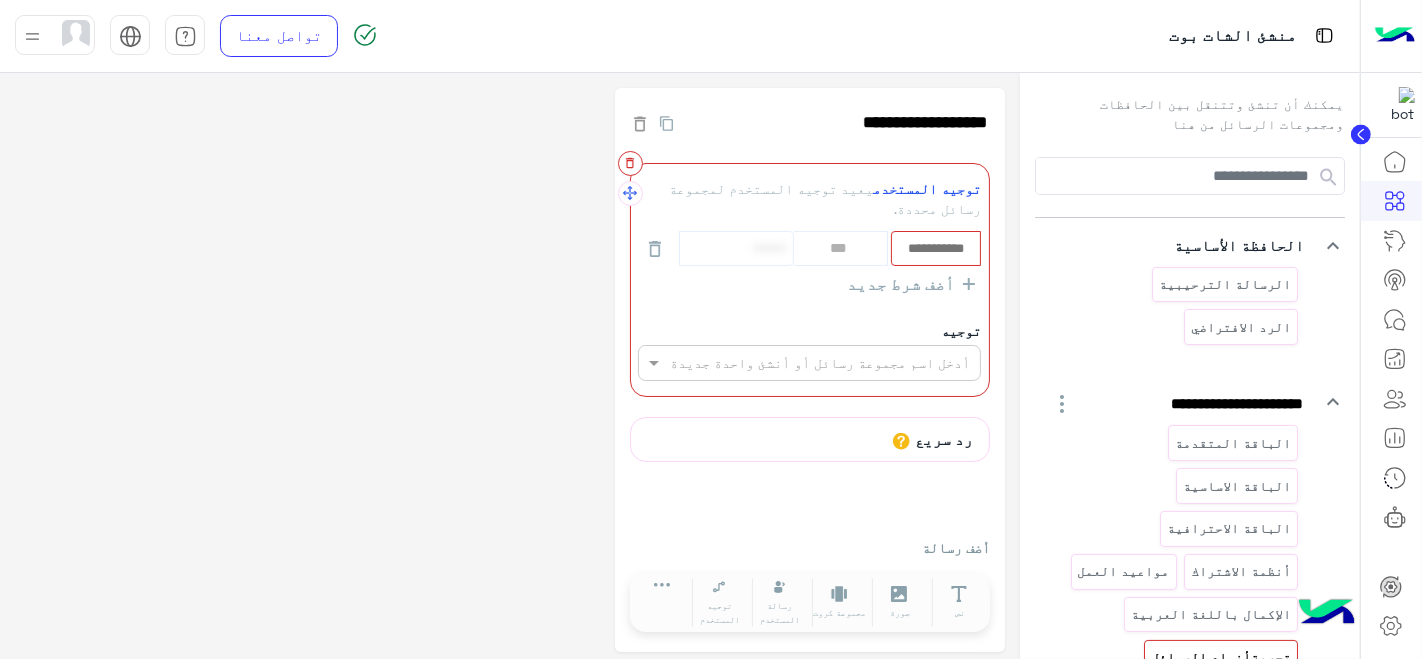 click 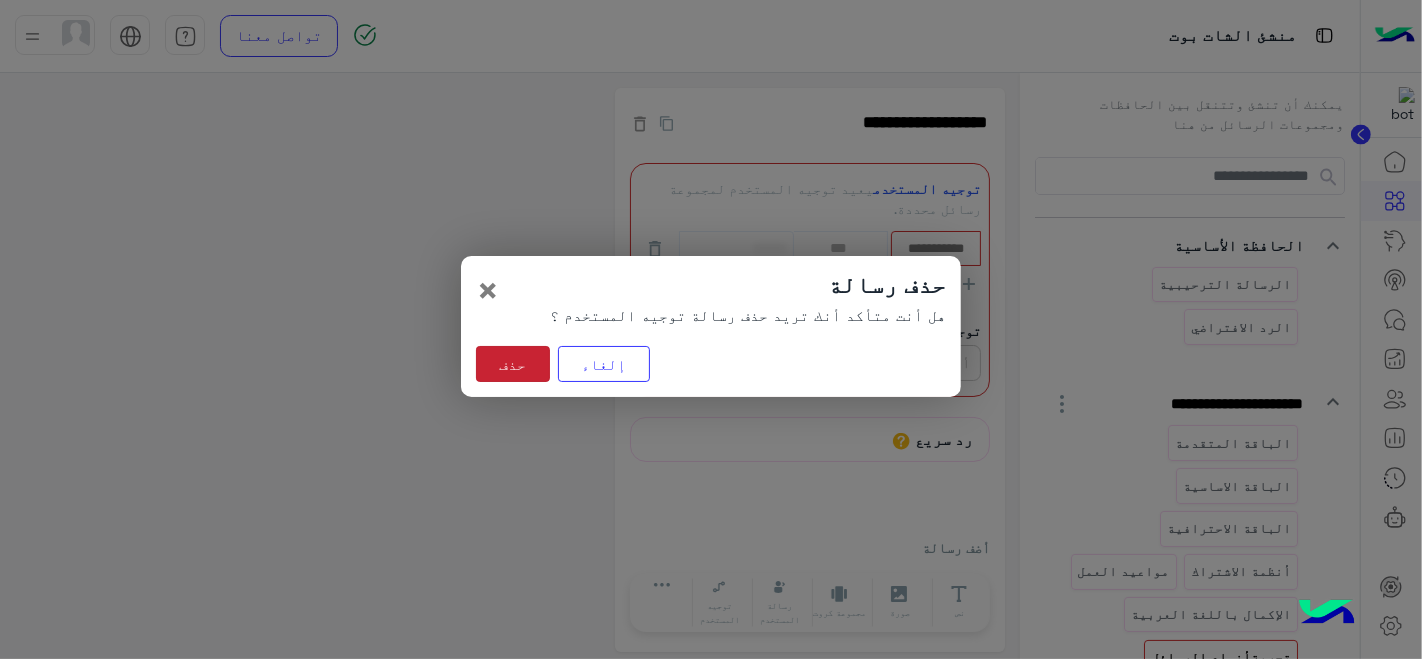 click on "حذف" 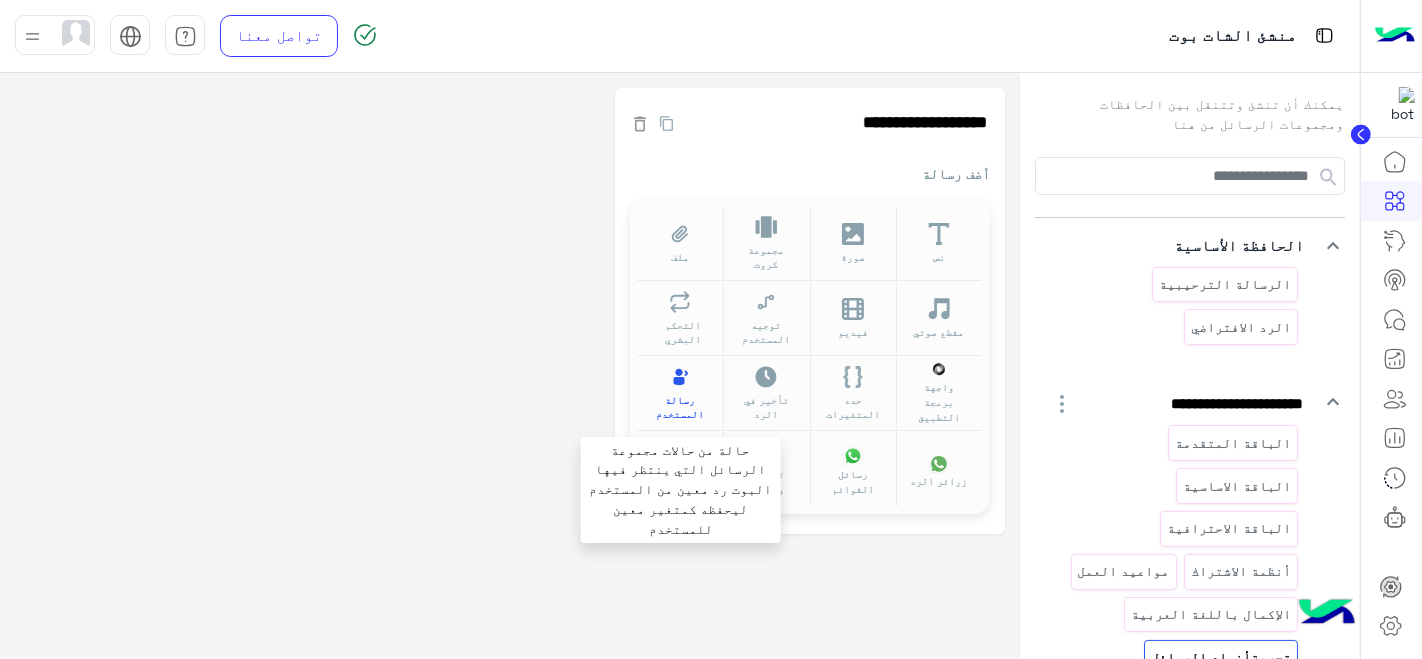 click on "رسالة المستخدم" at bounding box center (680, 408) 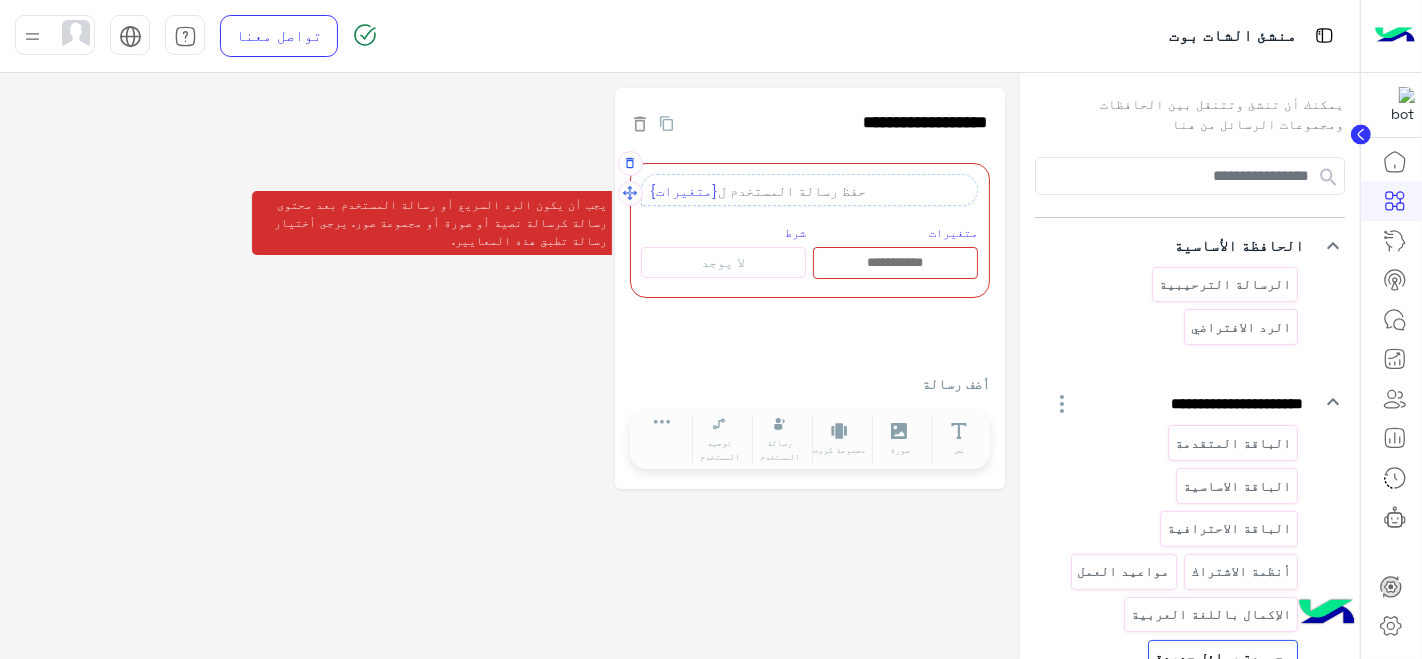 click on "حفظ رسالة المستخدم ل  {متغيرات}" at bounding box center (809, 190) 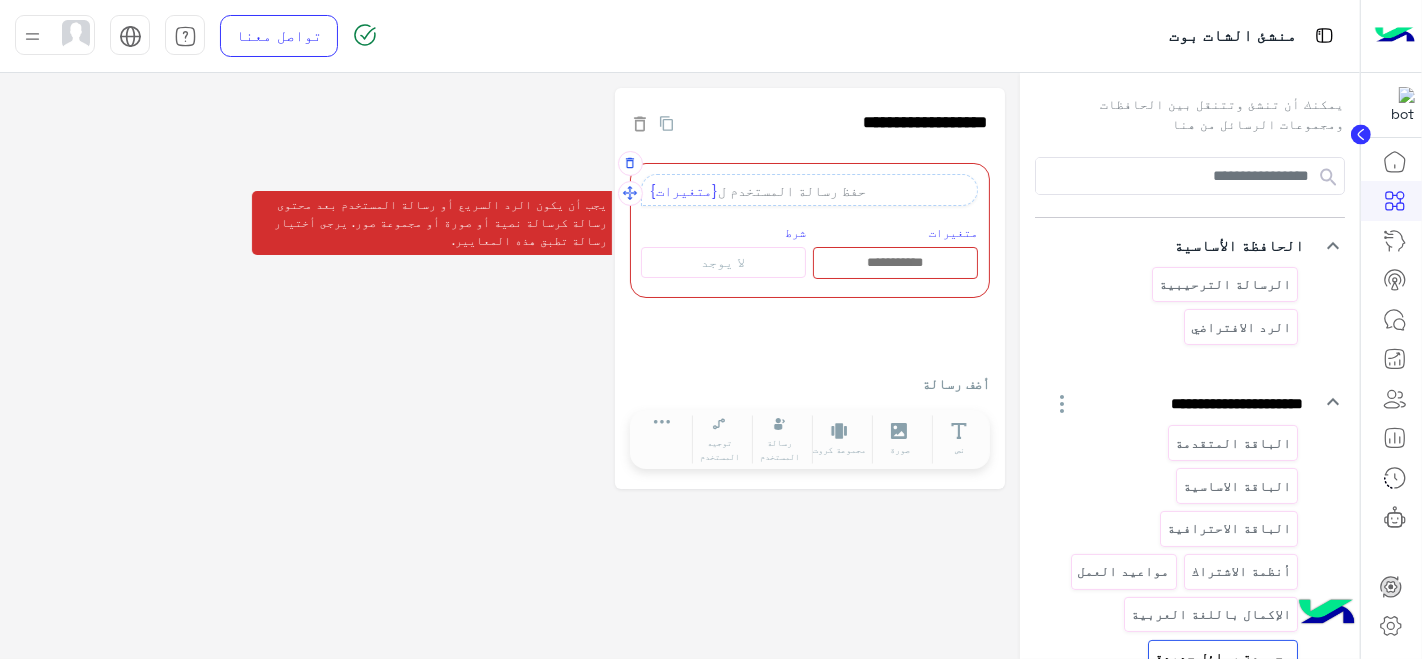 click on "حفظ رسالة المستخدم ل  {متغيرات}" at bounding box center [809, 190] 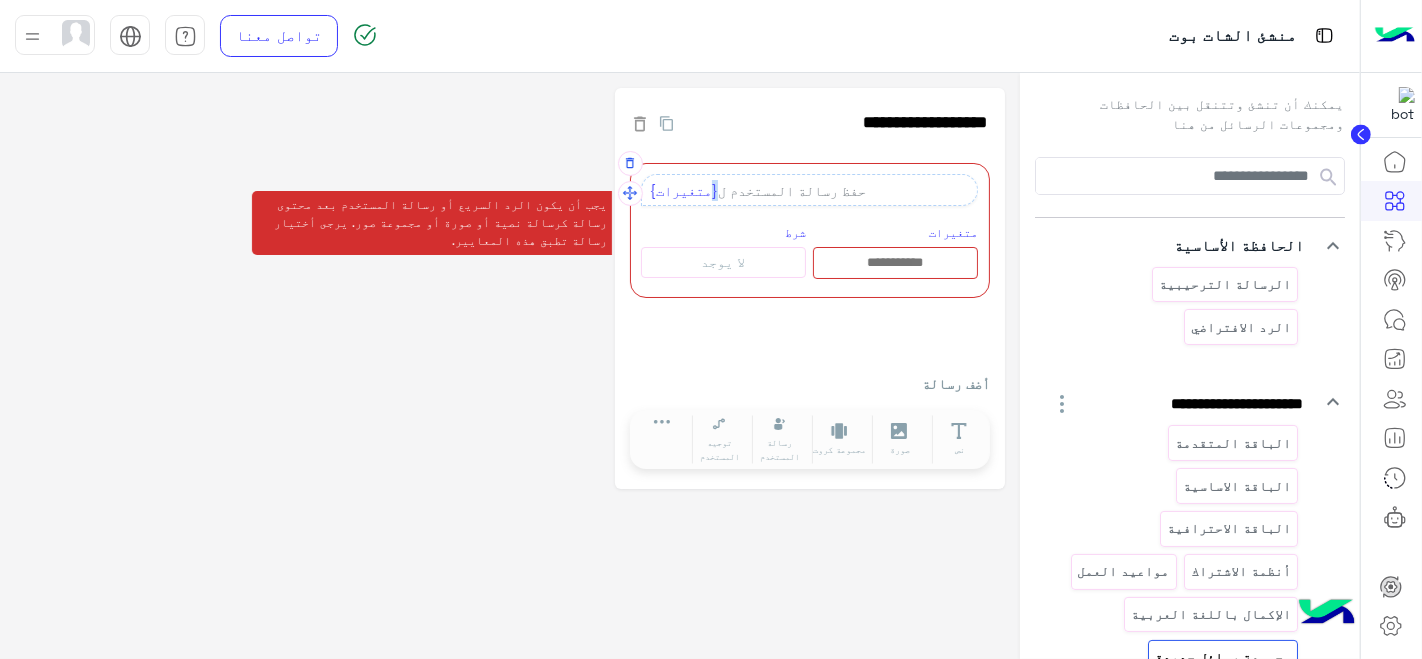 click on "حفظ رسالة المستخدم ل  {متغيرات}" at bounding box center (809, 190) 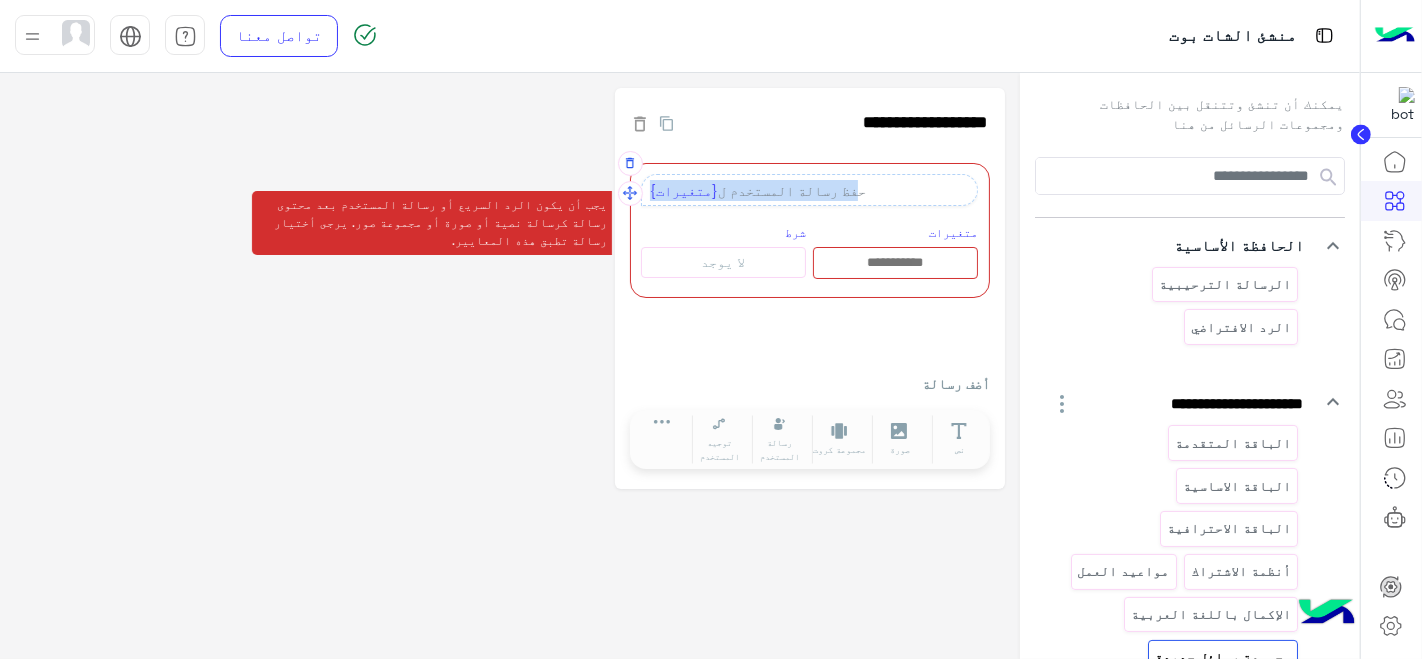 click on "حفظ رسالة المستخدم ل  {متغيرات}" at bounding box center [809, 190] 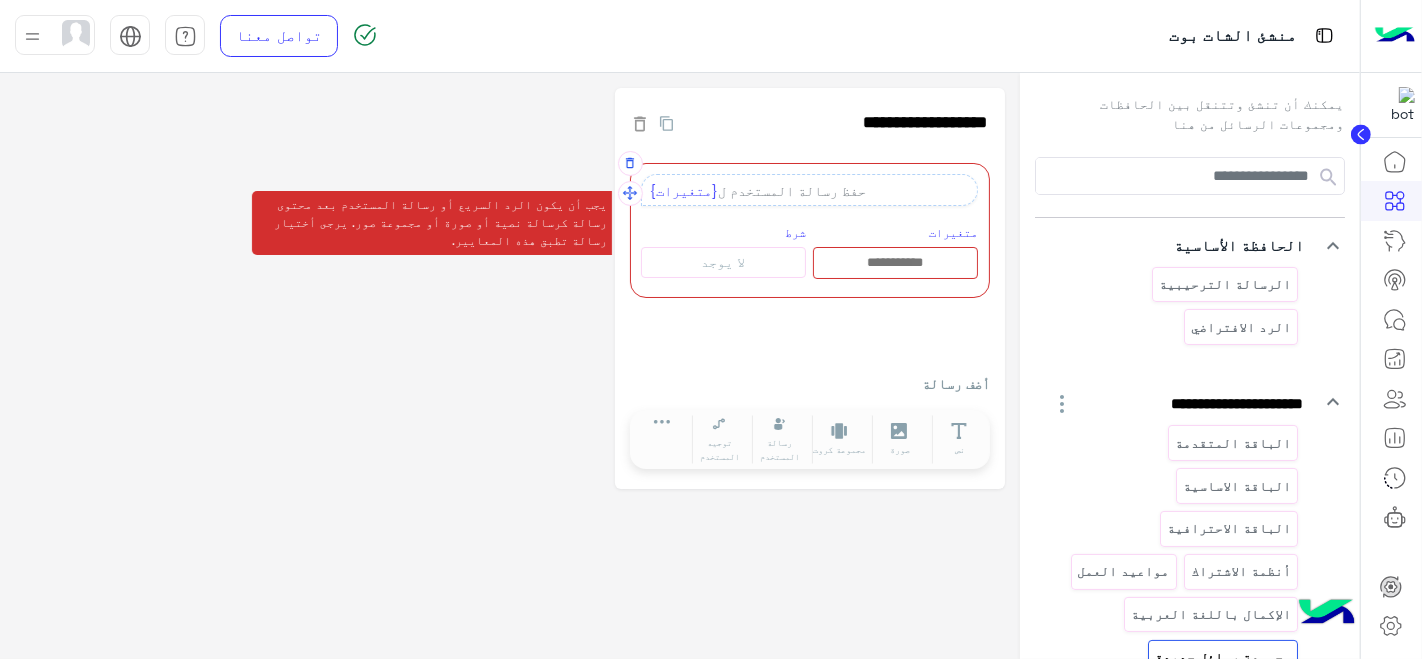 click on "{متغيرات}" at bounding box center (684, 190) 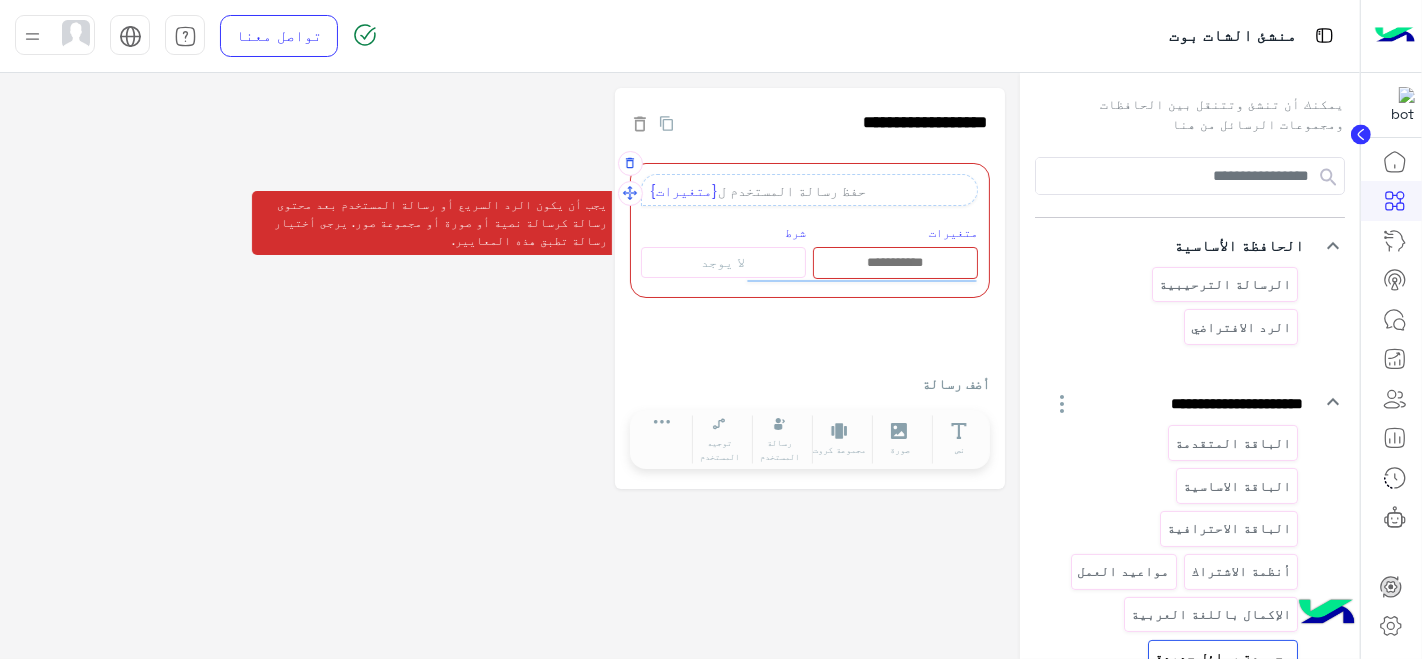 click at bounding box center (895, 263) 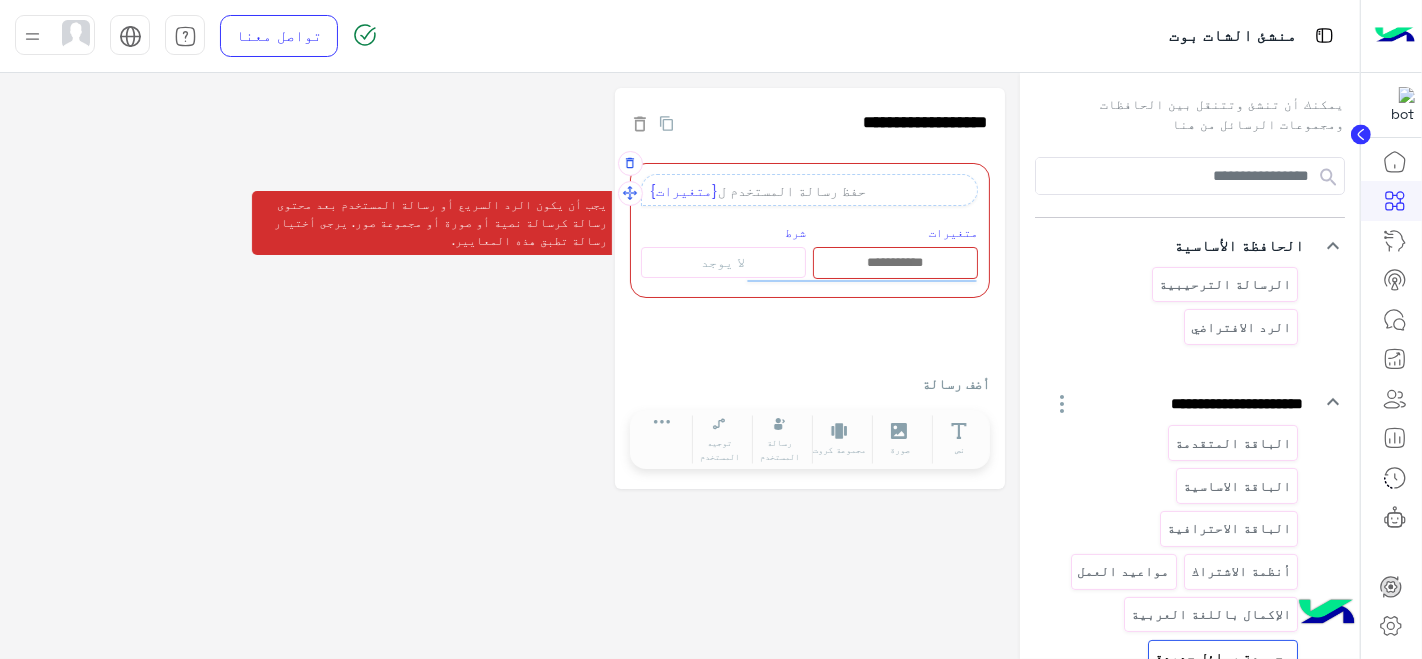click at bounding box center [895, 263] 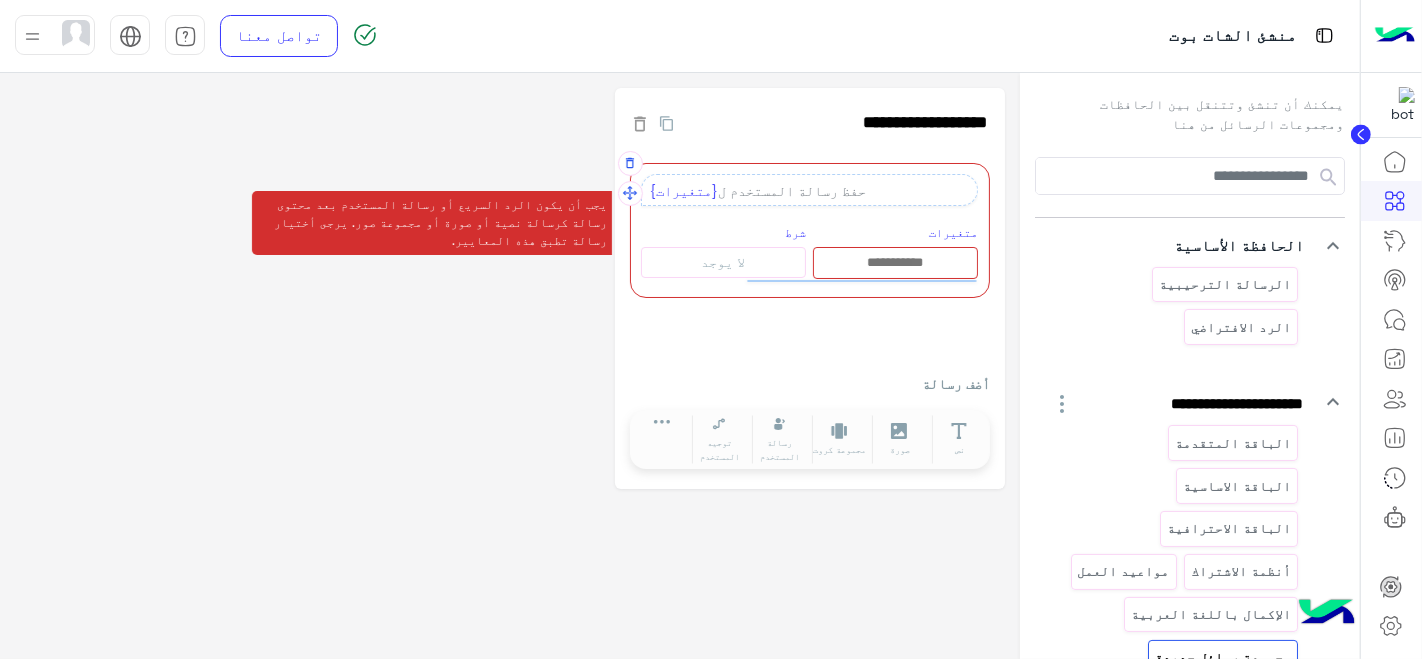 click on "متغيرات" at bounding box center (953, 232) 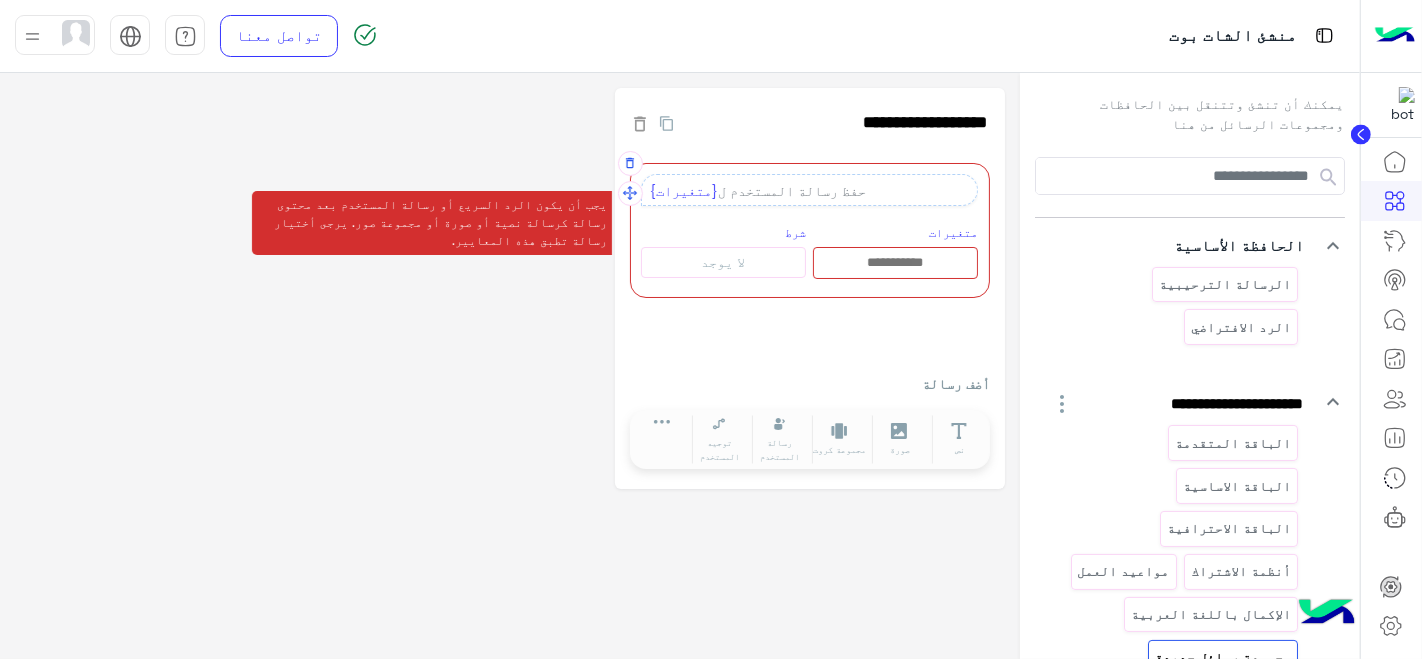 click at bounding box center (895, 263) 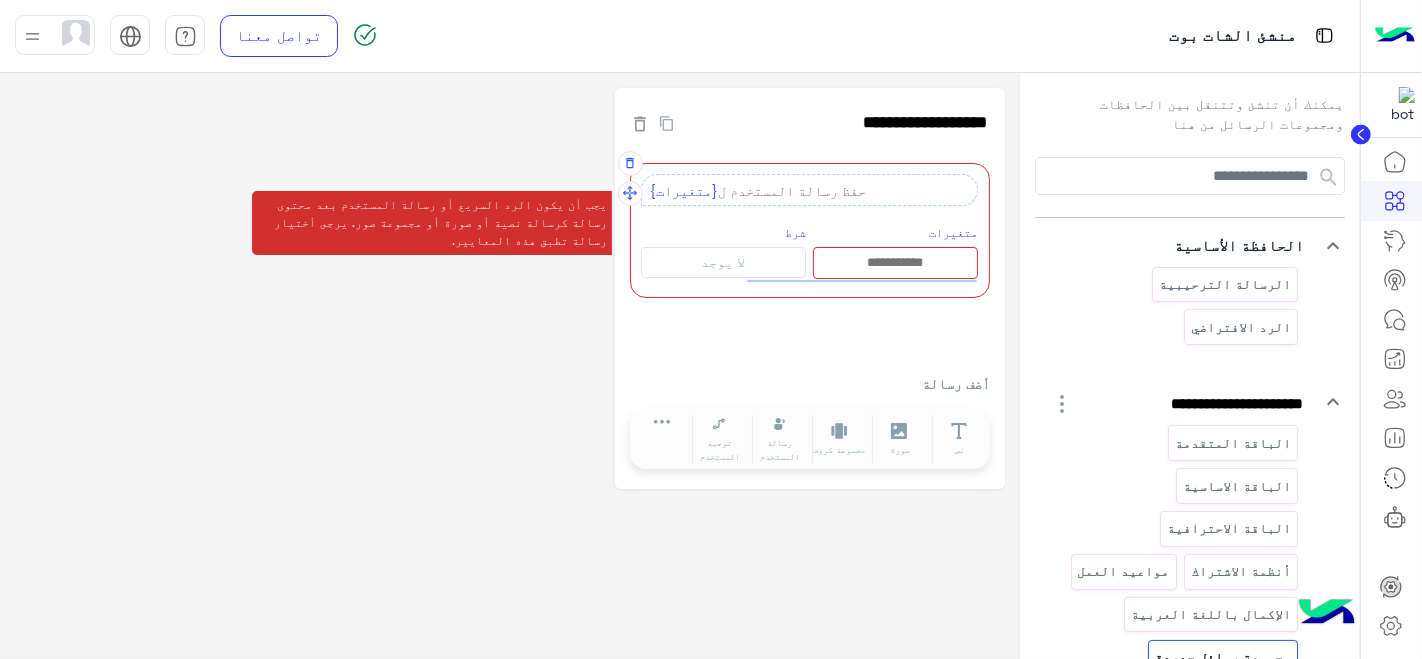 click on "لا يوجد" at bounding box center [723, 262] 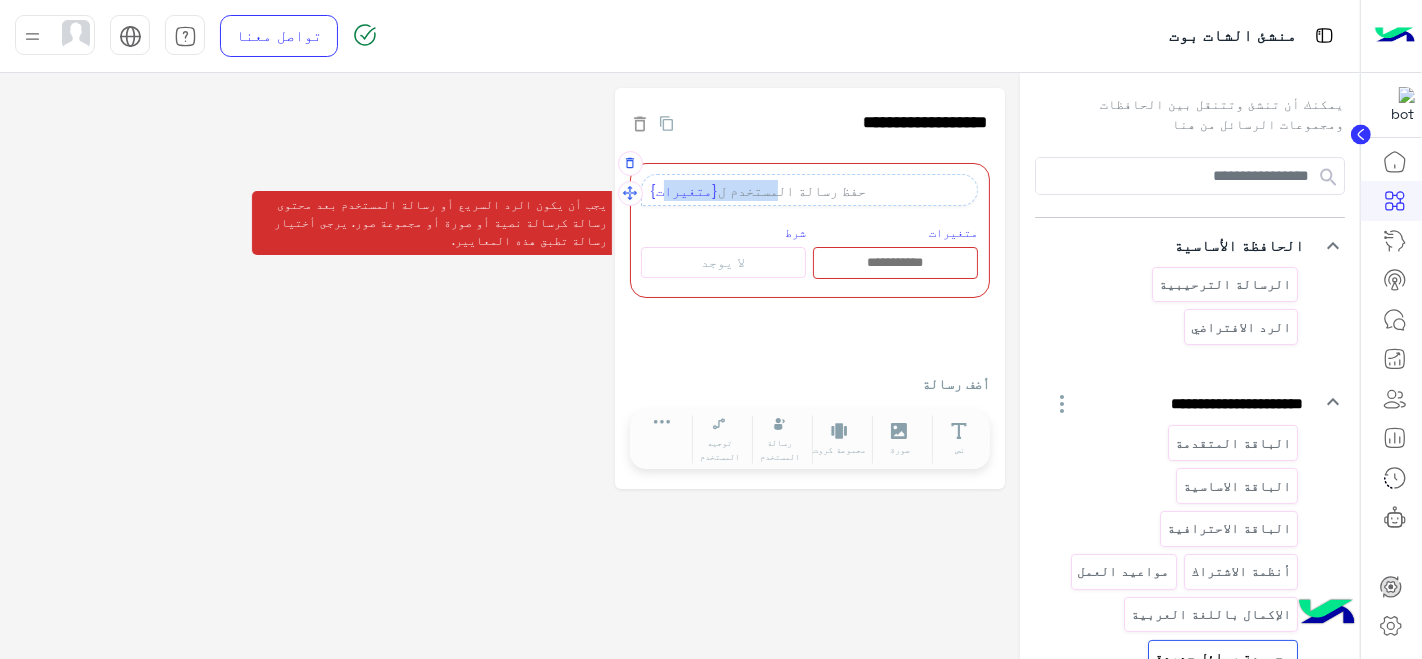drag, startPoint x: 780, startPoint y: 192, endPoint x: 666, endPoint y: 191, distance: 114.00439 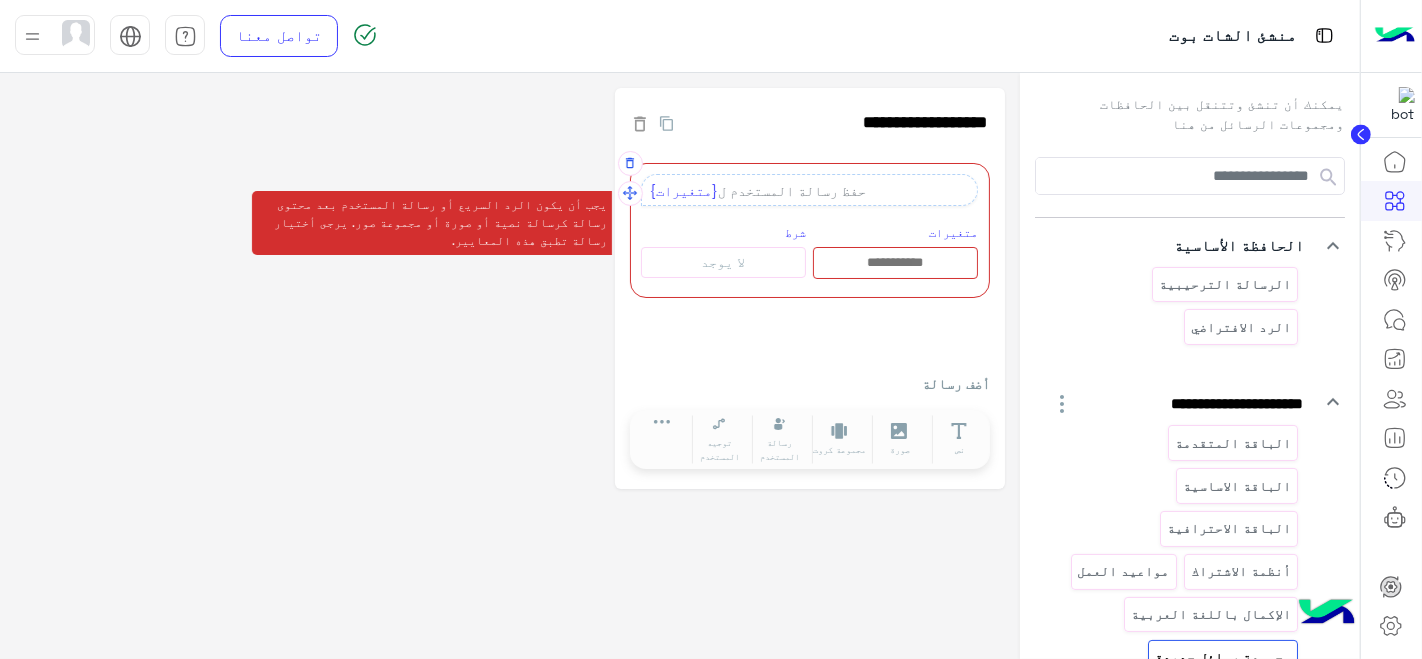 click on "شرط   لا يوجد" at bounding box center [723, 250] 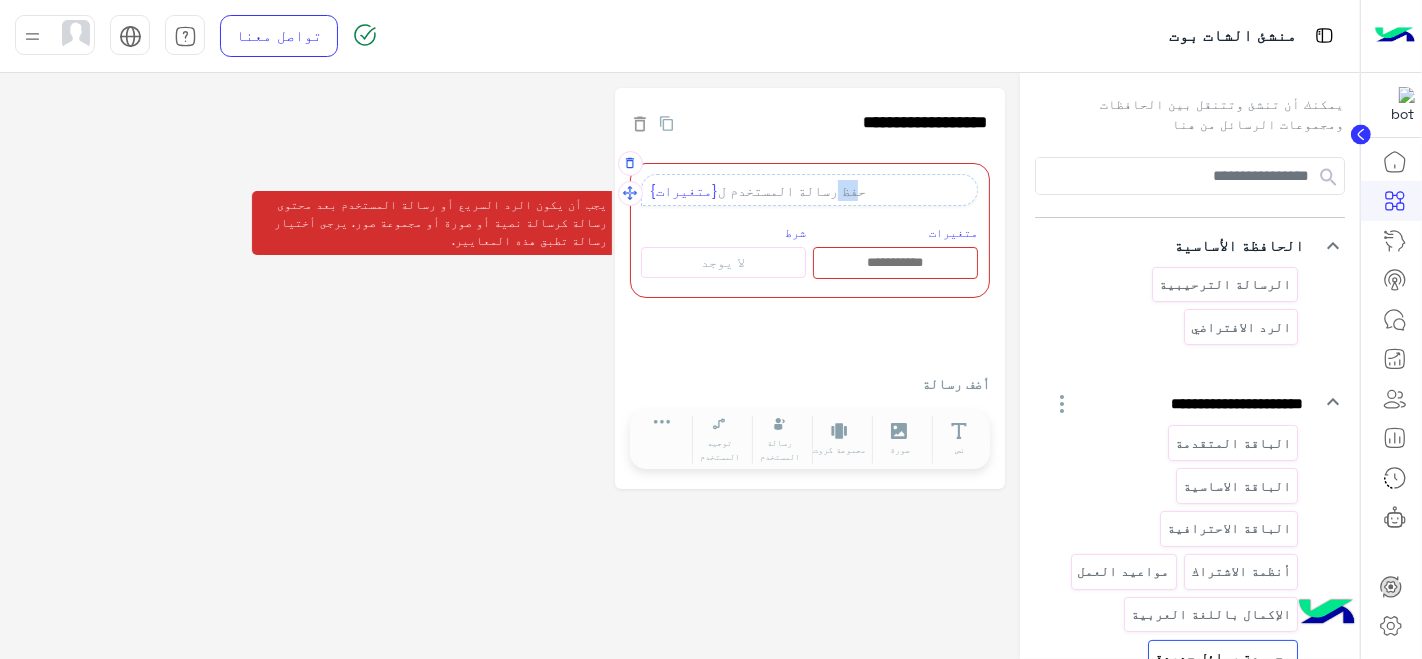 click on "حفظ رسالة المستخدم ل  {متغيرات}" at bounding box center (809, 190) 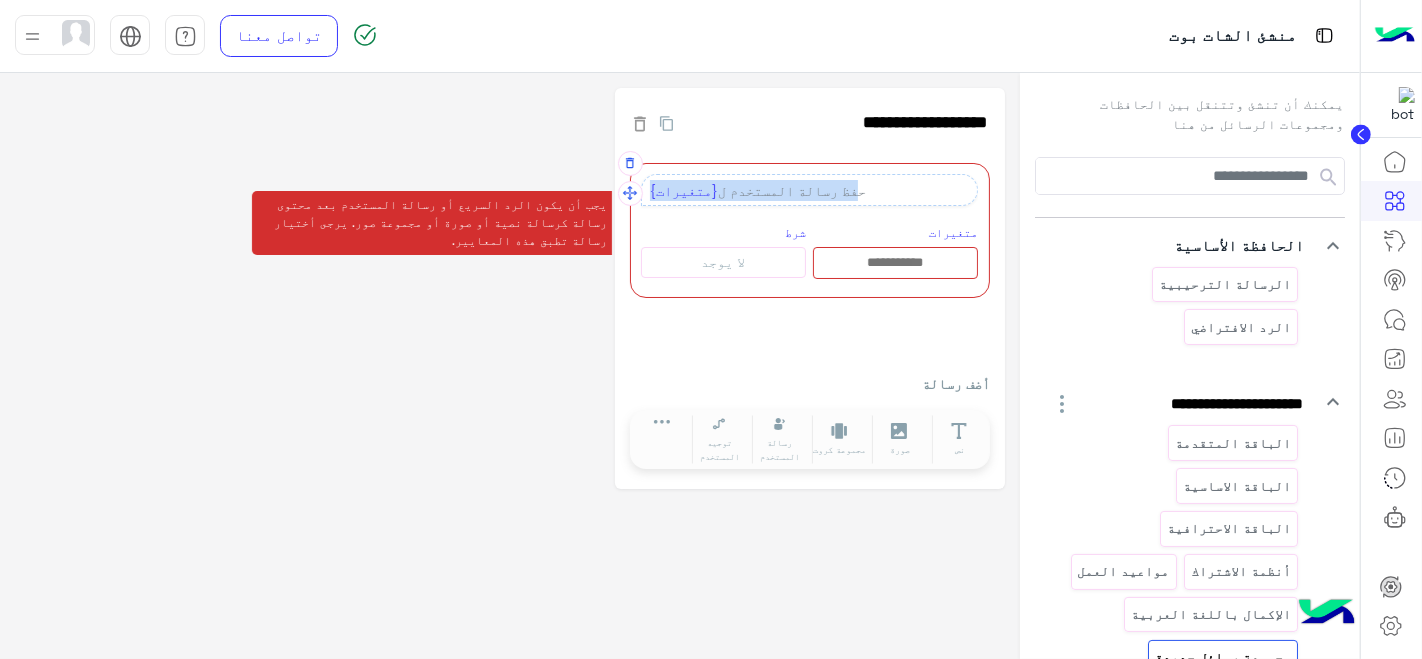 click on "حفظ رسالة المستخدم ل  {متغيرات}" at bounding box center (809, 190) 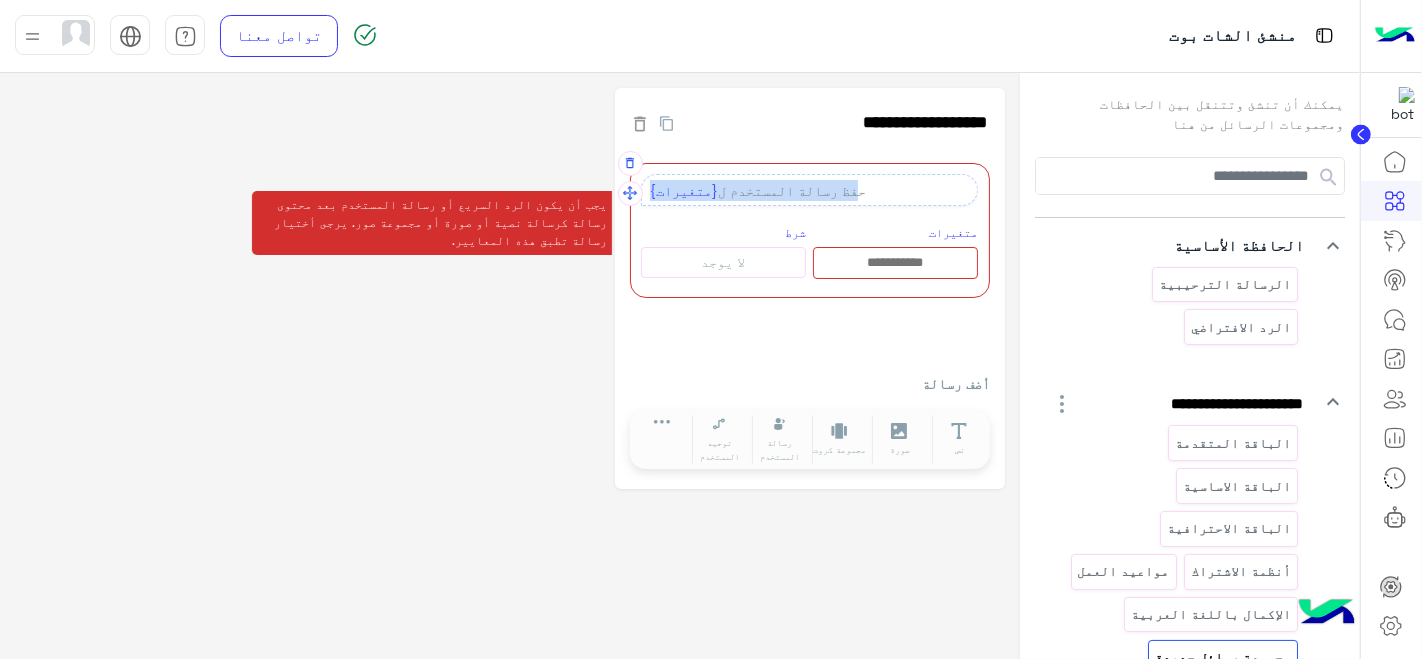 click on "حفظ رسالة المستخدم ل  {متغيرات}" at bounding box center (809, 190) 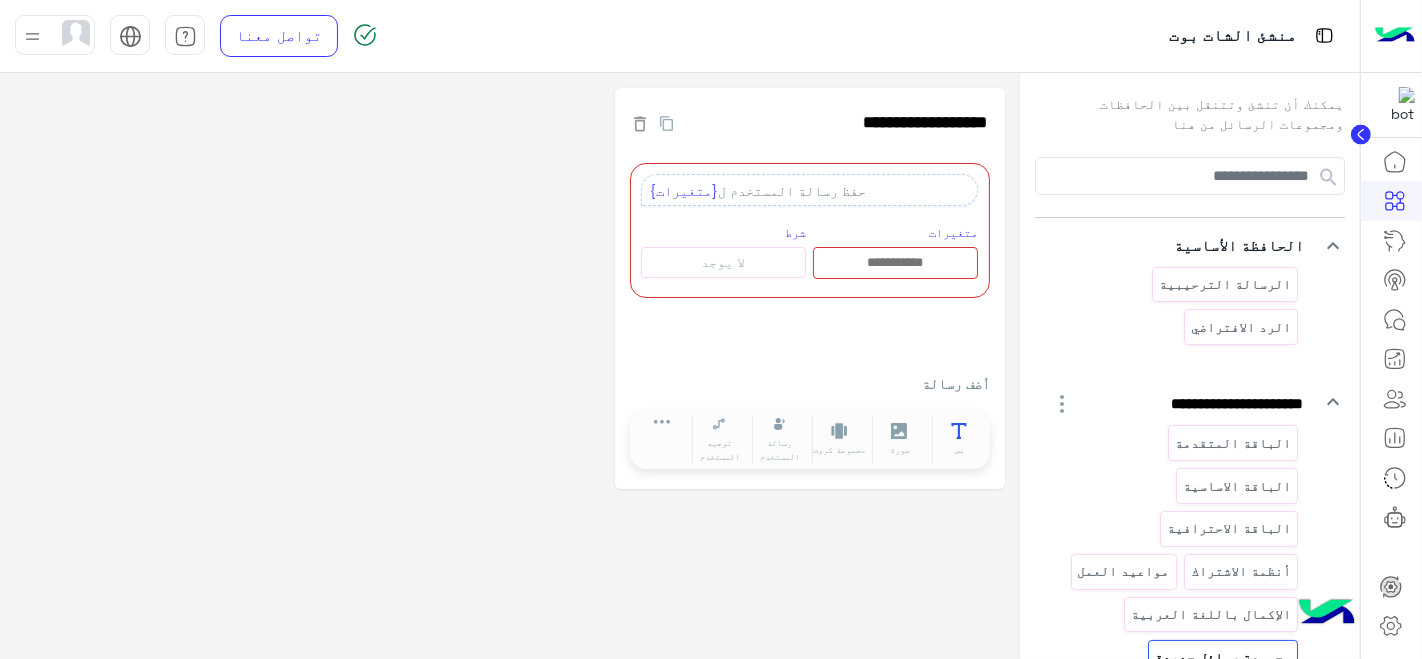 click on "نص" at bounding box center (960, 440) 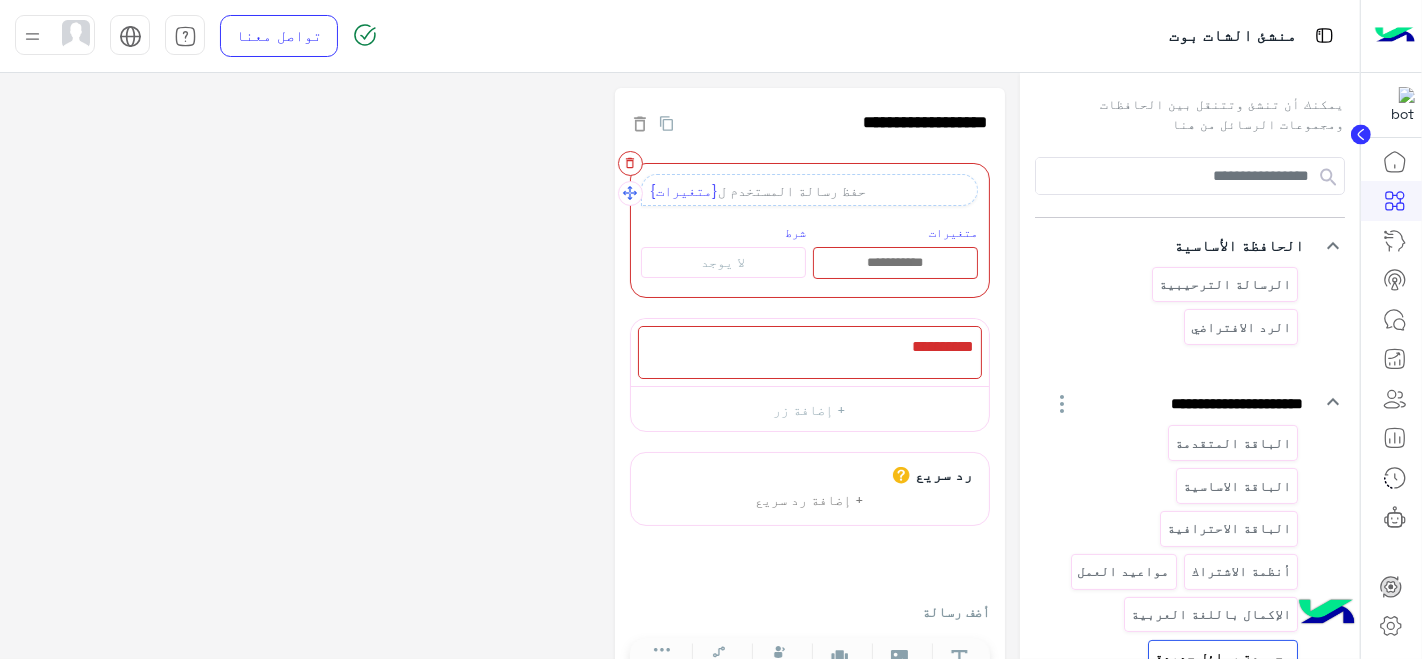 click at bounding box center (630, 163) 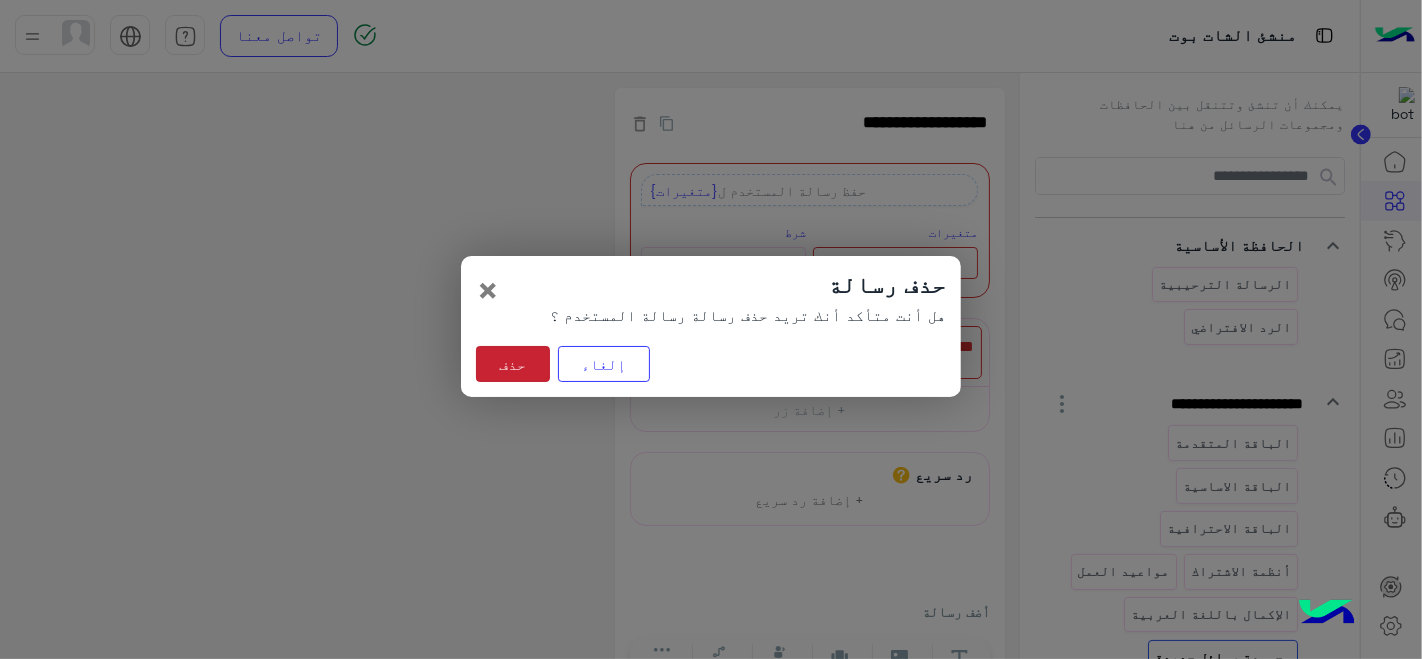 click on "حذف" 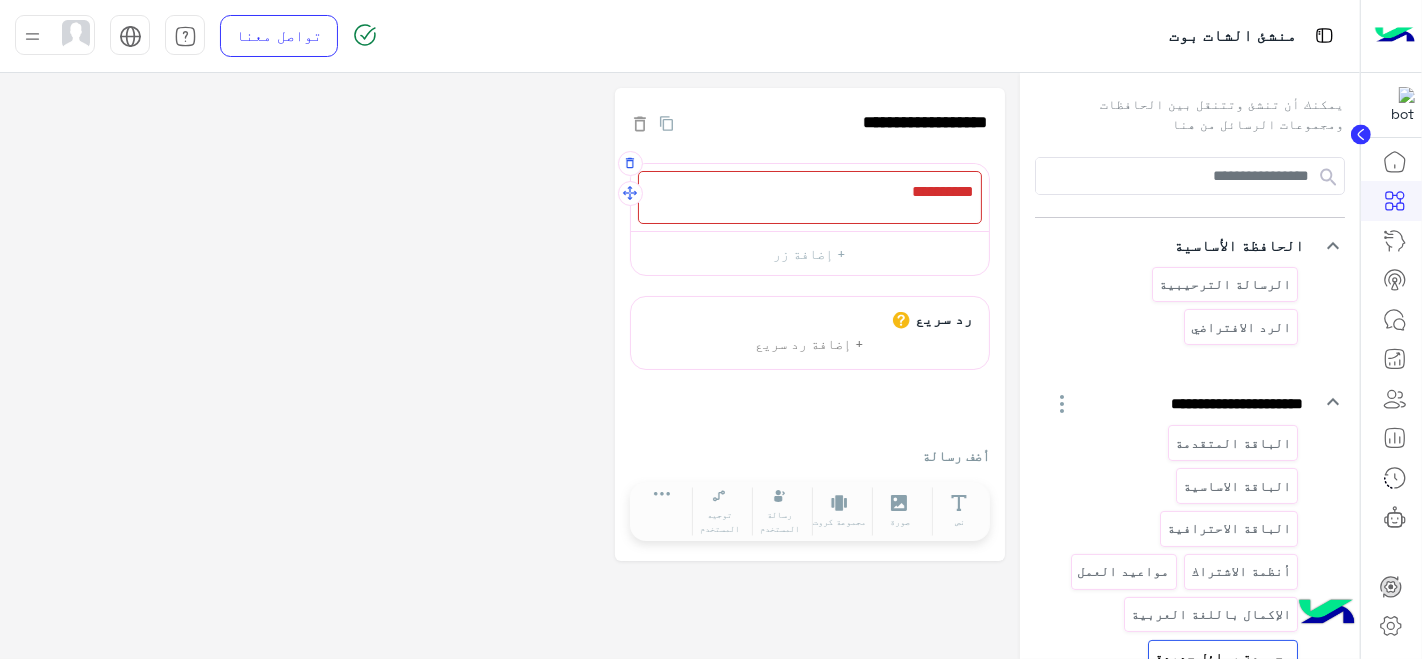 click at bounding box center [810, 197] 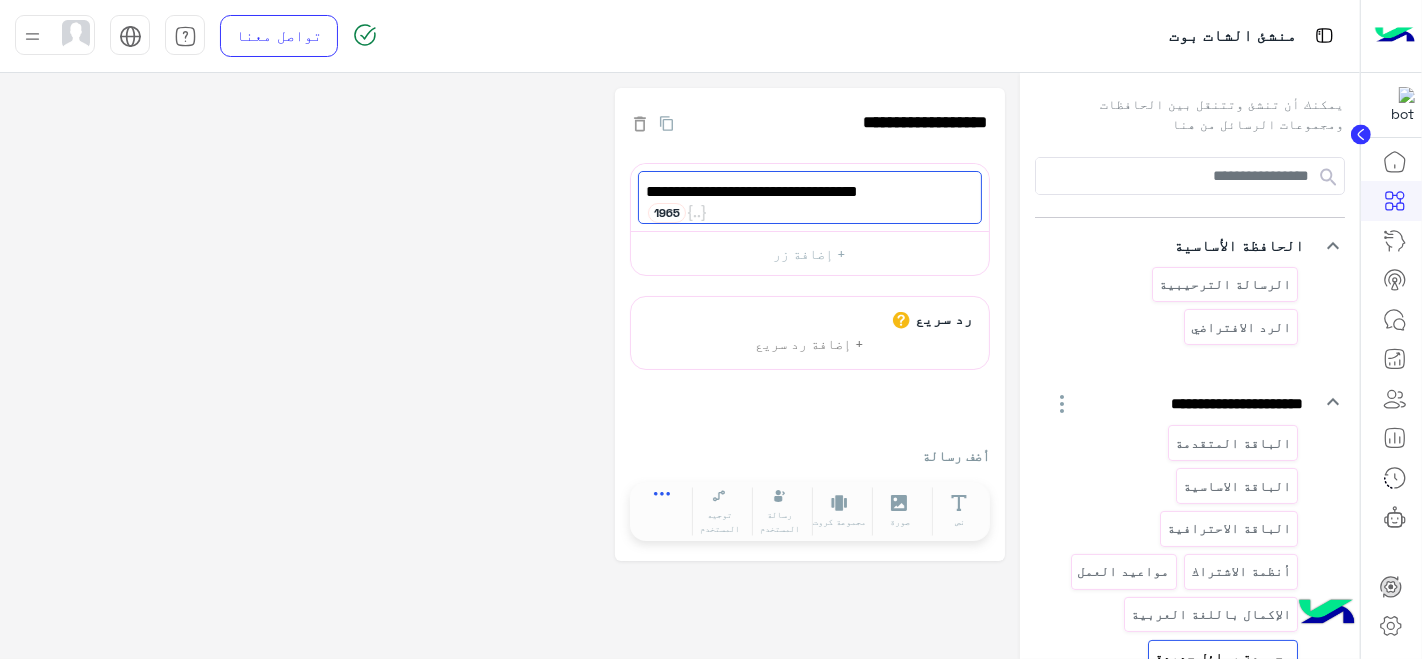 type on "**********" 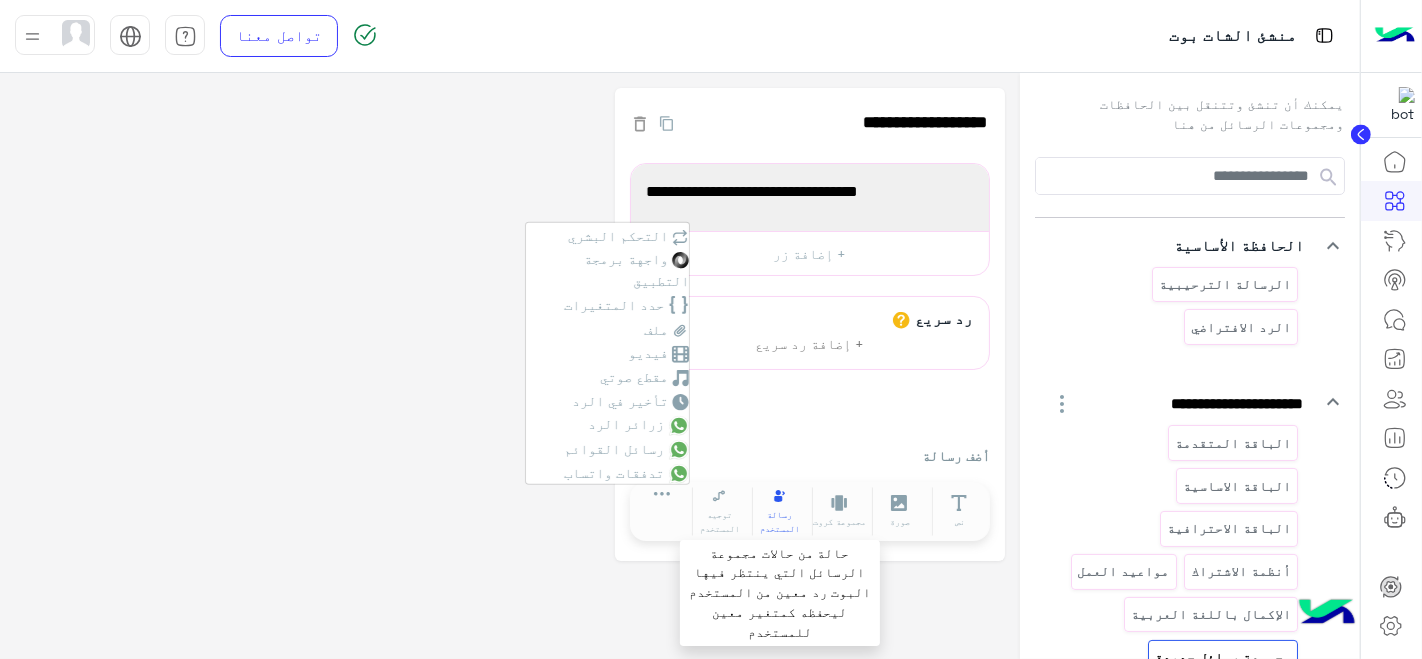 click on "رسالة المستخدم" at bounding box center [780, 521] 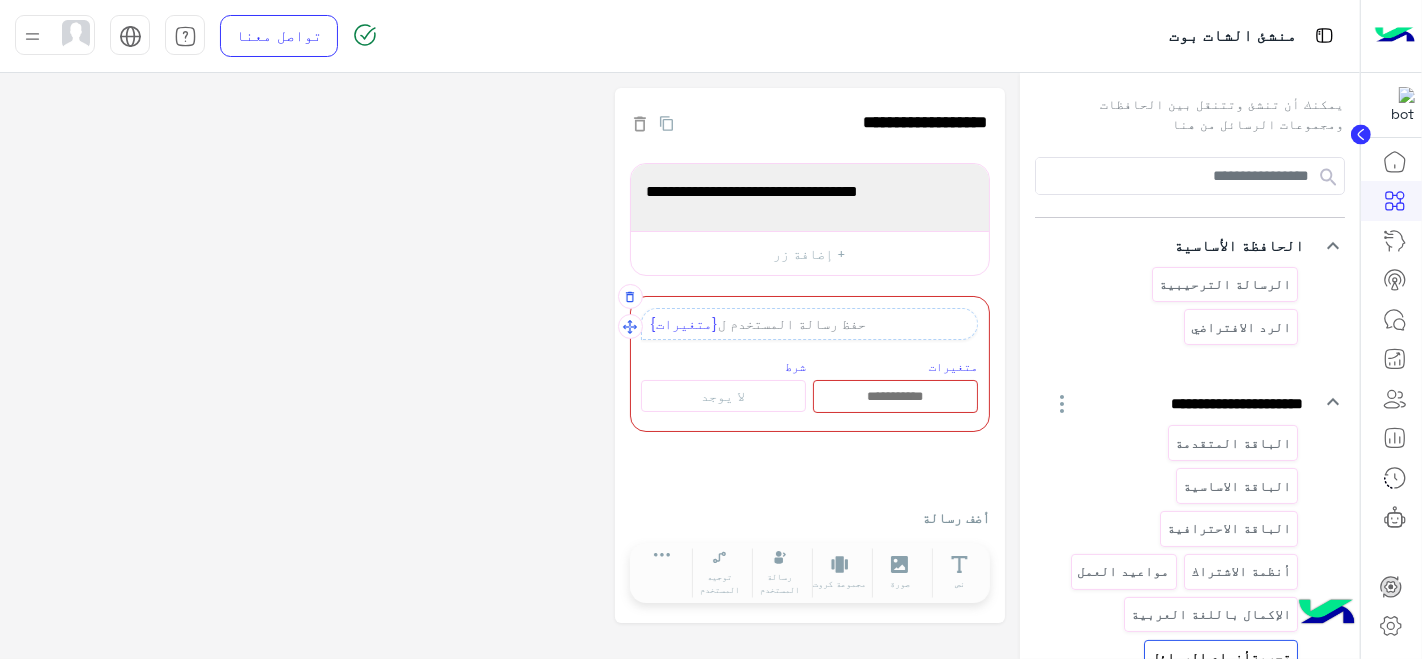 click on "حفظ رسالة المستخدم ل  {متغيرات}" at bounding box center (809, 324) 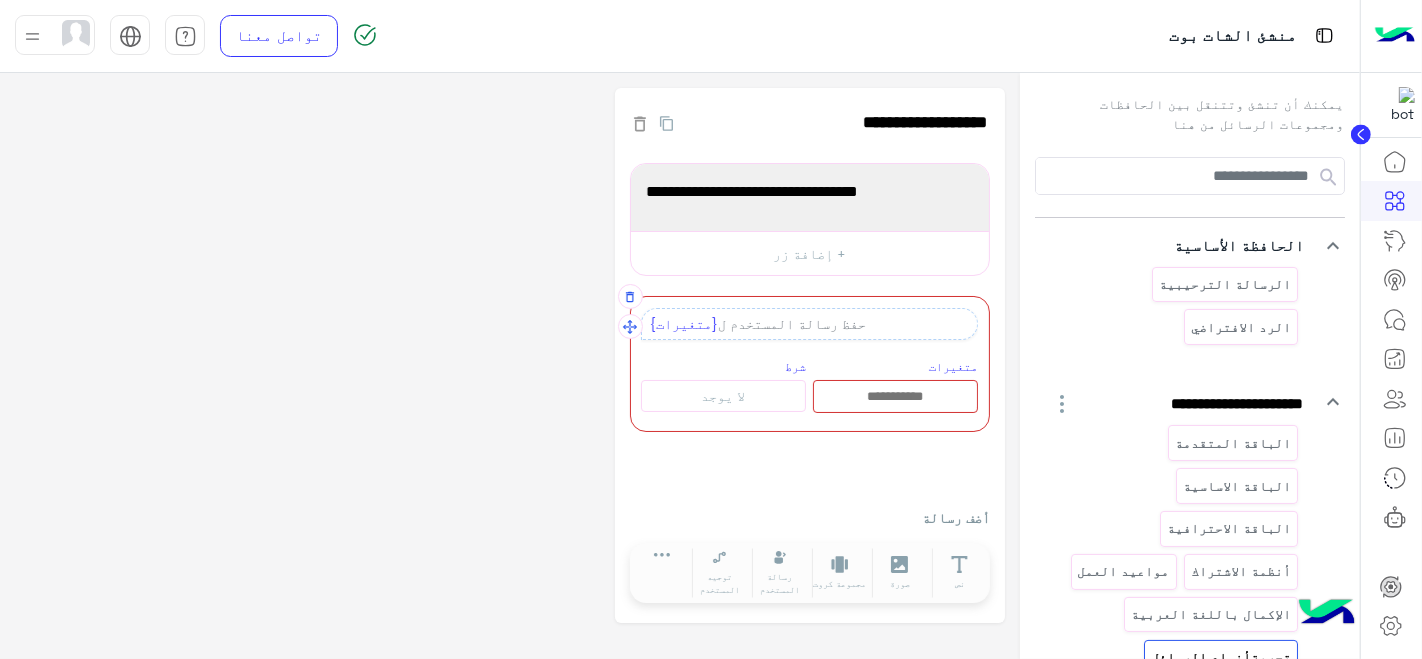 click on "حفظ رسالة المستخدم ل  {متغيرات}" at bounding box center [809, 324] 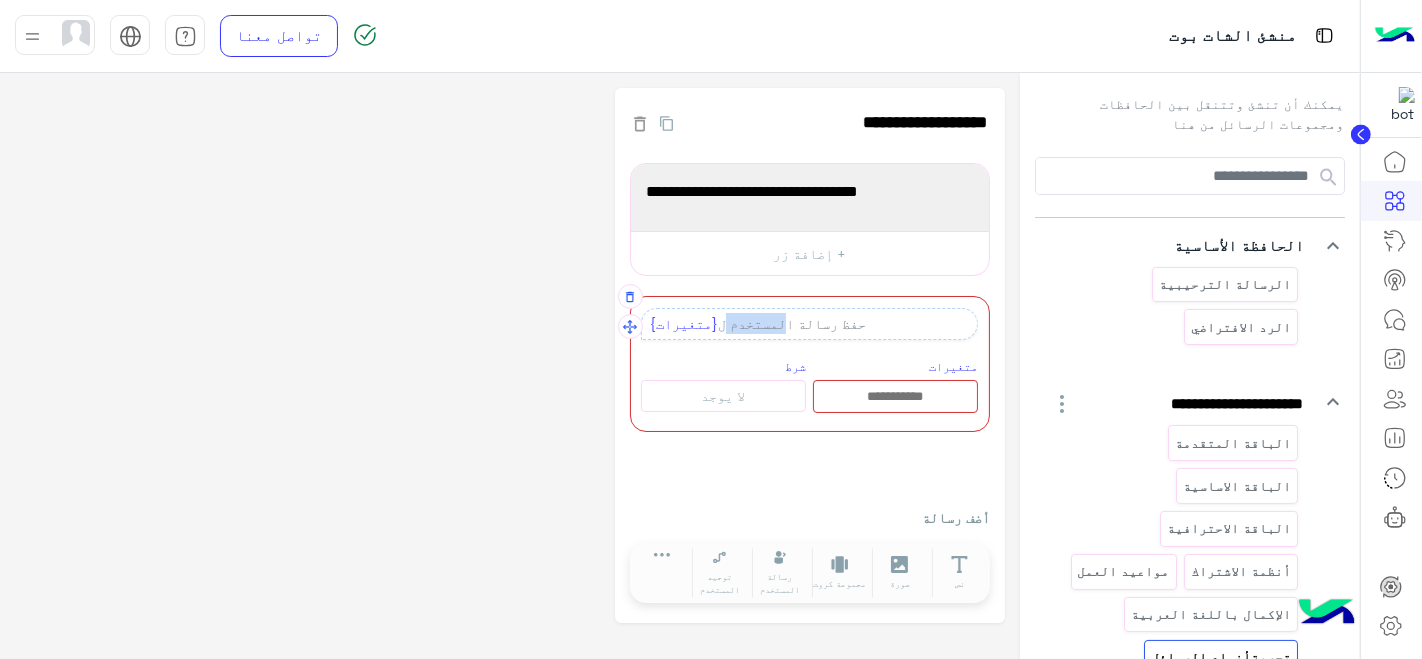 click on "حفظ رسالة المستخدم ل  {متغيرات}" at bounding box center (809, 324) 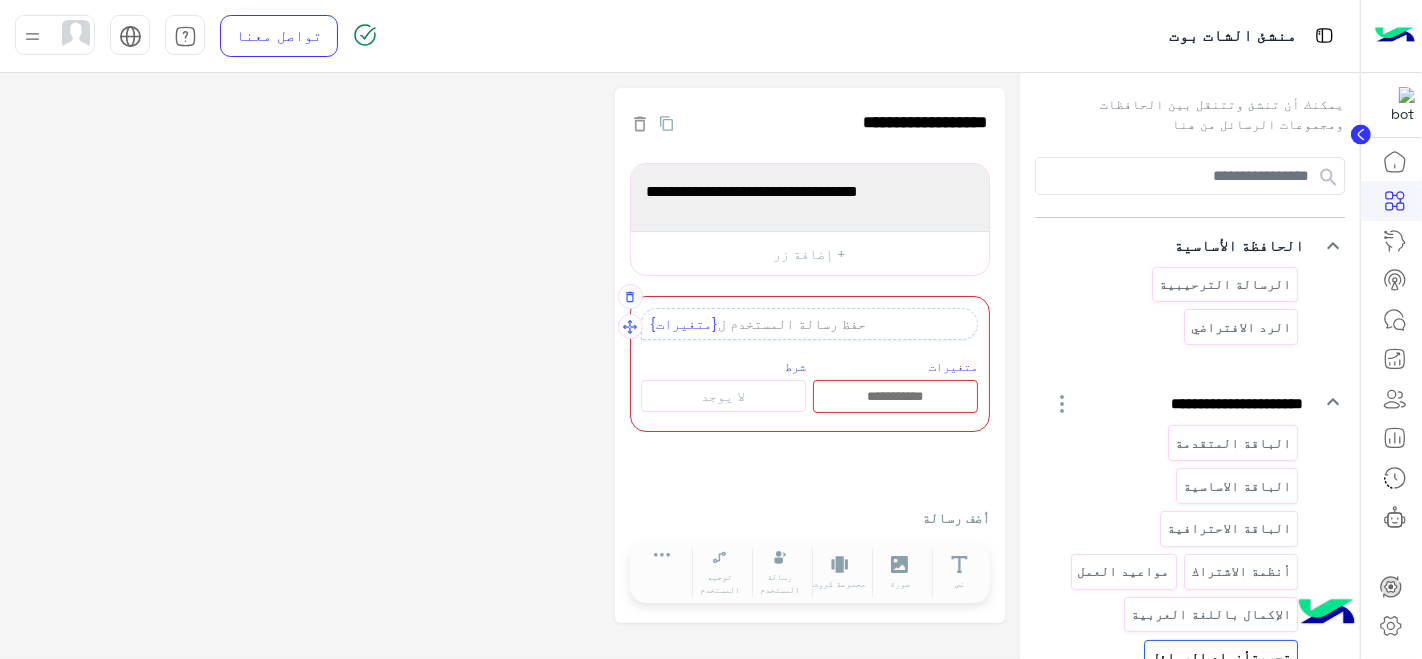click at bounding box center (895, 396) 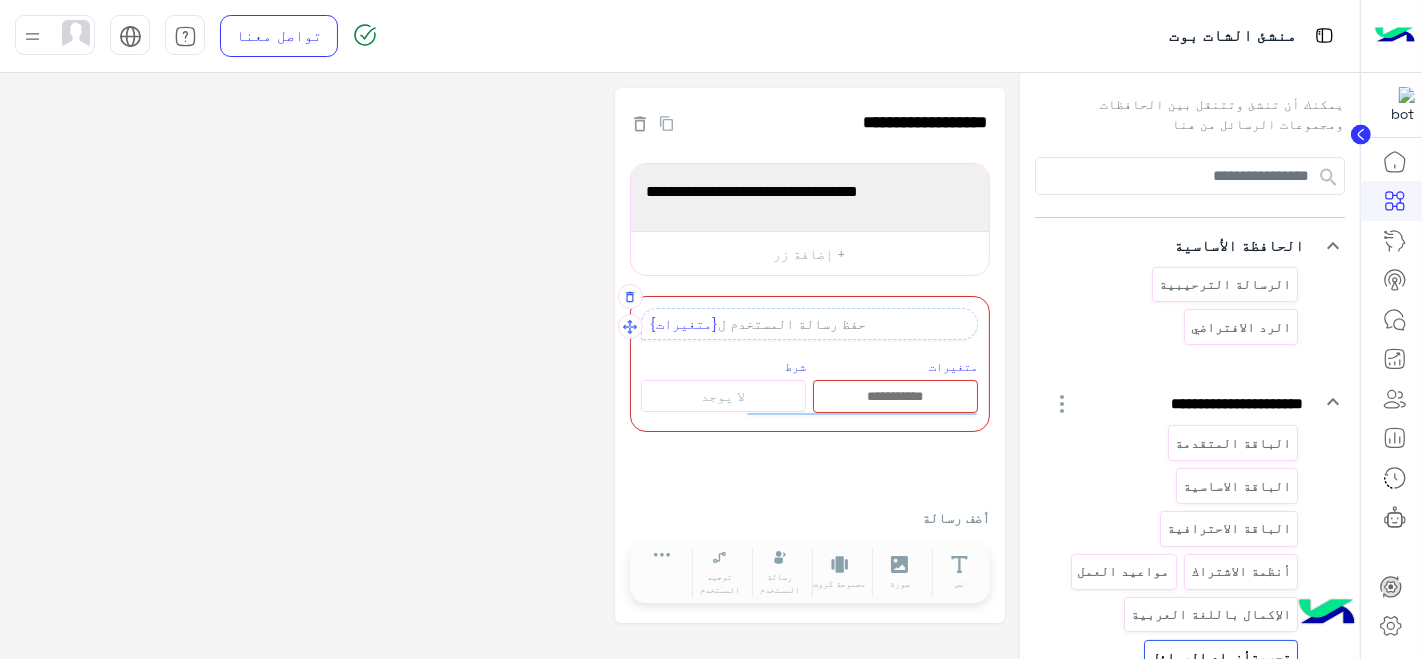 click at bounding box center [895, 397] 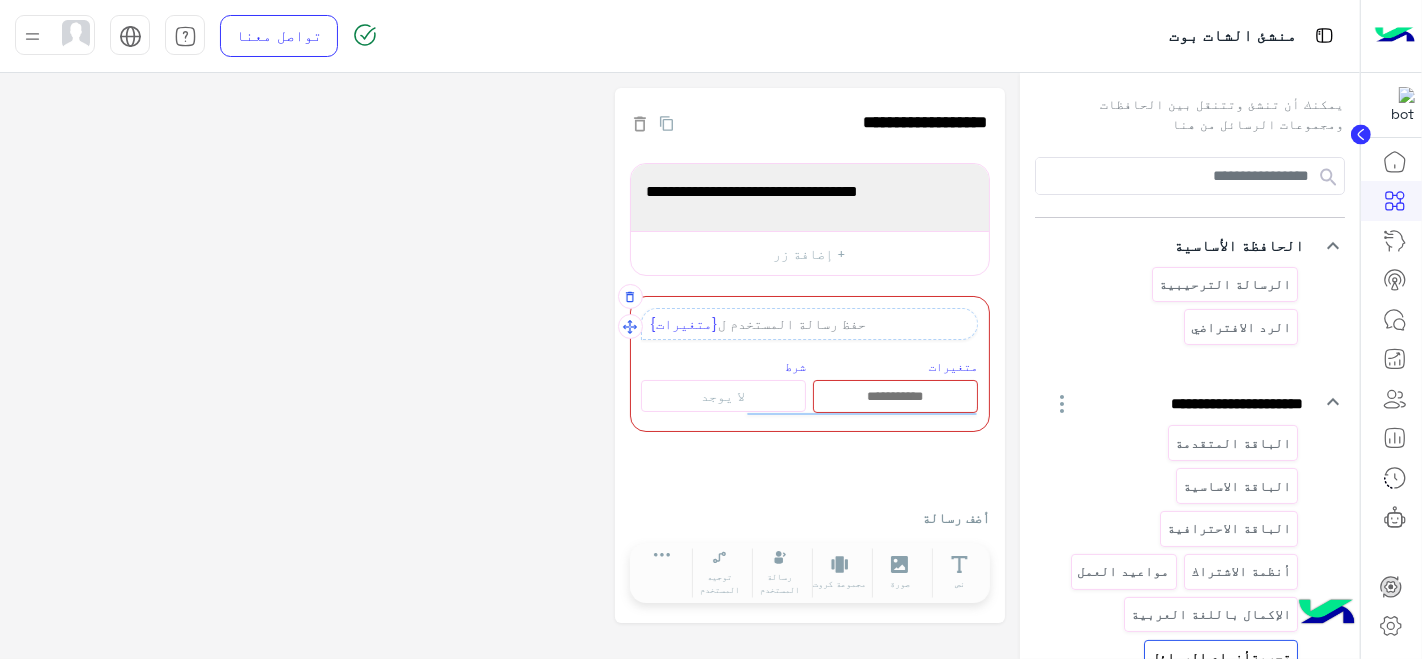 click on "متغيرات" at bounding box center (953, 366) 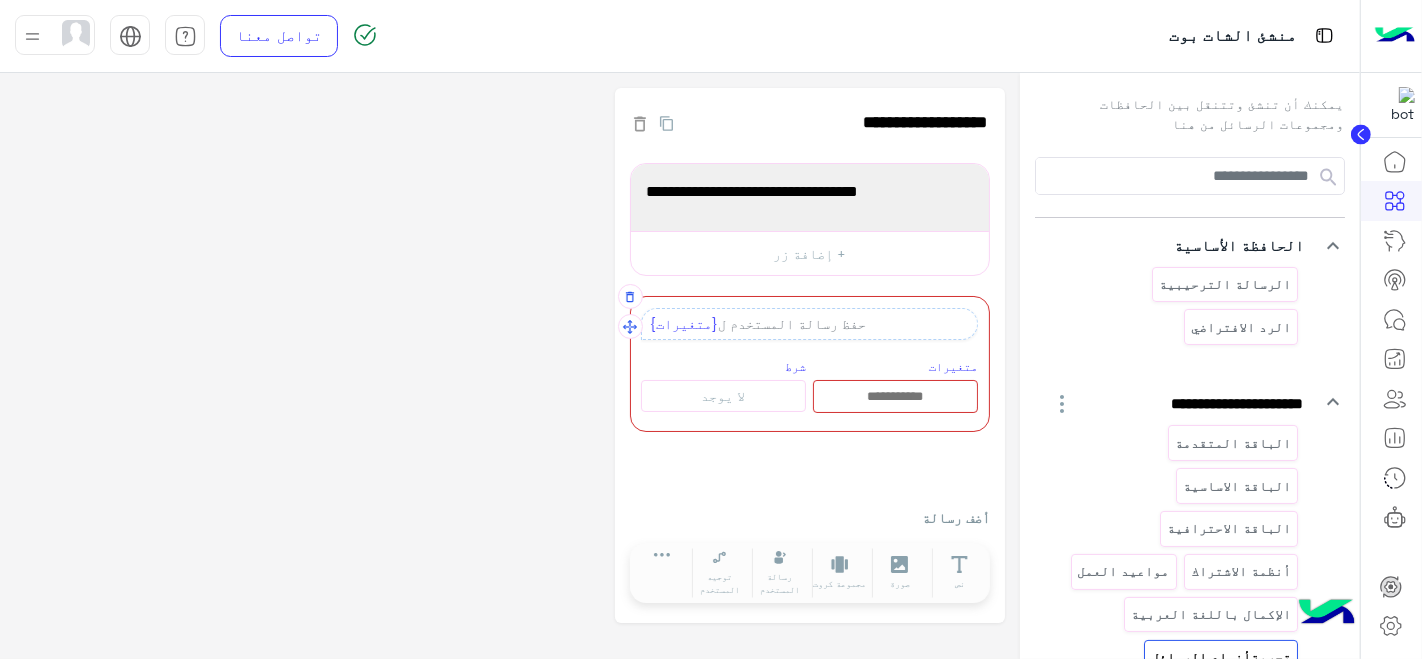 click at bounding box center (895, 396) 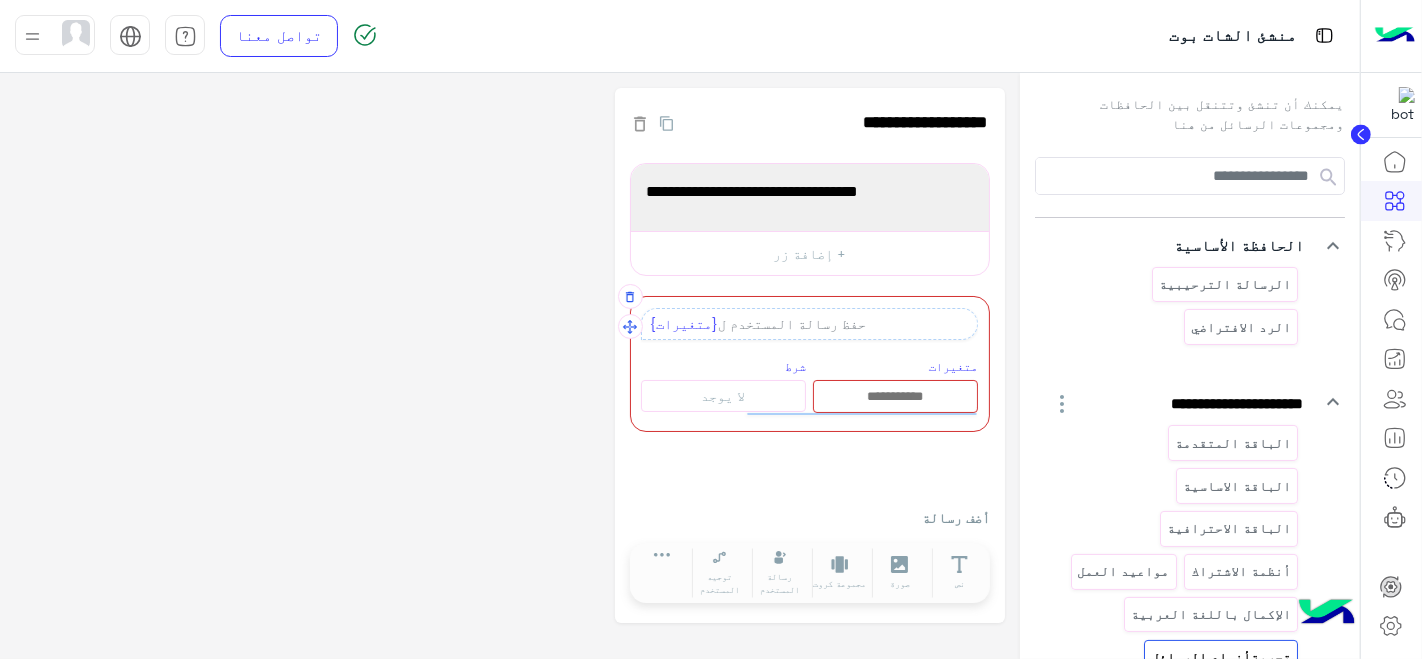 click at bounding box center (895, 397) 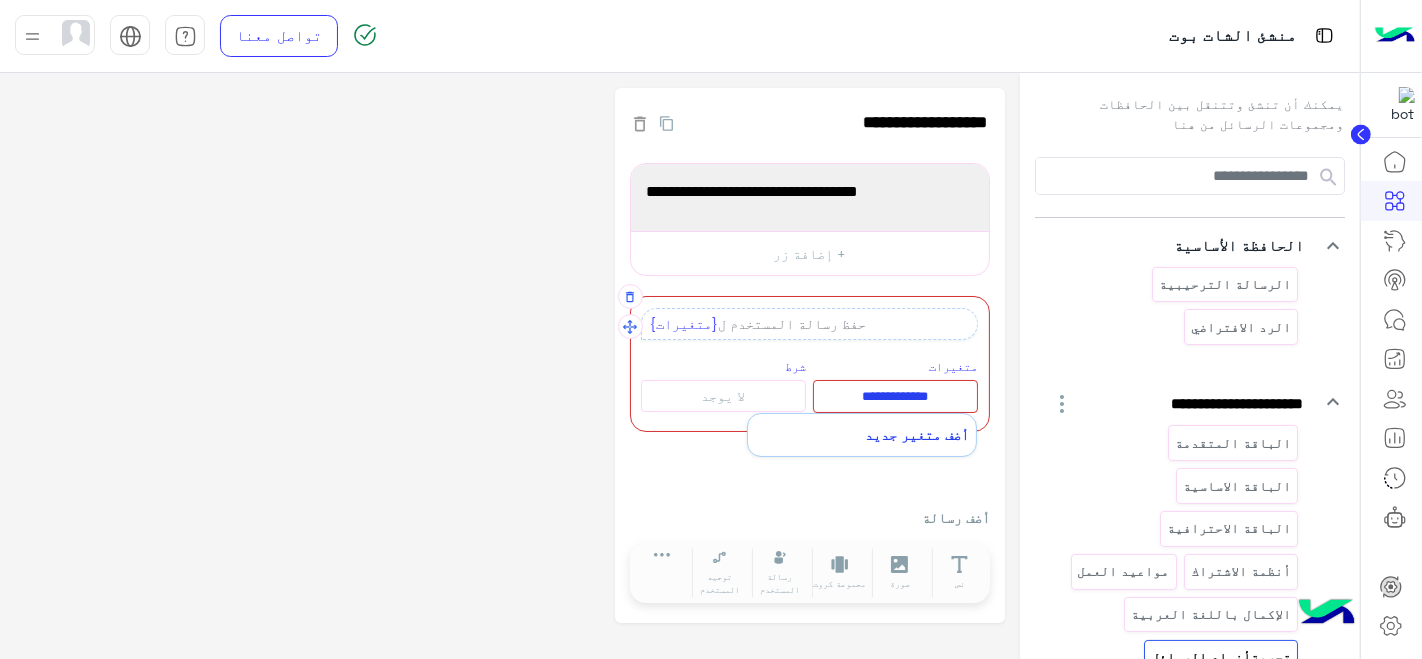 type on "**********" 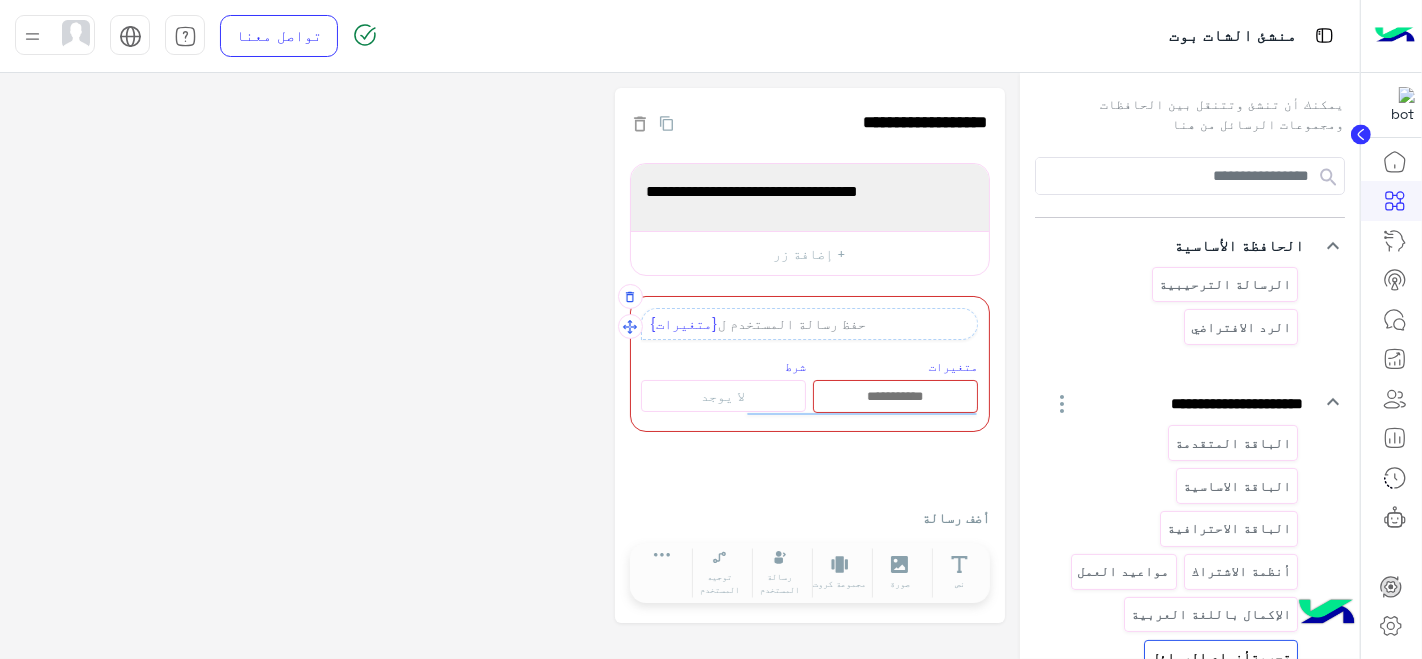 click at bounding box center [895, 397] 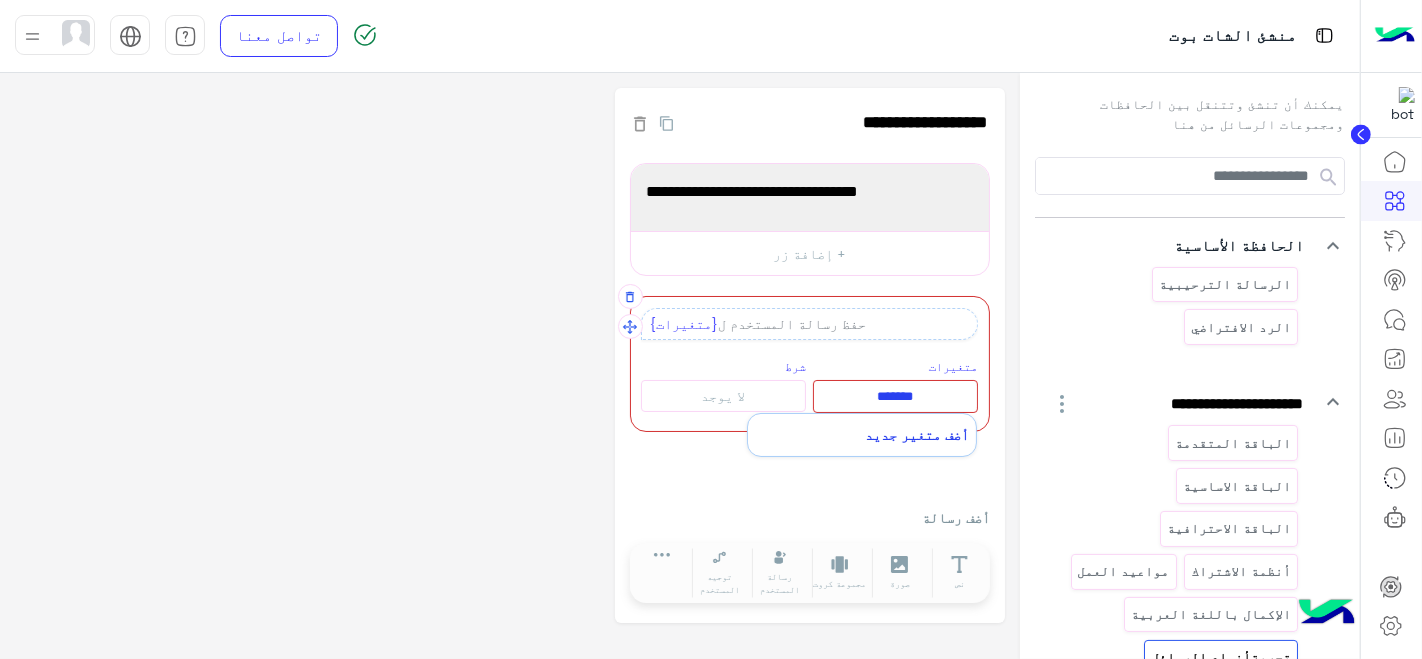 click on "أضف متغير جديد" at bounding box center (862, 434) 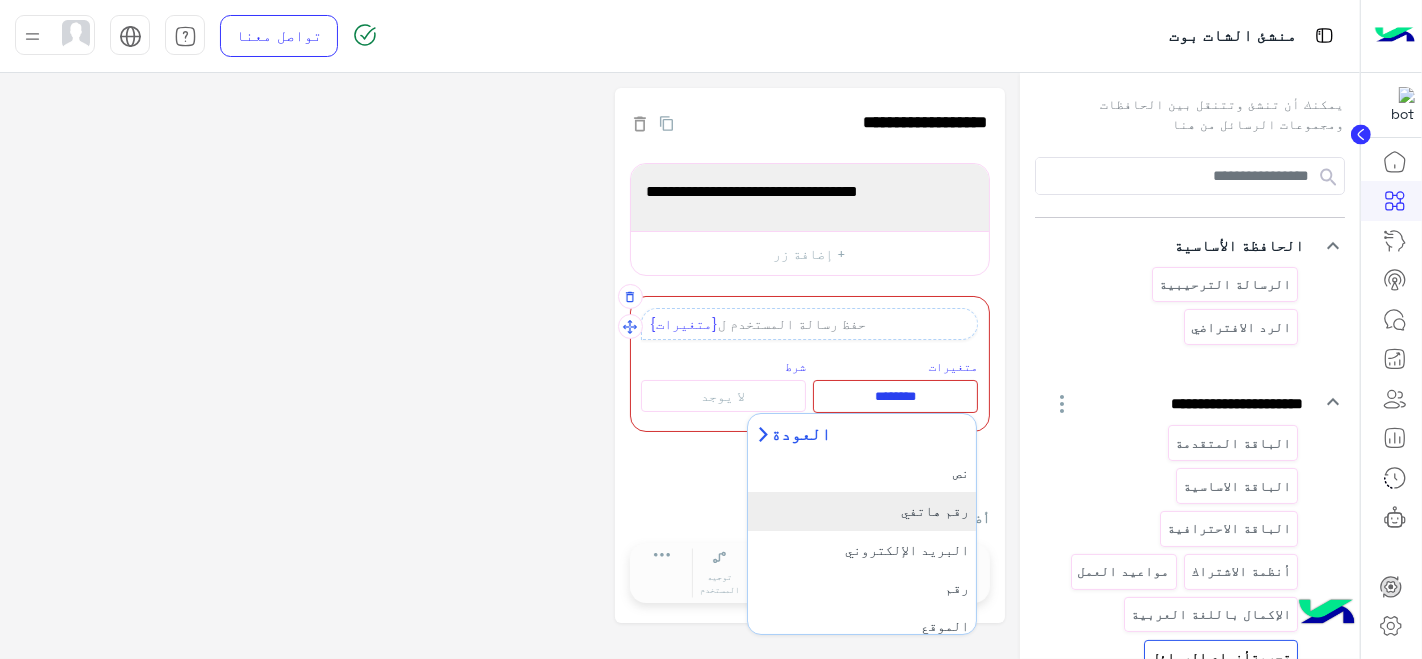 click on "رقم هاتفي" at bounding box center (935, 511) 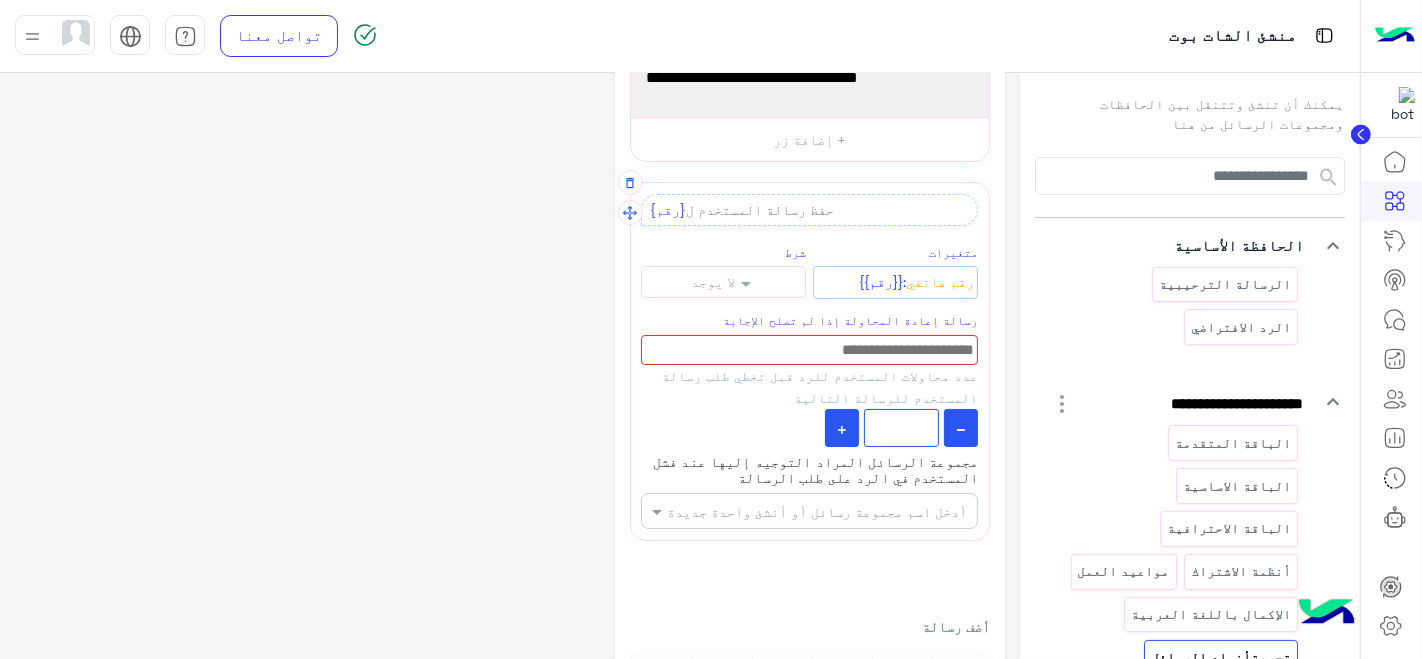 scroll, scrollTop: 115, scrollLeft: 0, axis: vertical 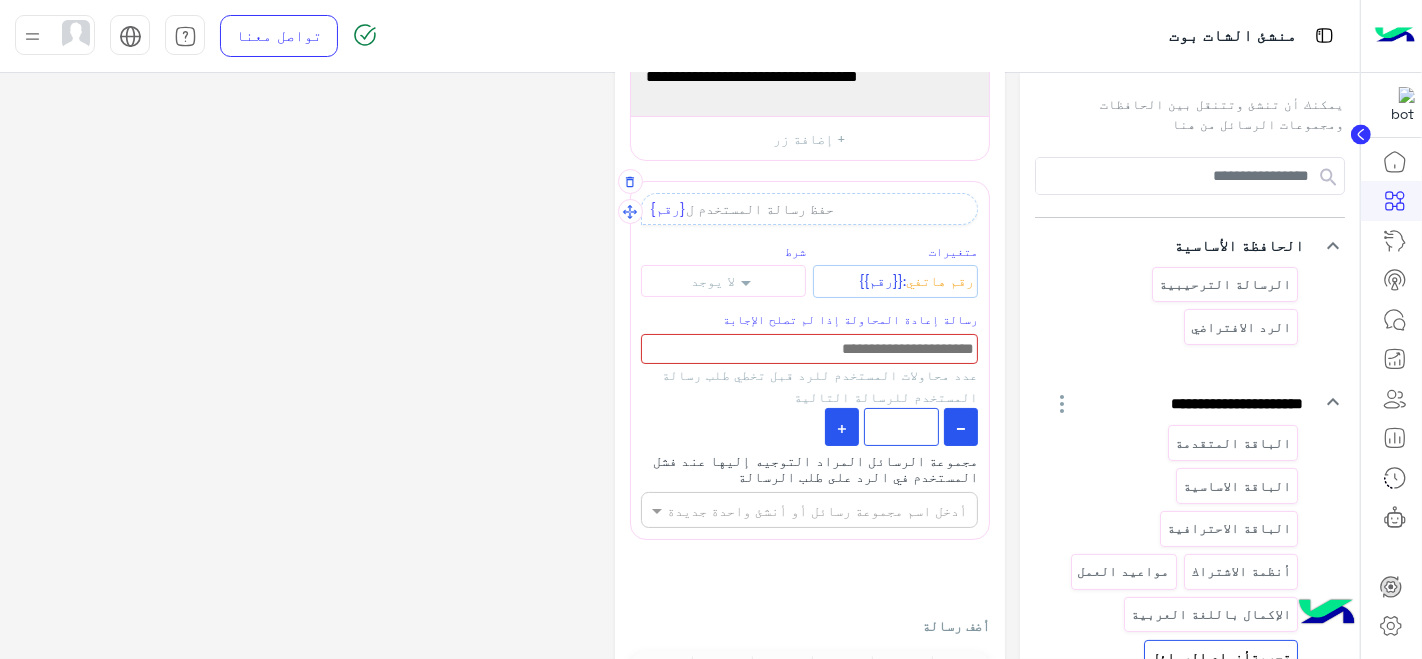 click at bounding box center [809, 349] 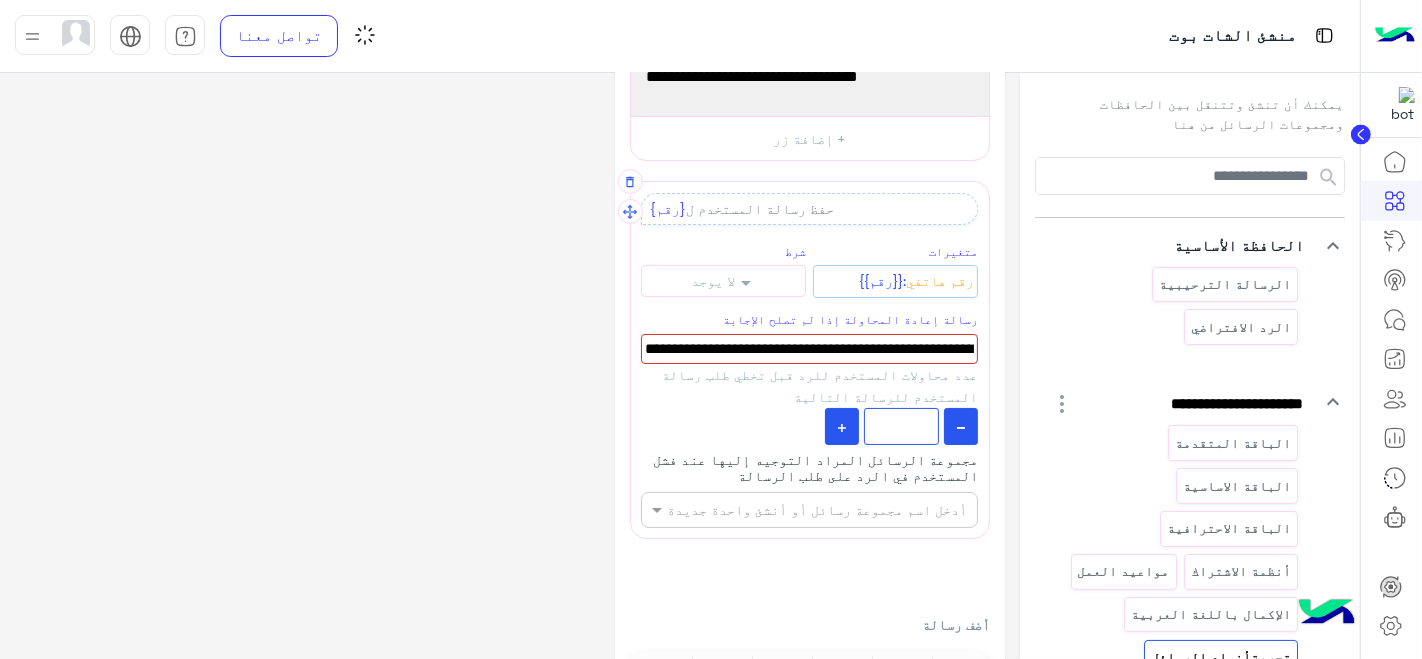 scroll, scrollTop: 0, scrollLeft: -71, axis: horizontal 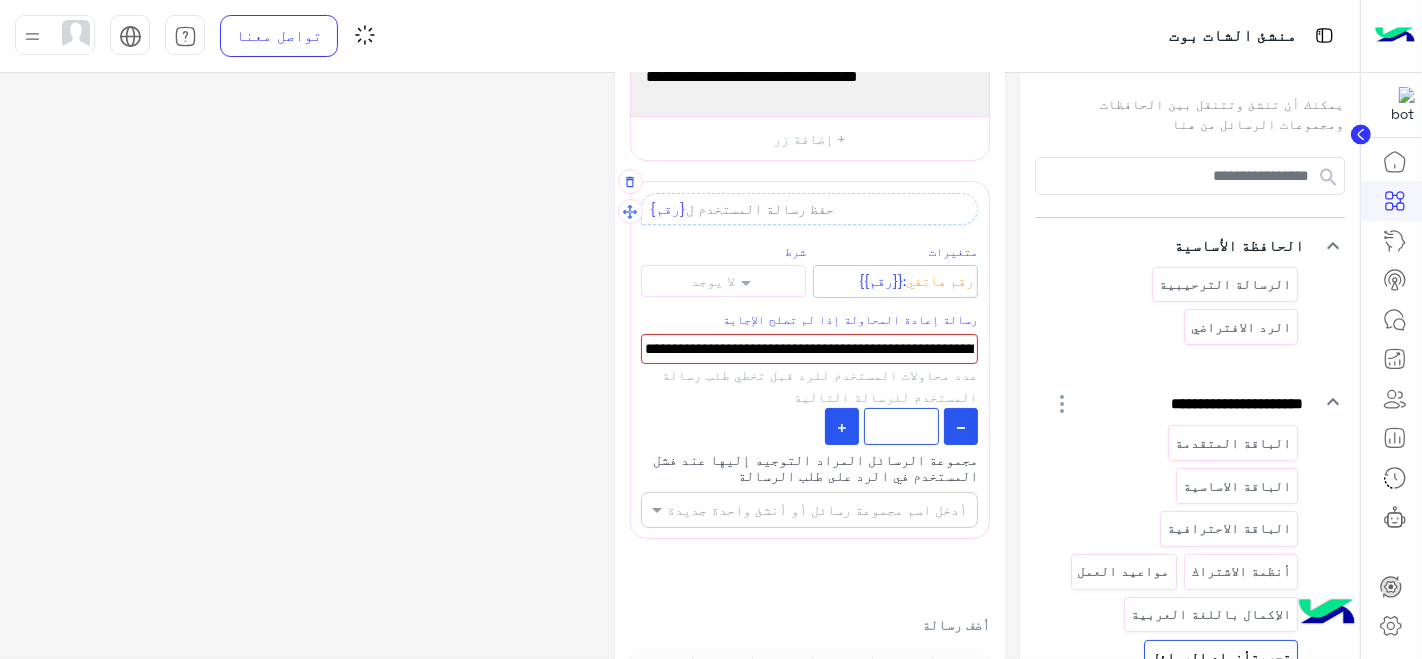 type on "**********" 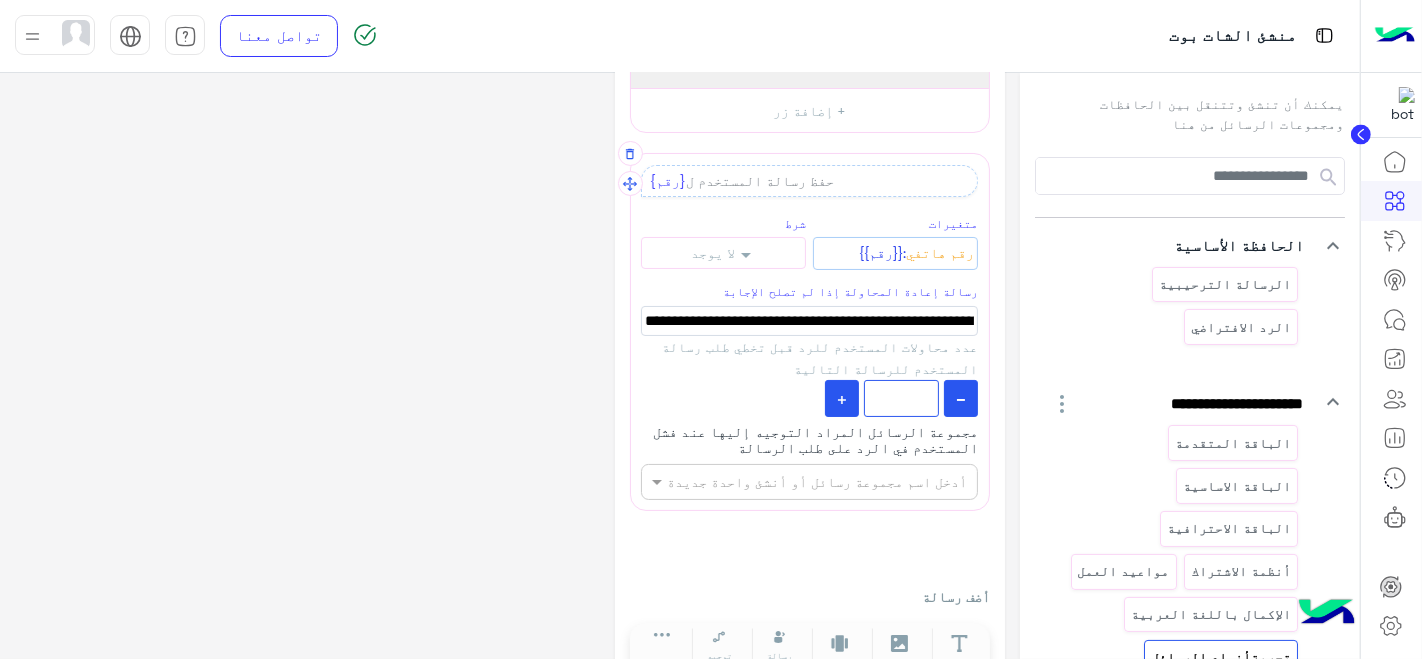 scroll, scrollTop: 142, scrollLeft: 0, axis: vertical 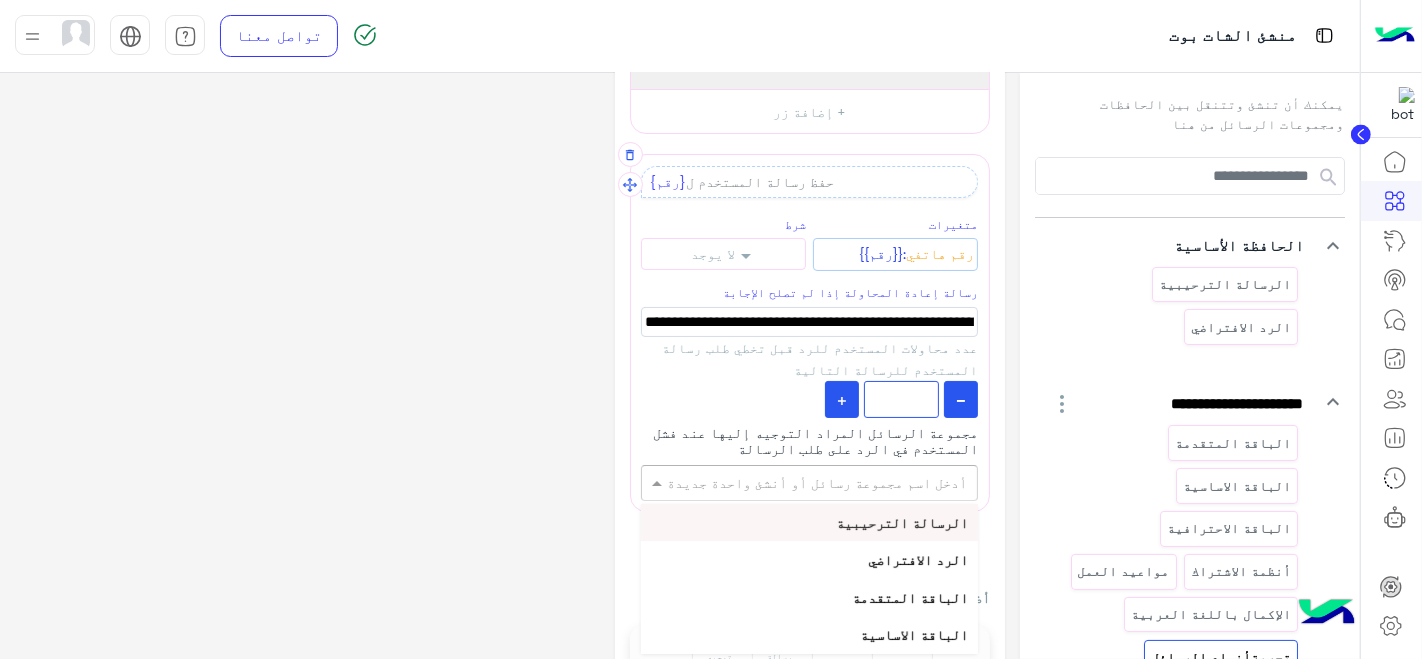 click at bounding box center [844, 483] 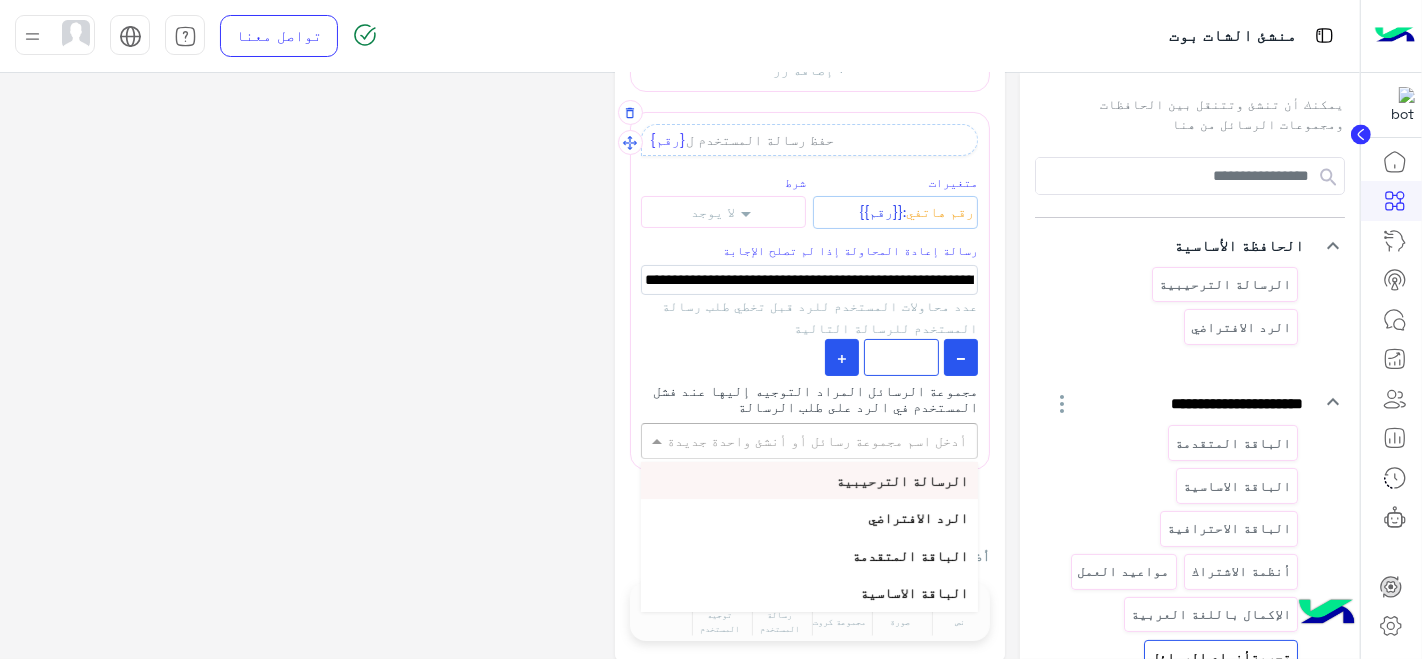 scroll, scrollTop: 200, scrollLeft: 0, axis: vertical 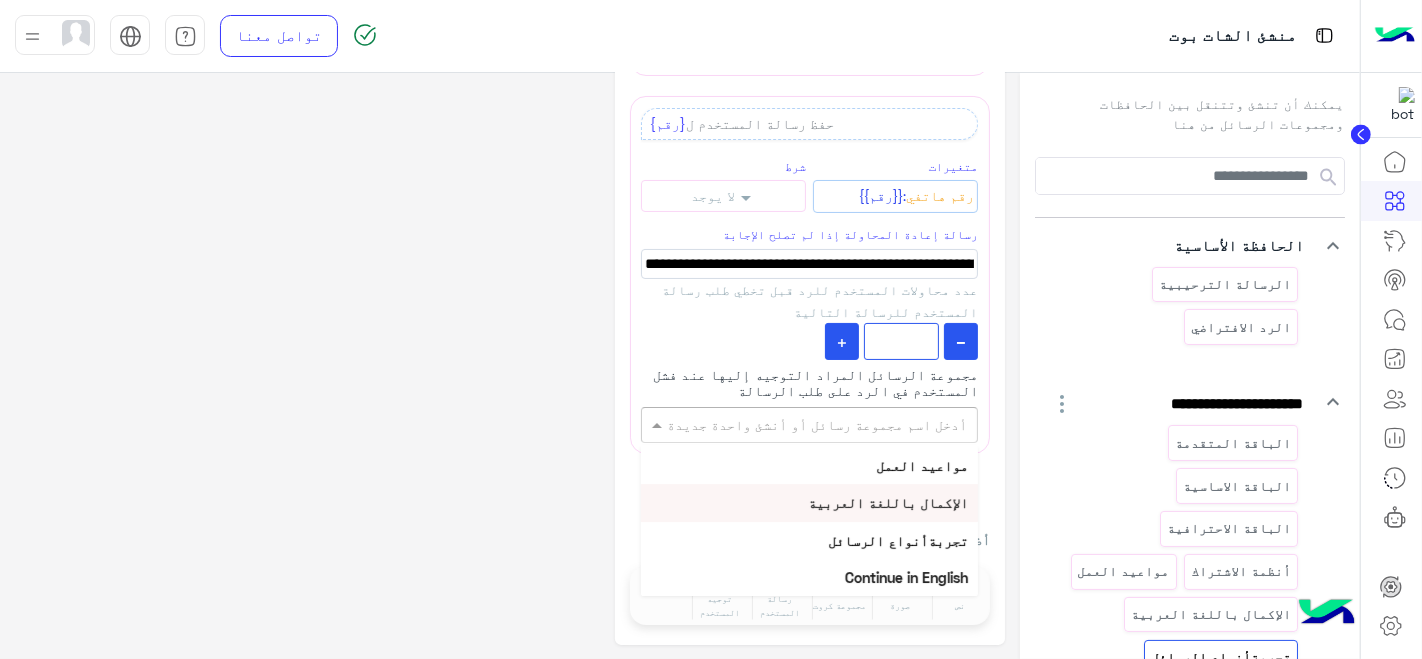 click on "**********" 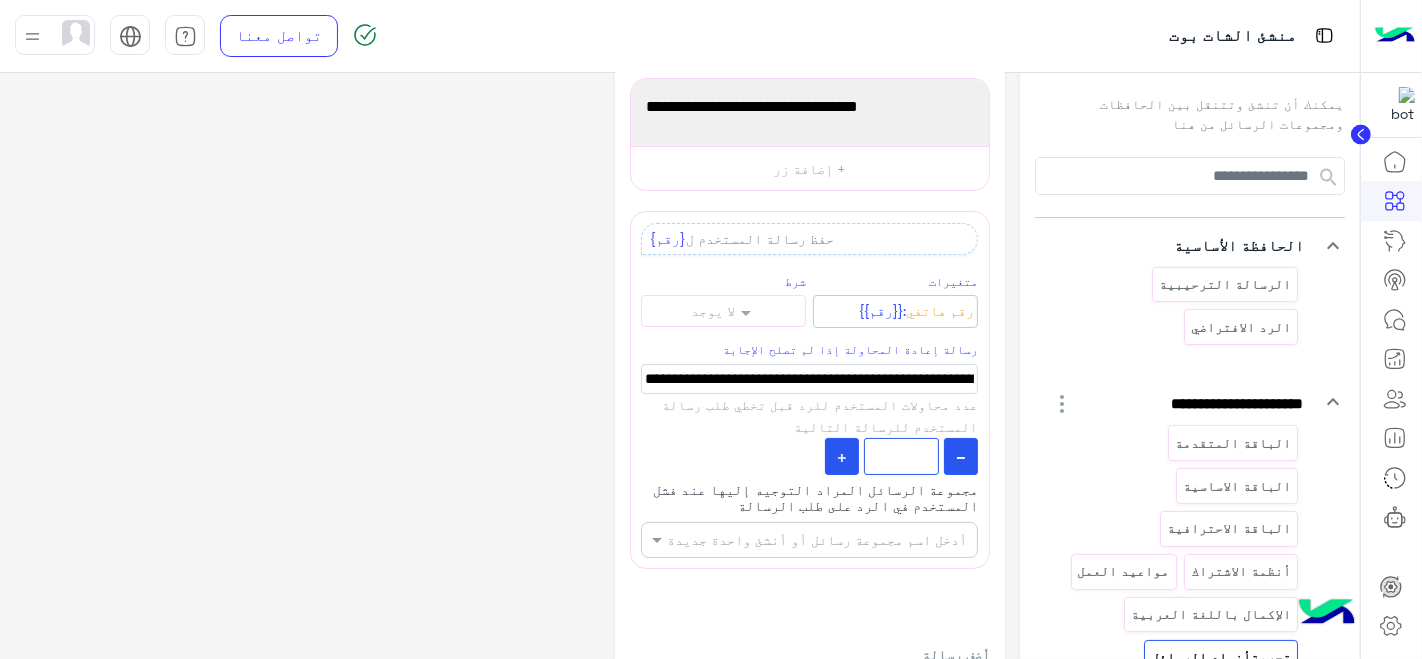 scroll, scrollTop: 0, scrollLeft: 0, axis: both 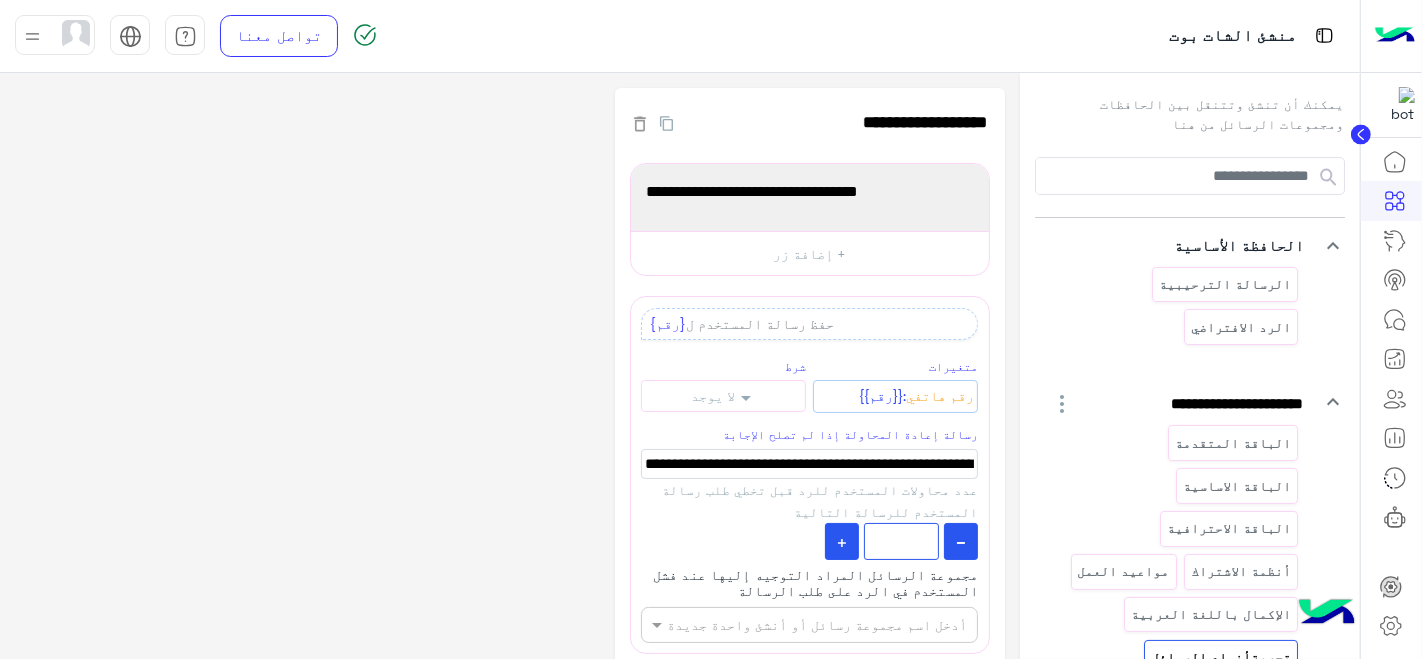 click on "رقم هاتفي" at bounding box center [940, 397] 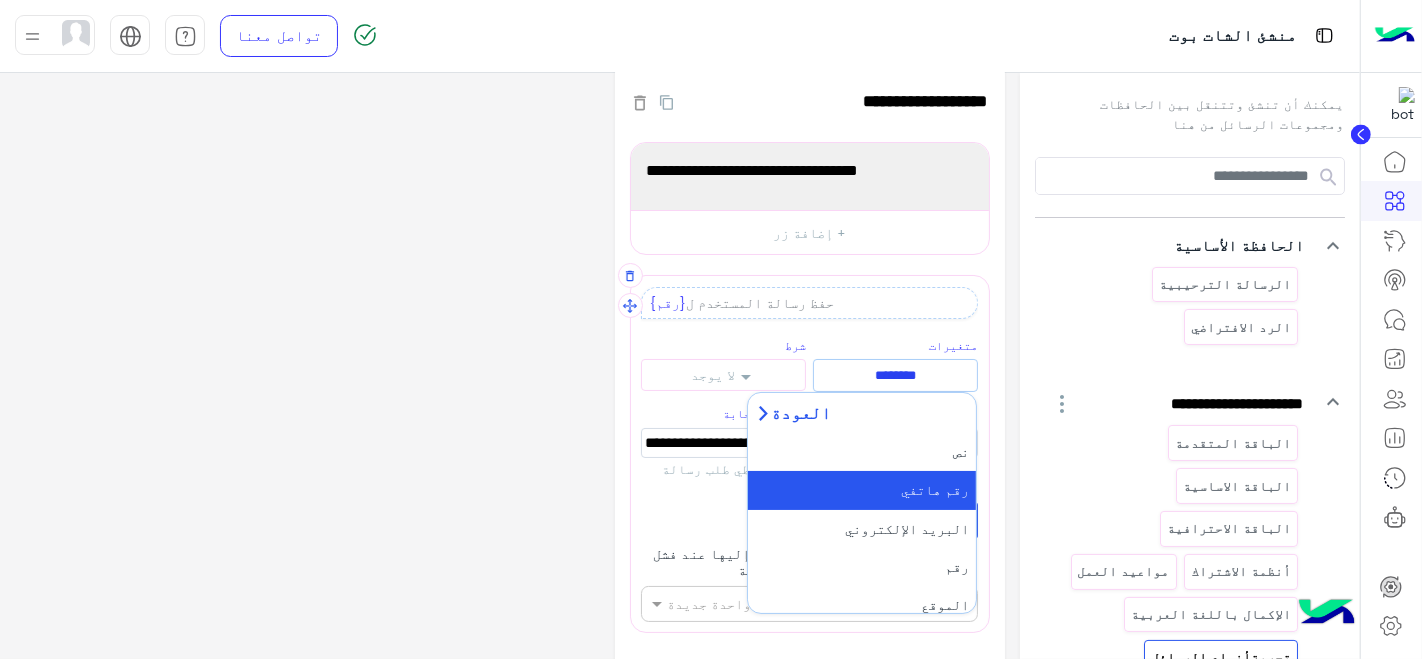 scroll, scrollTop: 20, scrollLeft: 0, axis: vertical 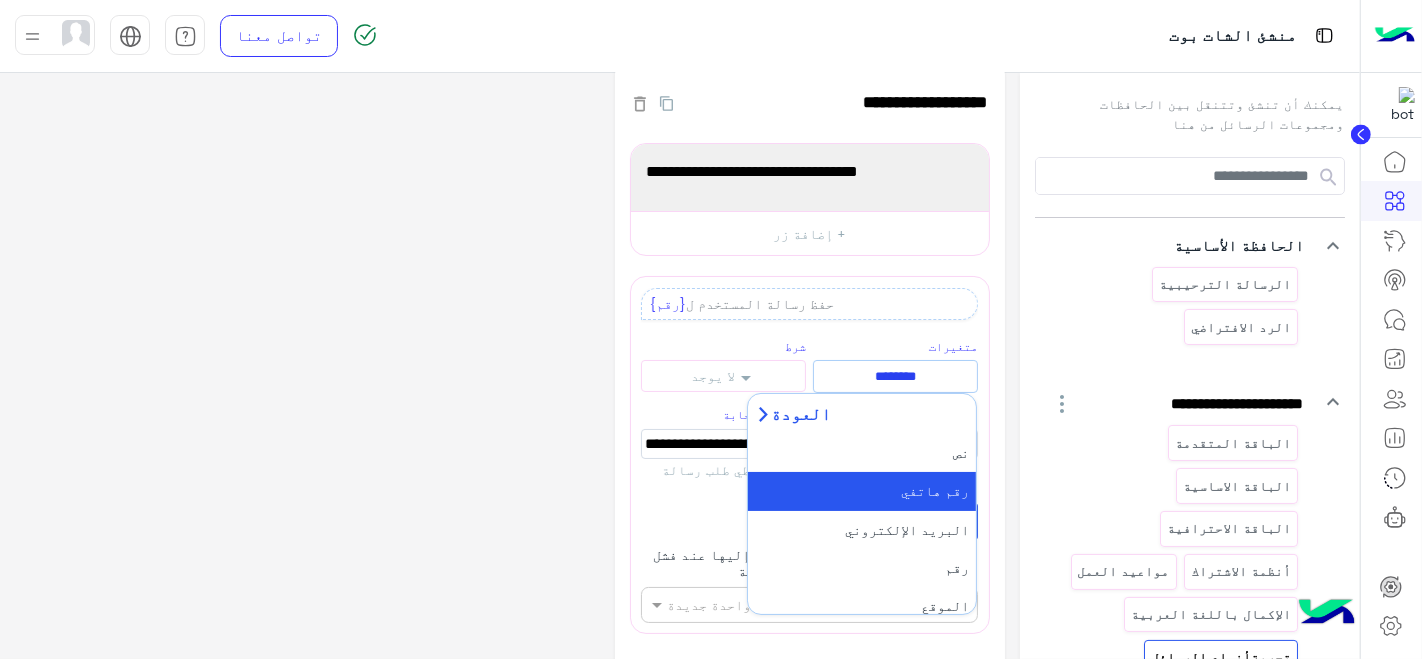 click on "**********" 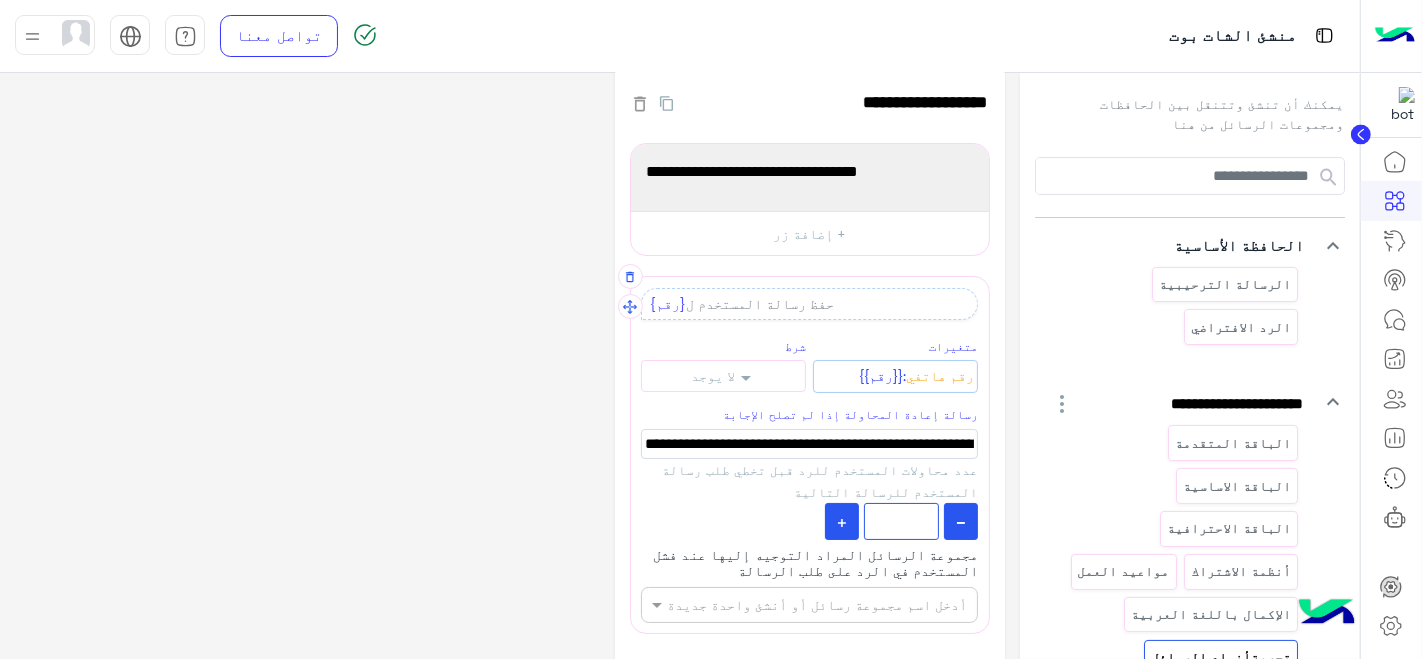click on ":{{رقم}}" at bounding box center (882, 377) 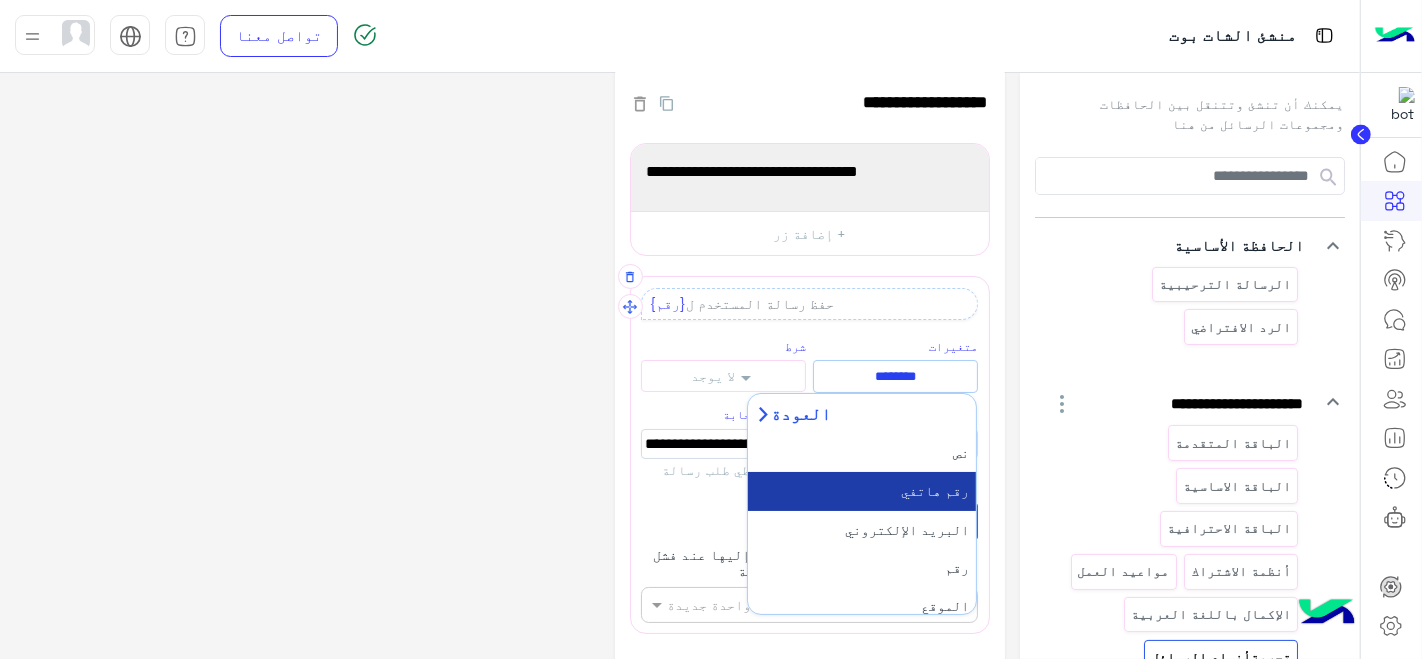 click on "رقم هاتفي" at bounding box center (935, 491) 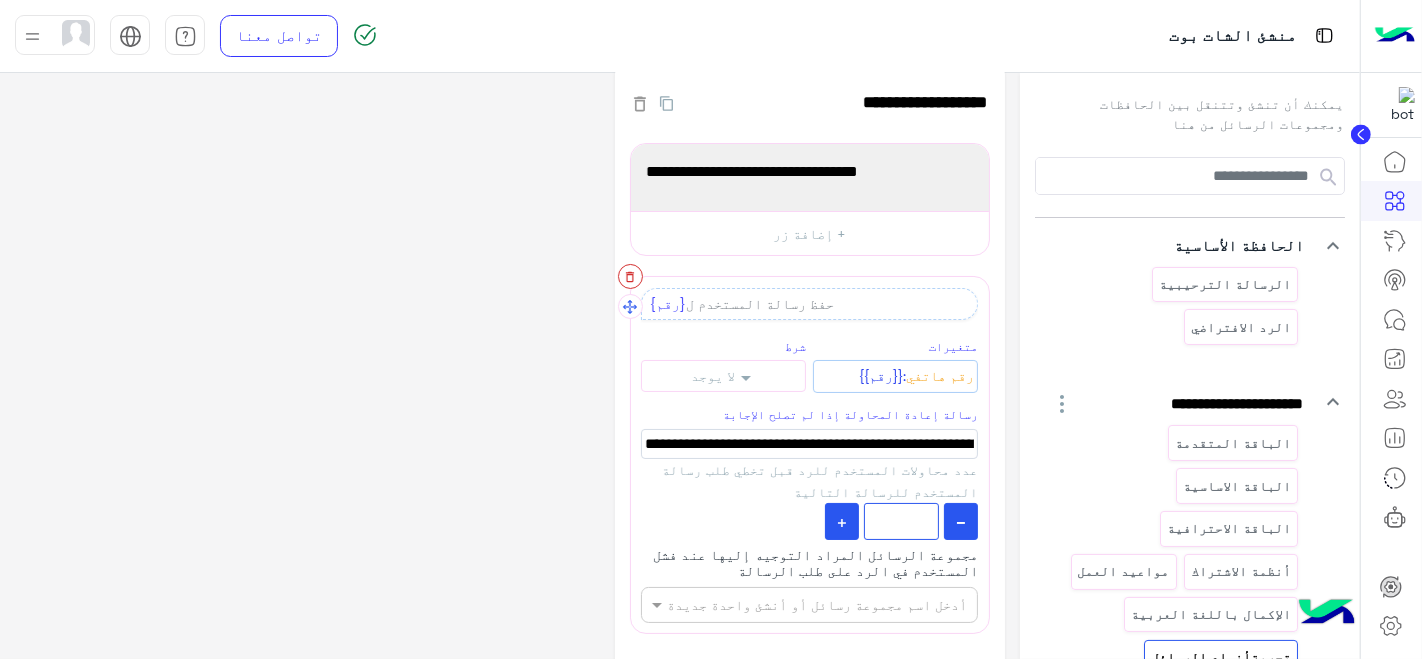 click 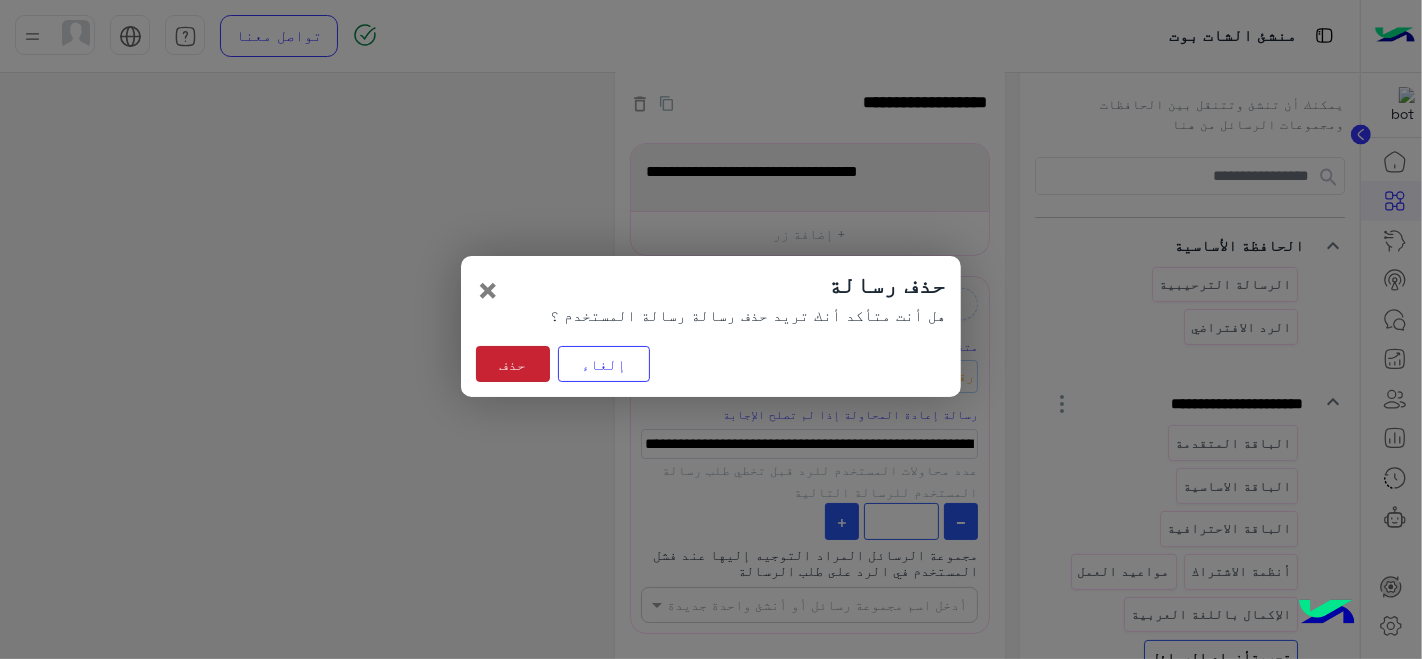 click on "حذف" 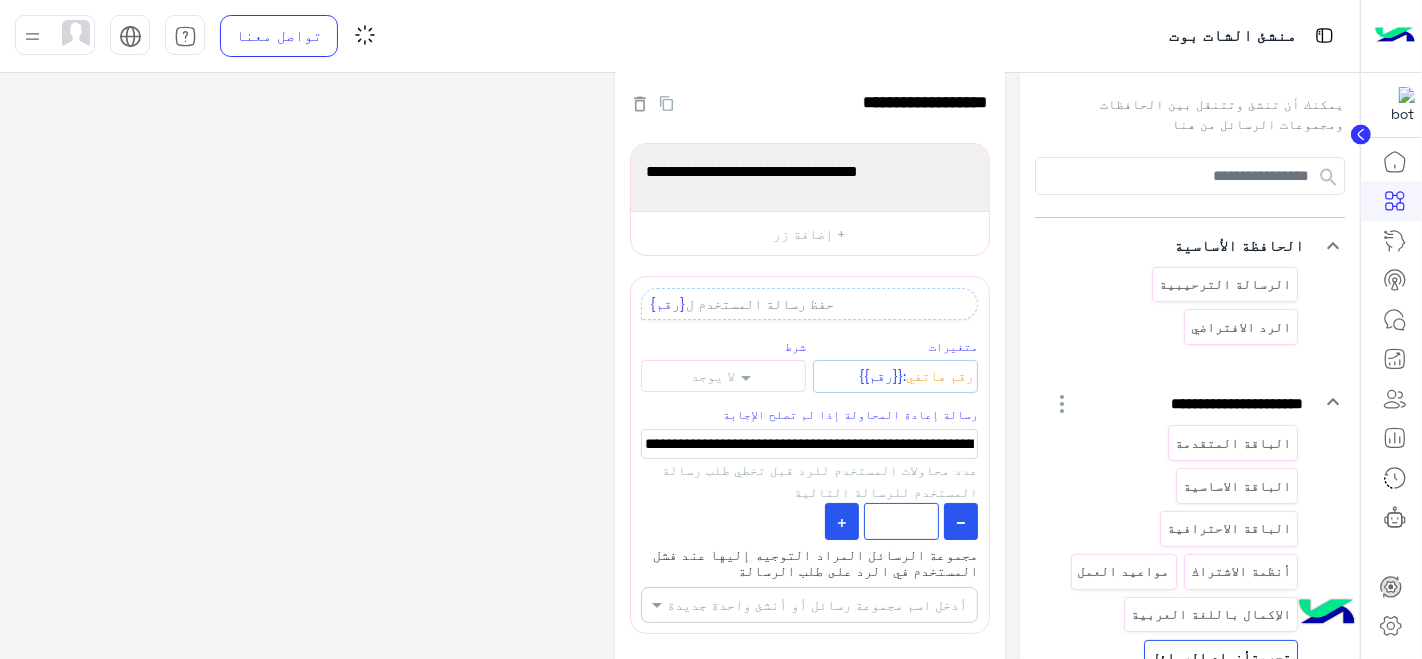 scroll, scrollTop: 0, scrollLeft: 0, axis: both 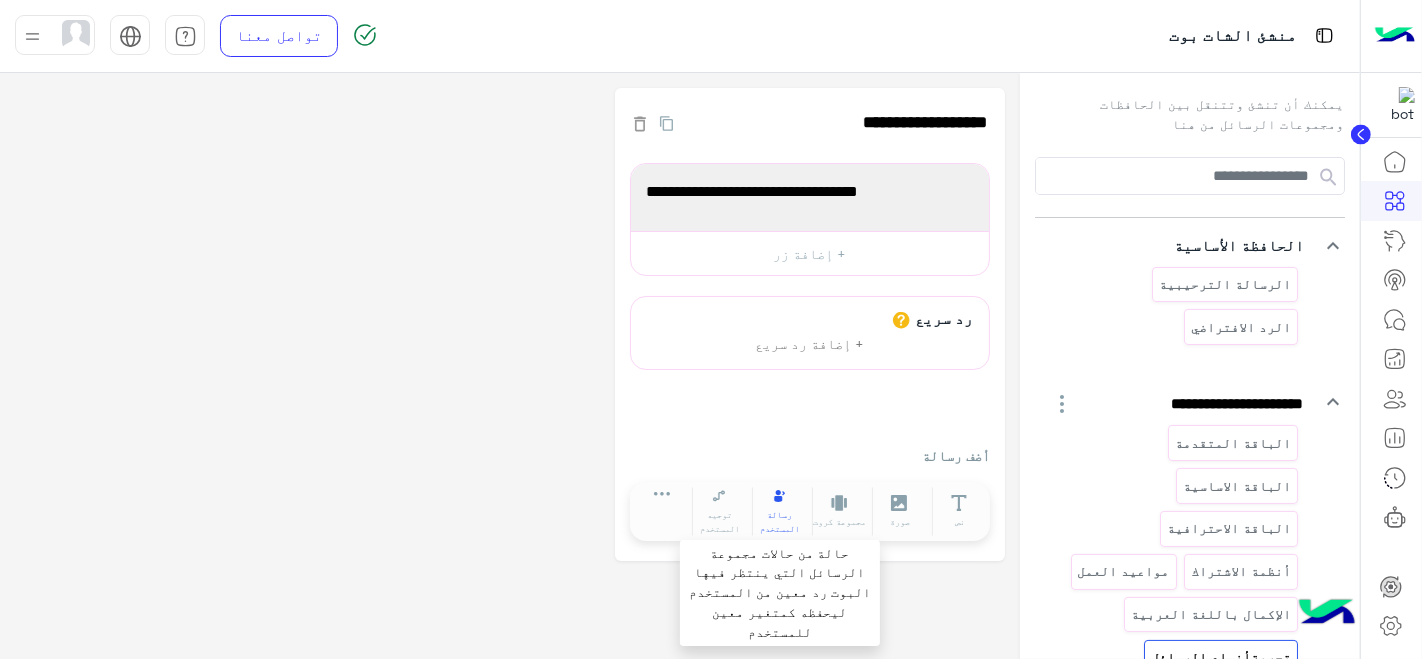 click on "رسالة المستخدم" at bounding box center [780, 521] 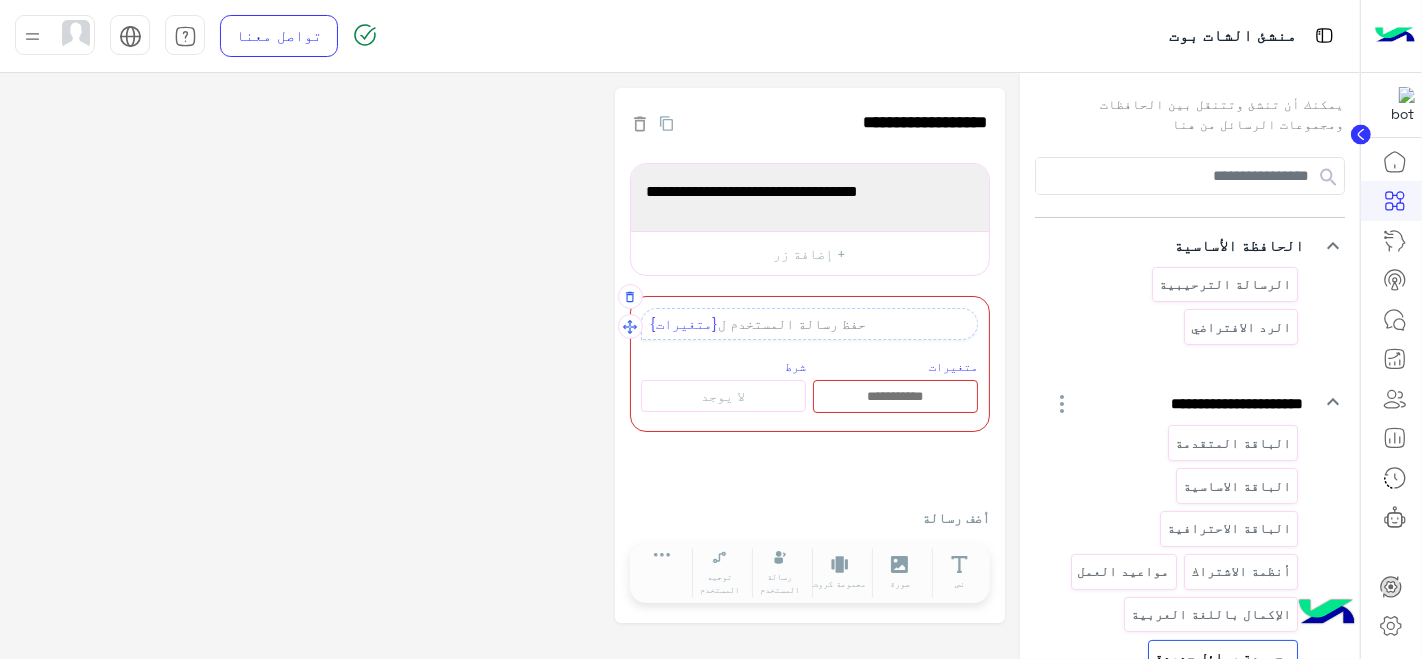 click at bounding box center (895, 397) 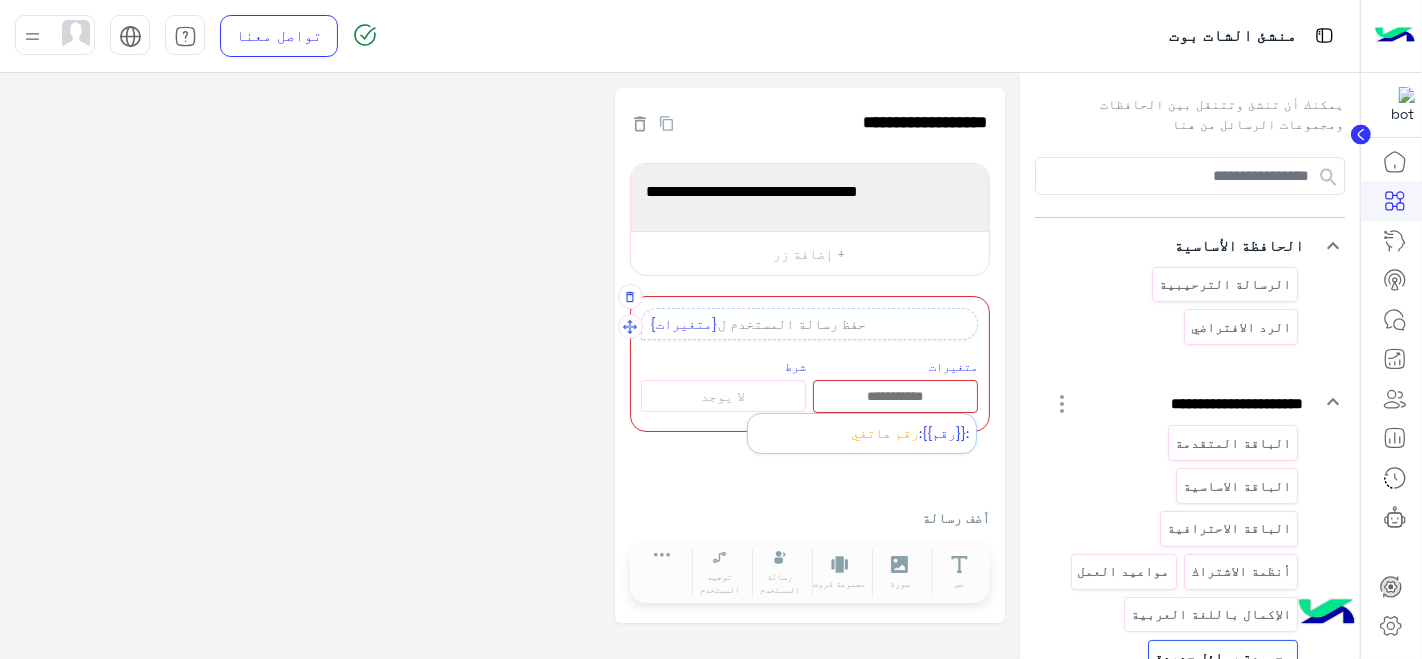click at bounding box center [895, 397] 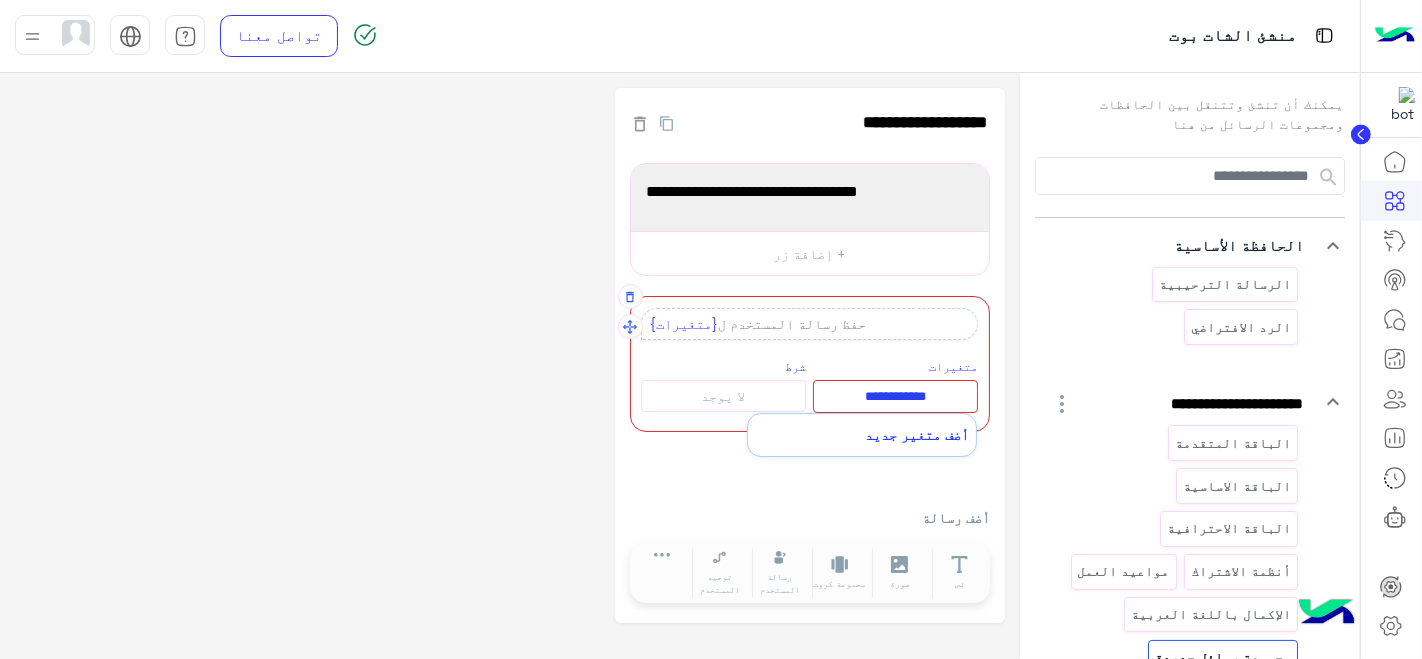 click on "**********" at bounding box center [895, 397] 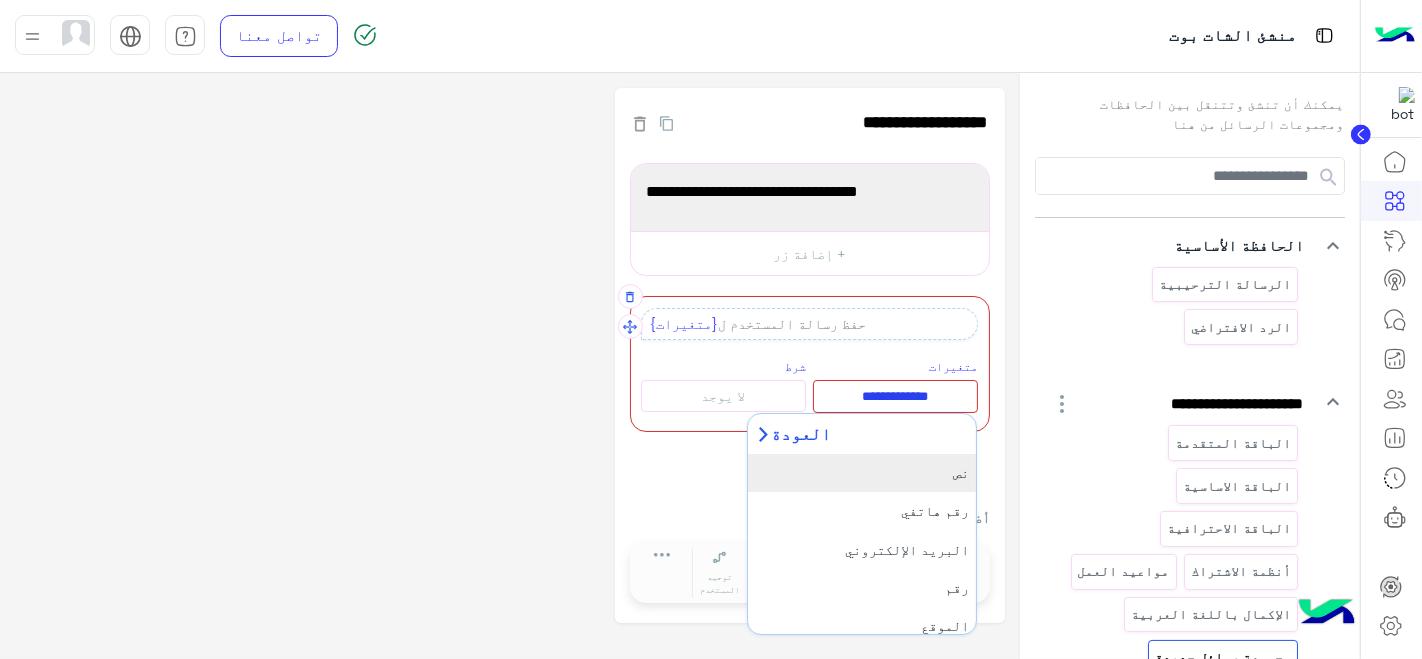 scroll, scrollTop: 6, scrollLeft: 0, axis: vertical 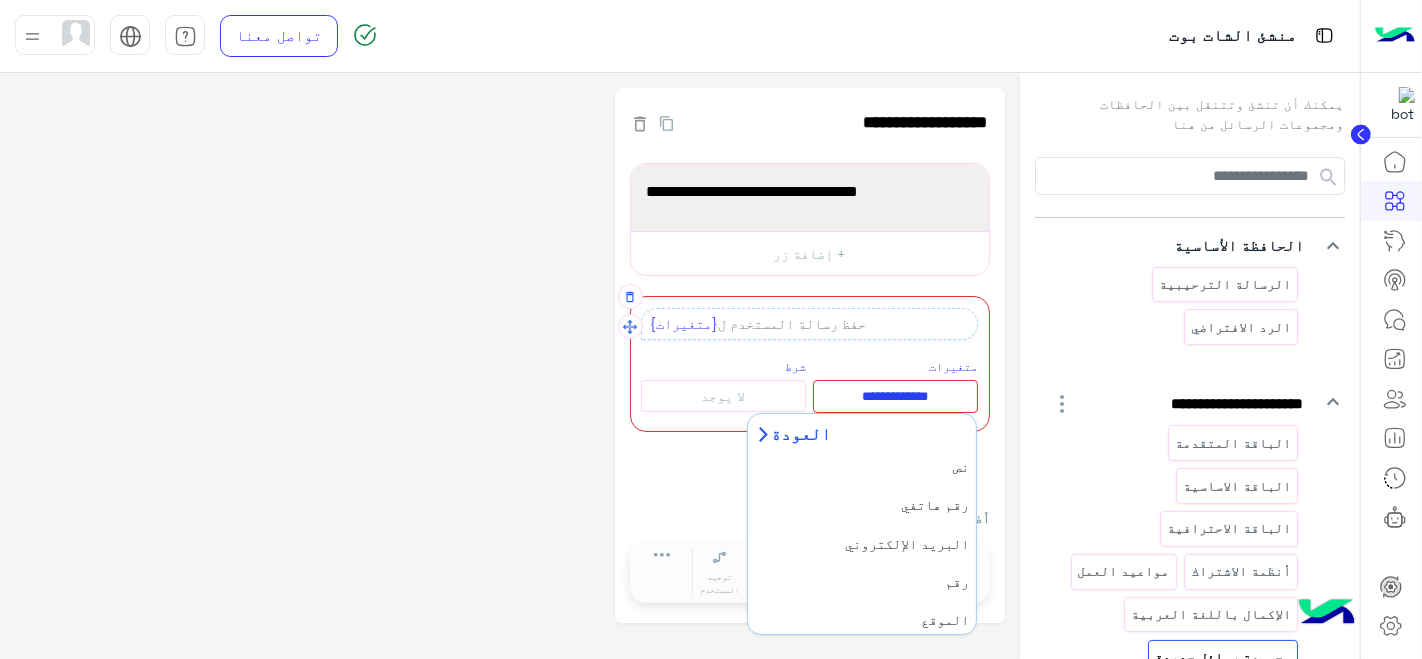 click on "**********" at bounding box center (895, 396) 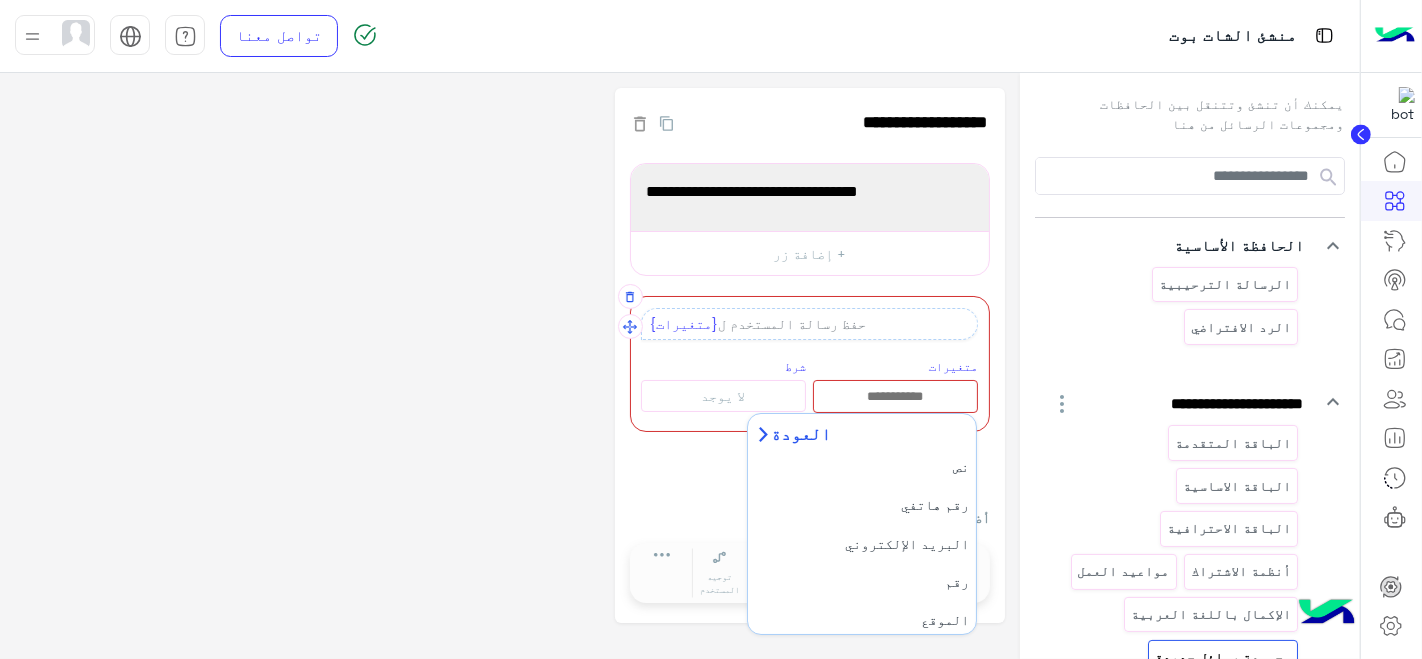 click on "العودة نص رقم هاتفي البريد الإلكتروني رقم الموقع التاريخ والوقت رابط تعبير نمطي تاريخ وقت" at bounding box center (895, 396) 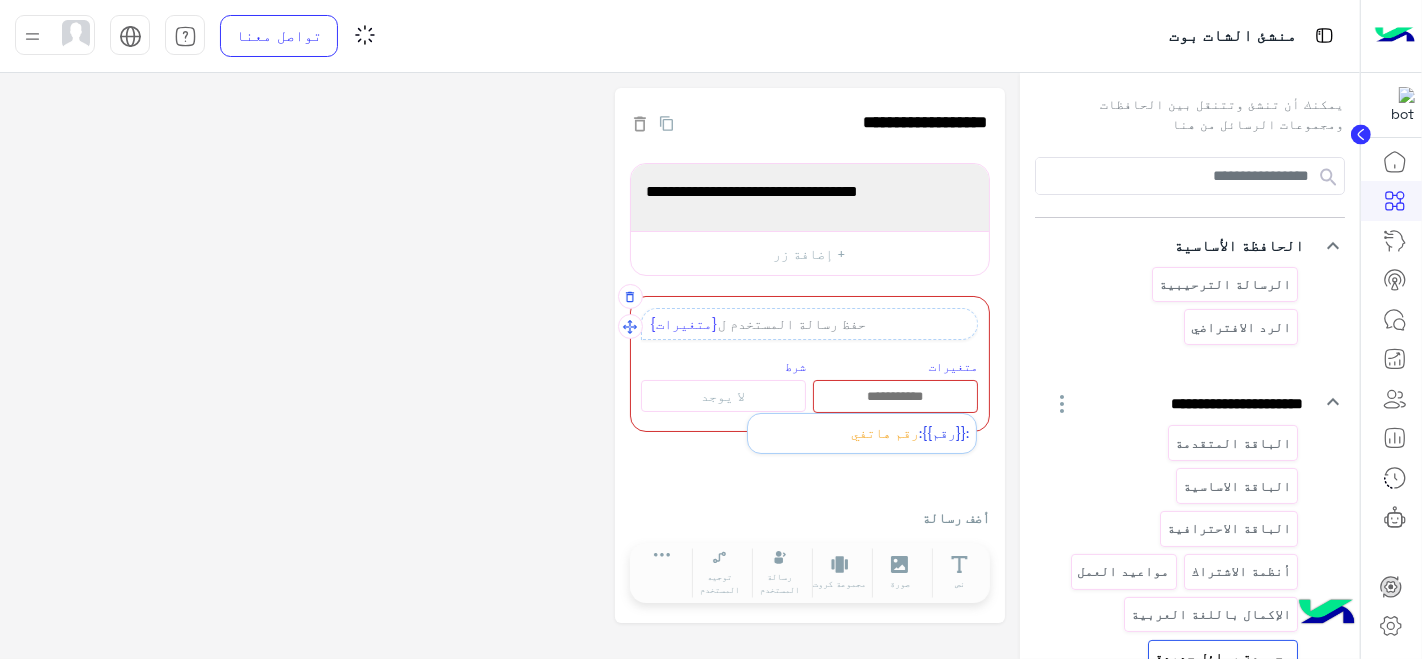 click on "{{رقم}}: رقم هاتفي" at bounding box center (895, 396) 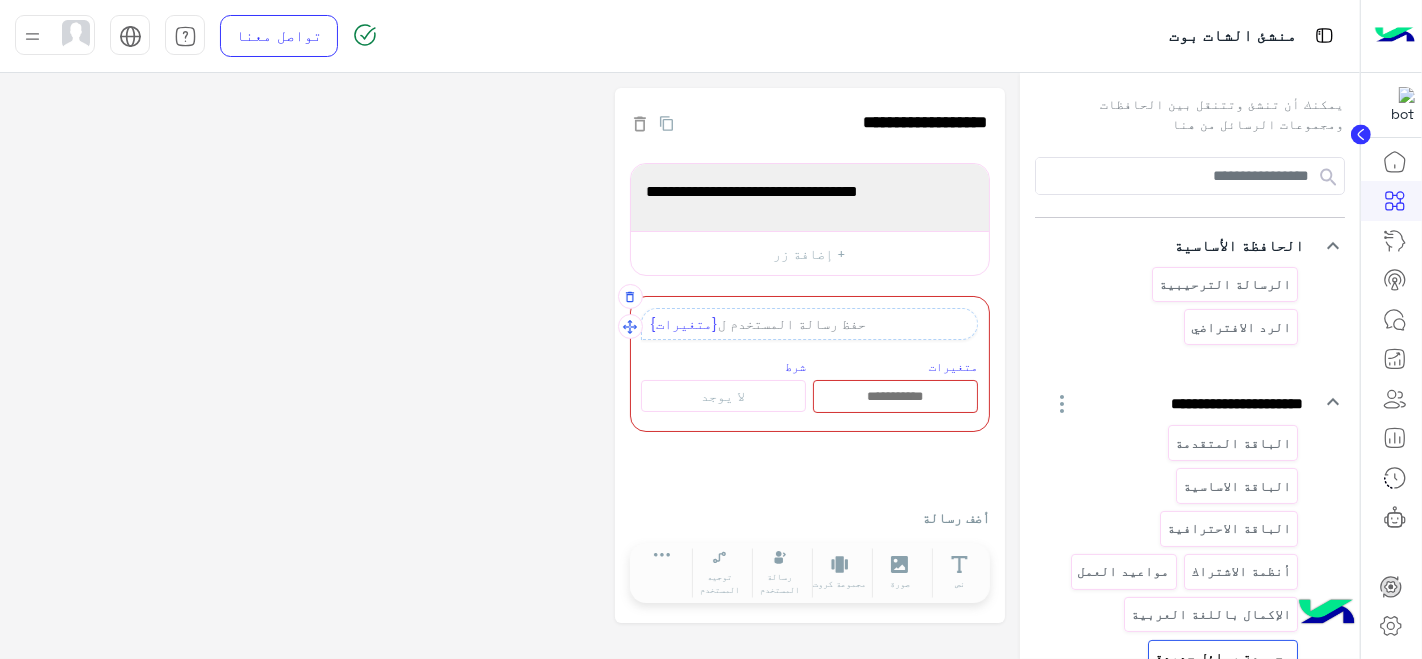 click at bounding box center (895, 397) 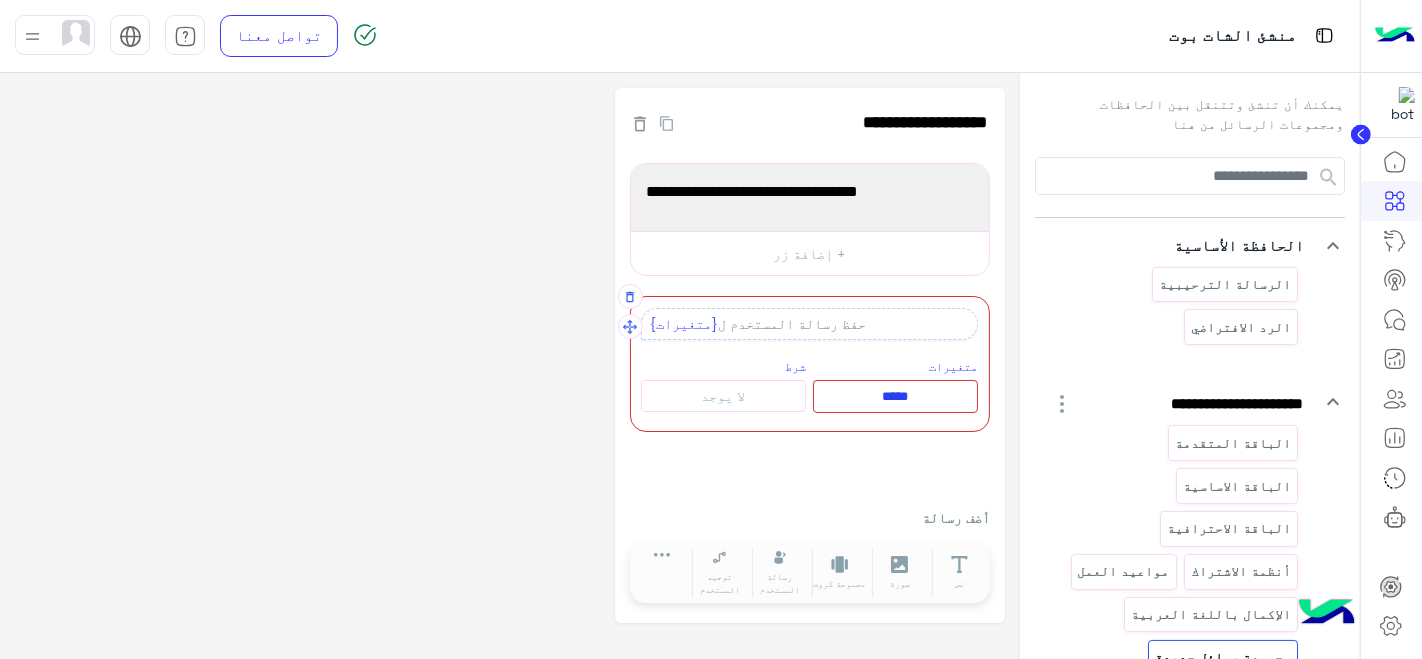 type on "****" 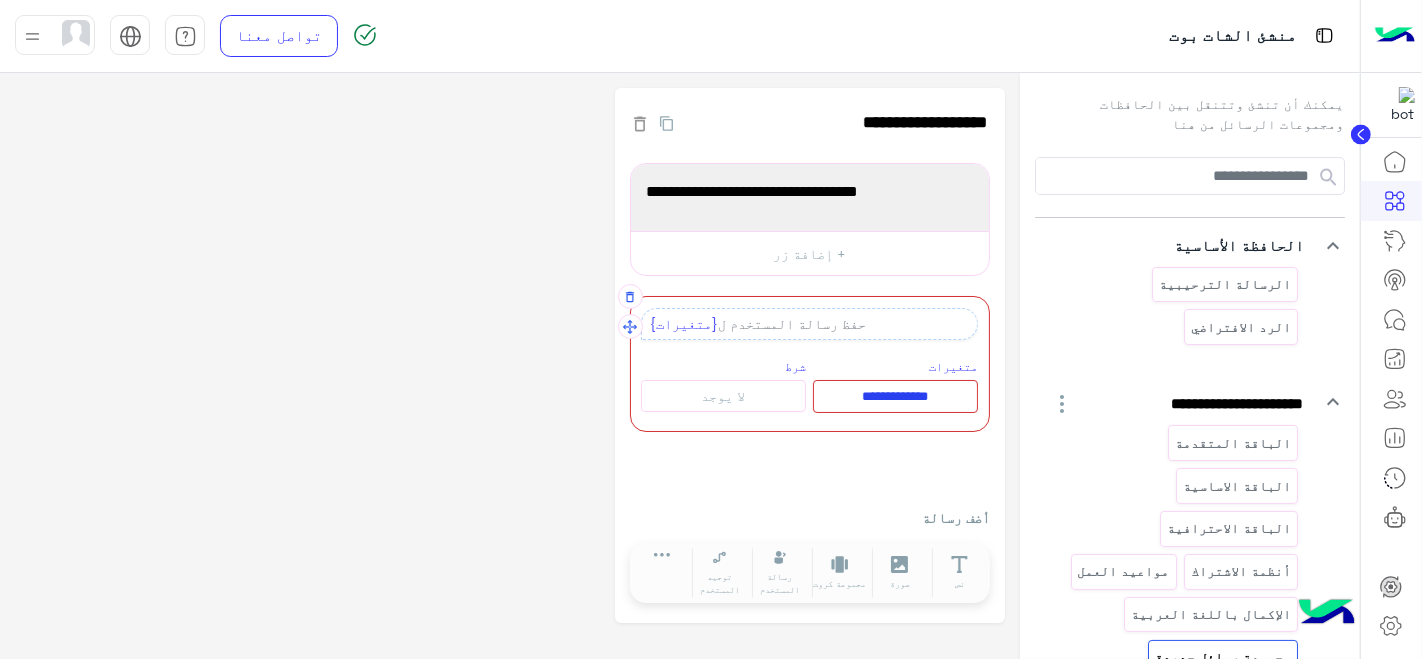 type on "**********" 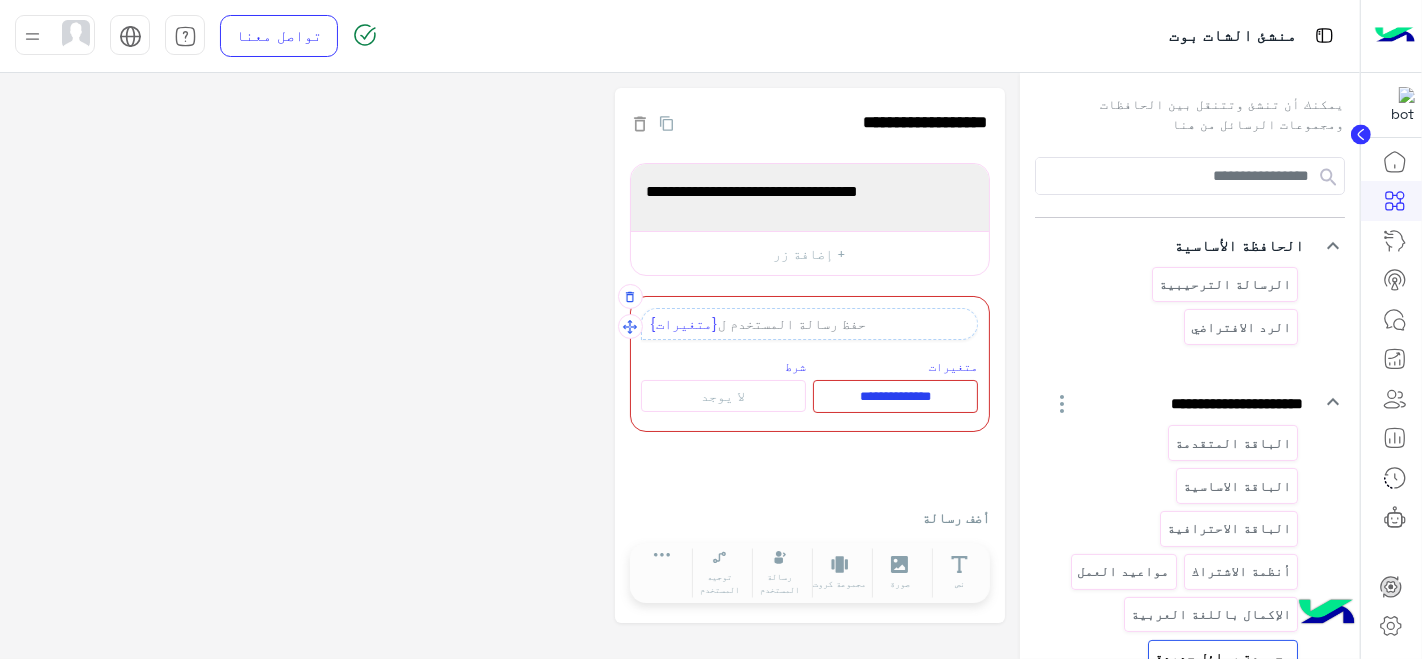 click on "**********" at bounding box center (895, 396) 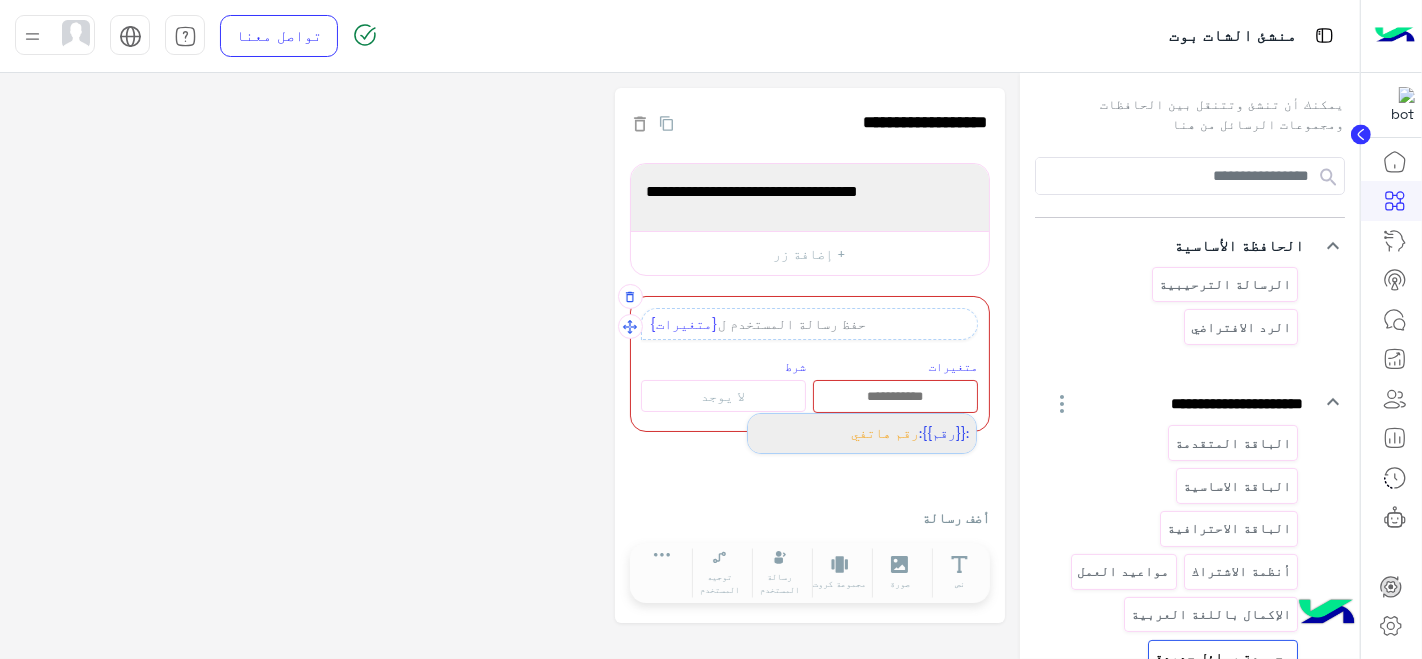 click on "رقم هاتفي" at bounding box center (885, 433) 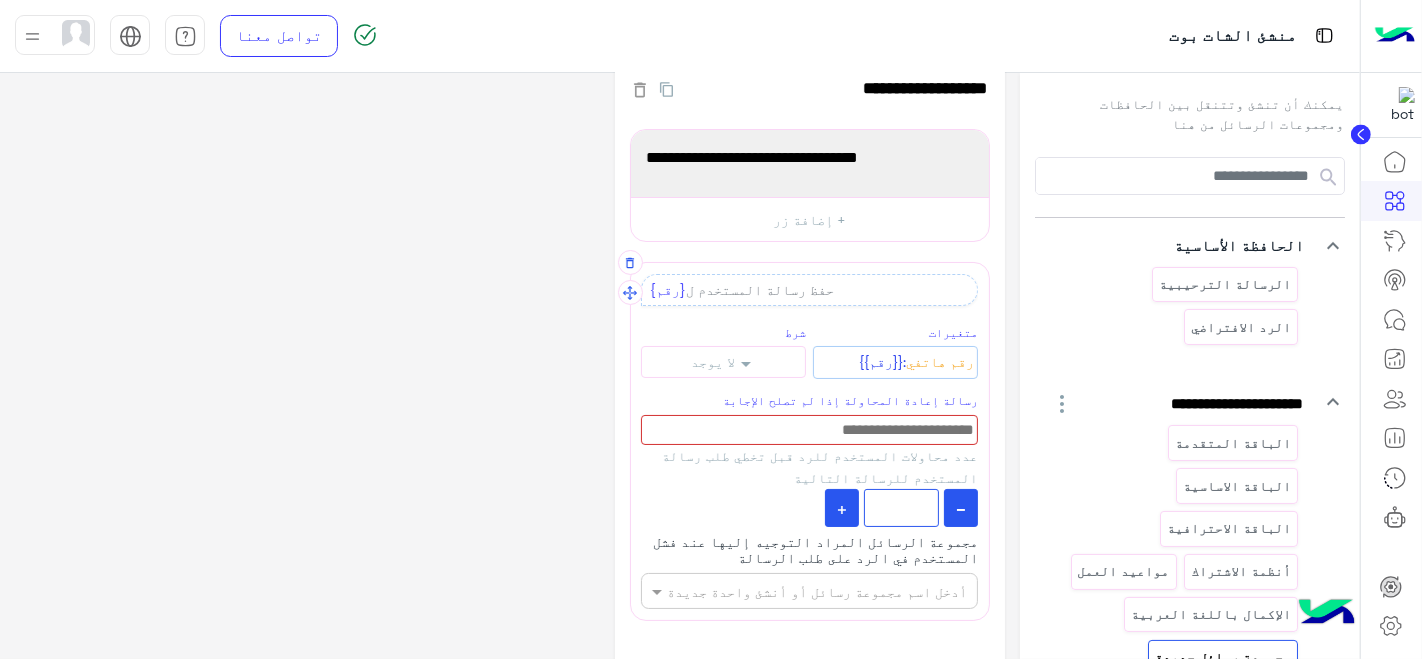 scroll, scrollTop: 37, scrollLeft: 0, axis: vertical 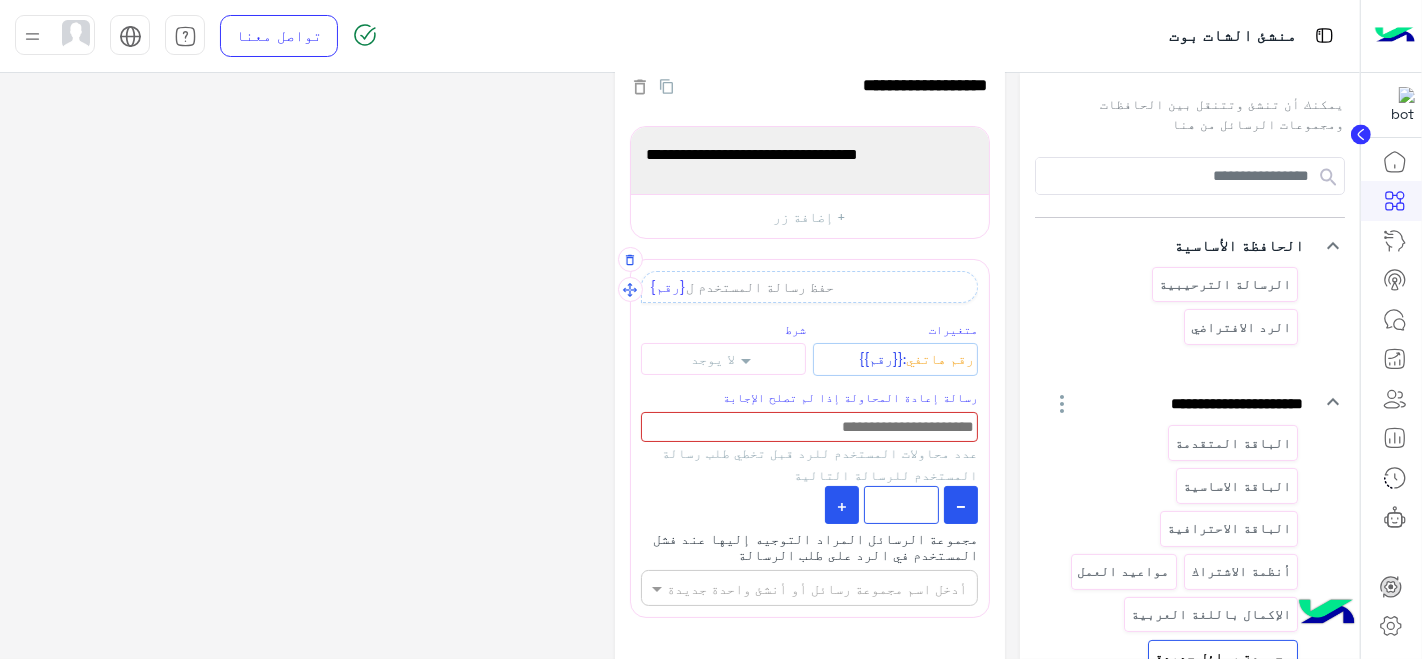 click on "لا يوجد" at bounding box center [723, 358] 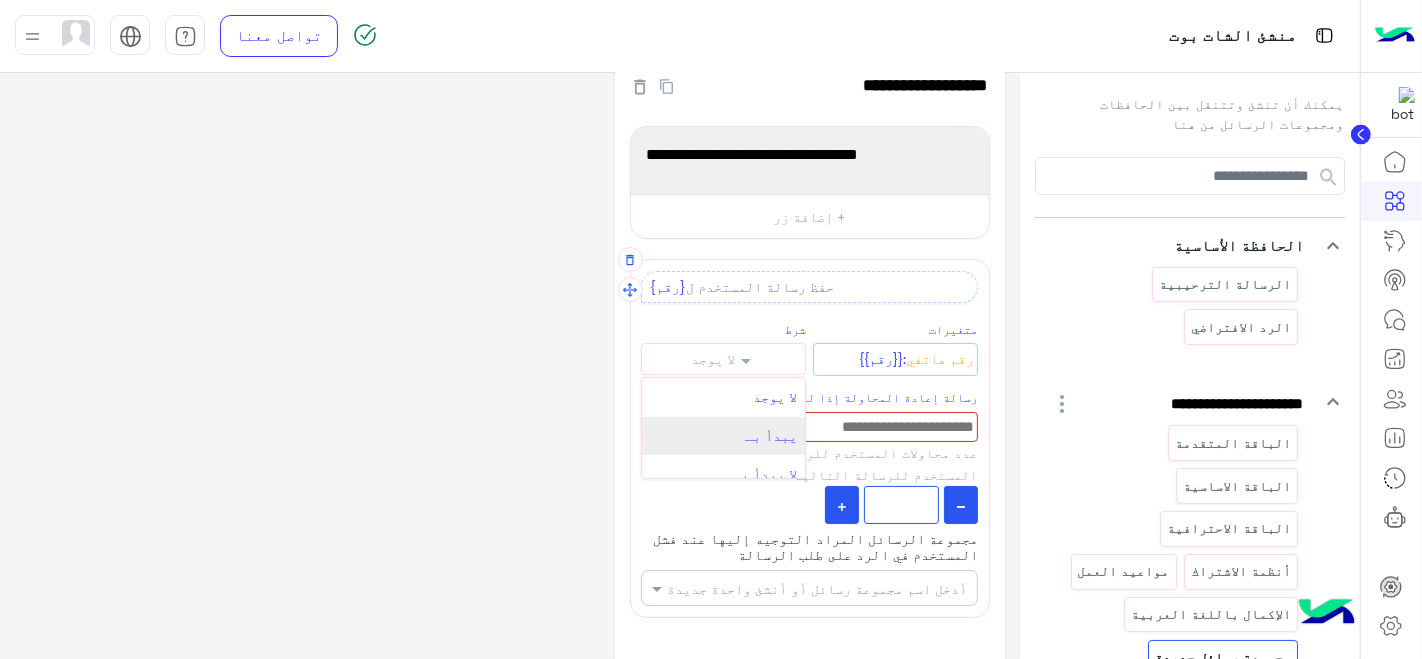 scroll, scrollTop: 14, scrollLeft: 0, axis: vertical 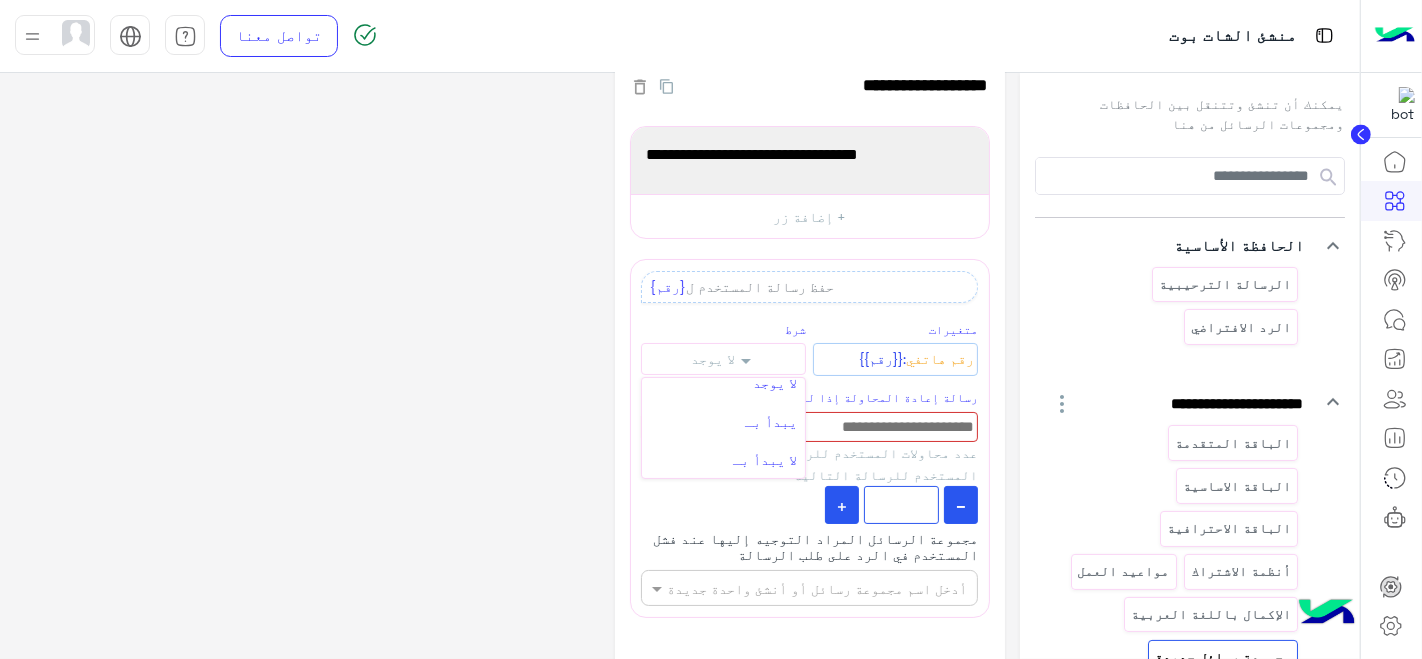 click on "**********" 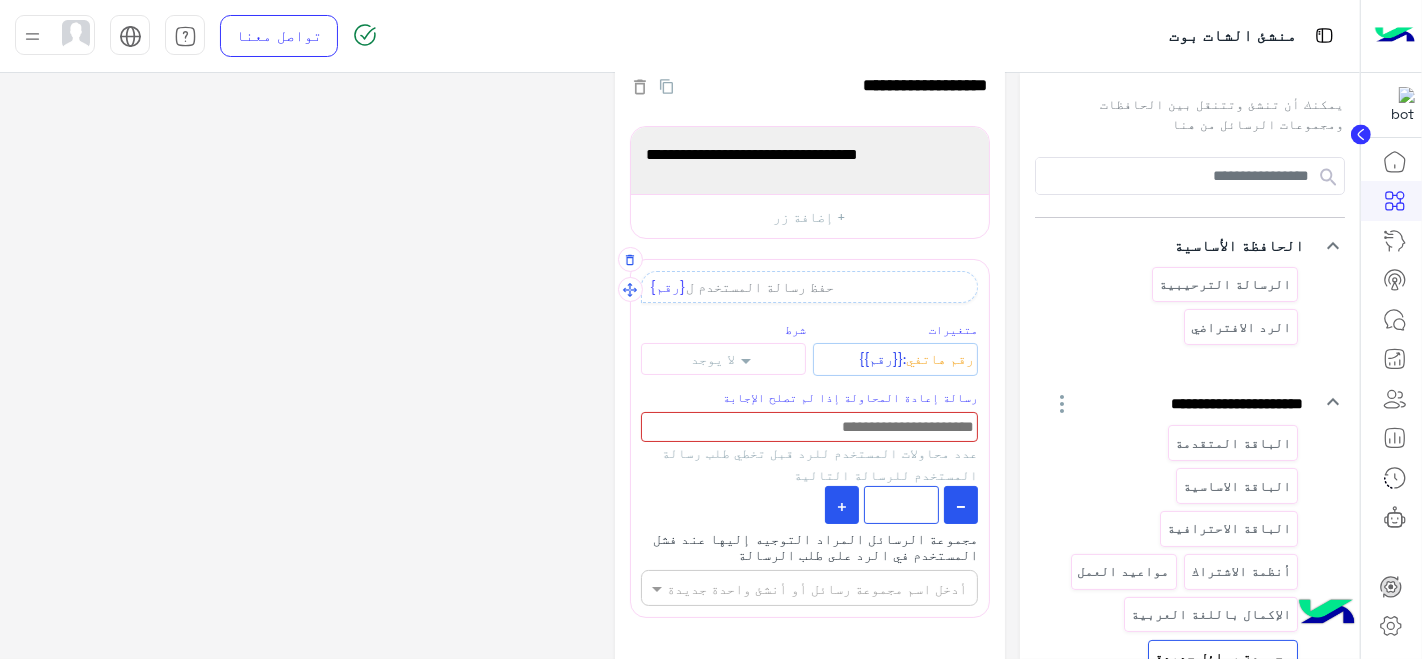 click at bounding box center [809, 427] 